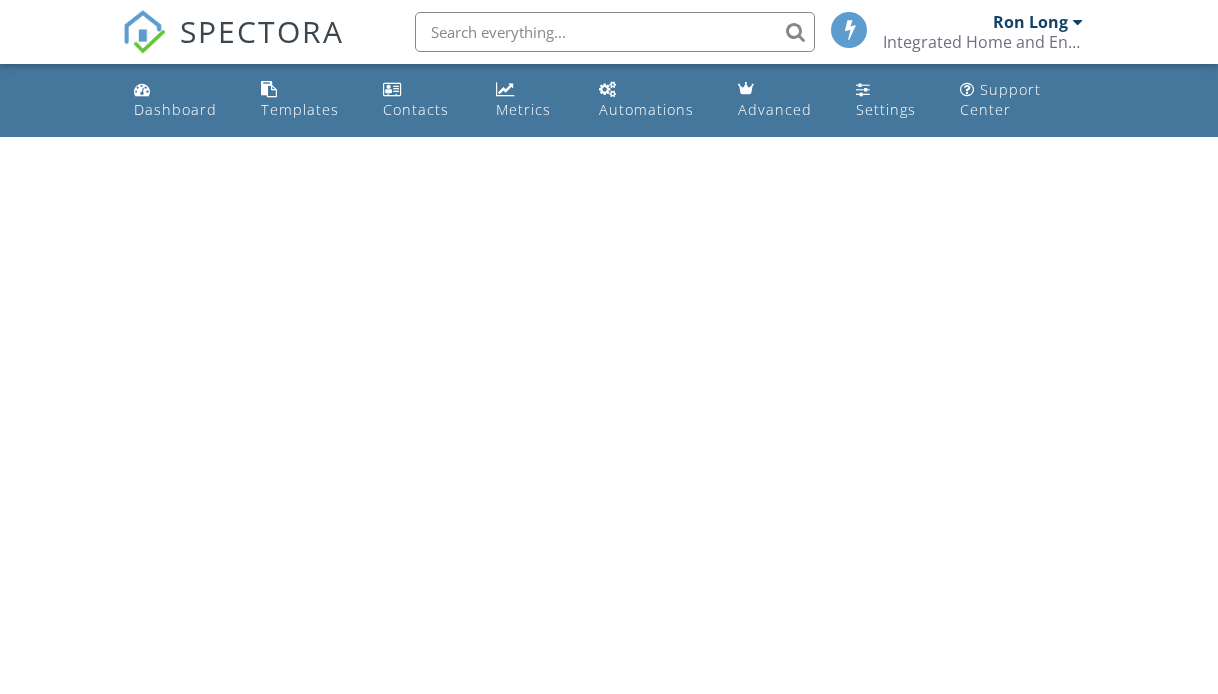 scroll, scrollTop: 0, scrollLeft: 0, axis: both 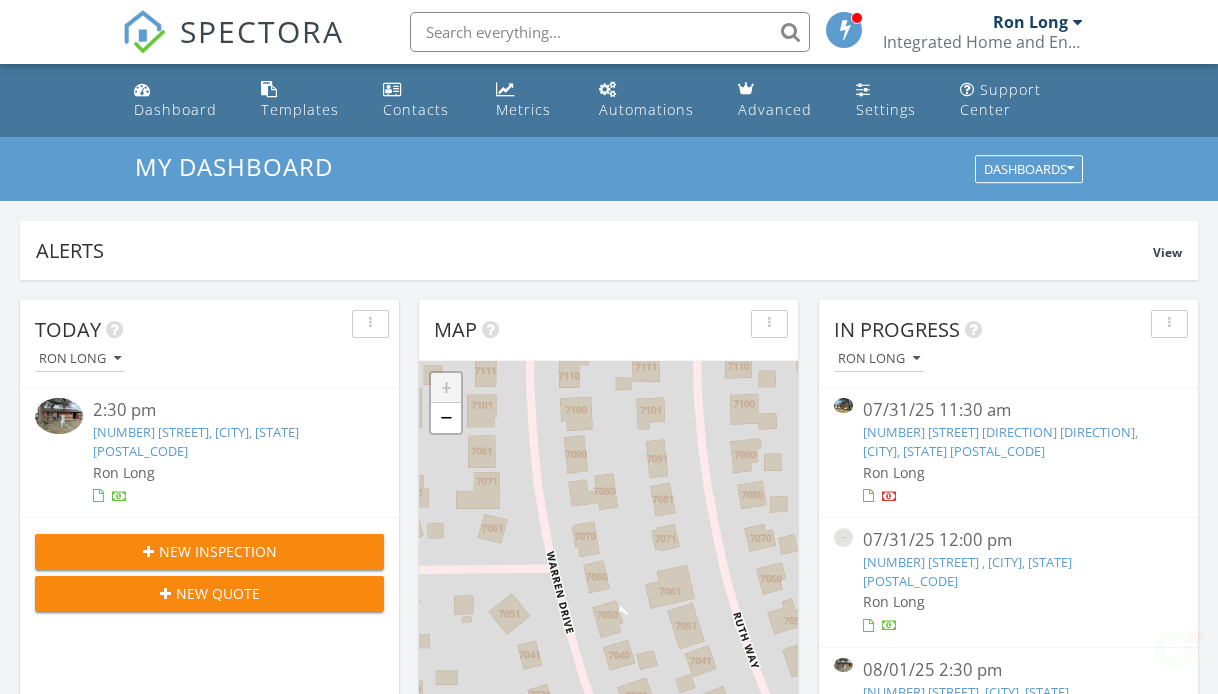 click on "New Inspection" at bounding box center (218, 551) 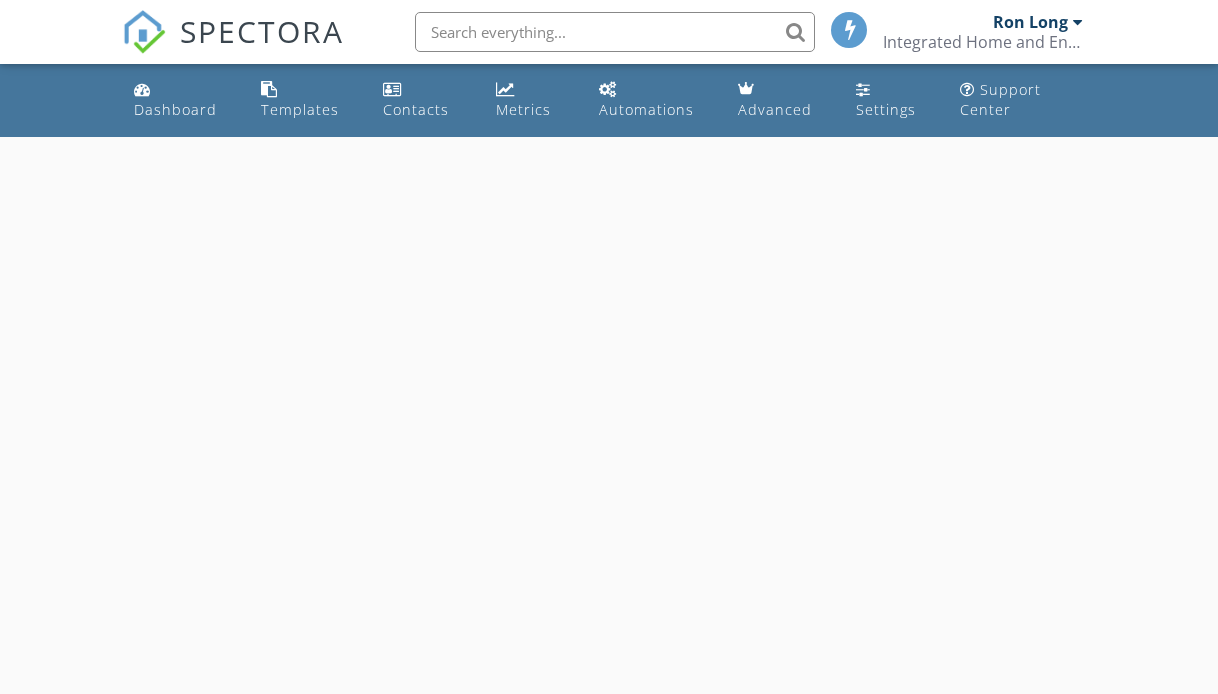 scroll, scrollTop: 0, scrollLeft: 0, axis: both 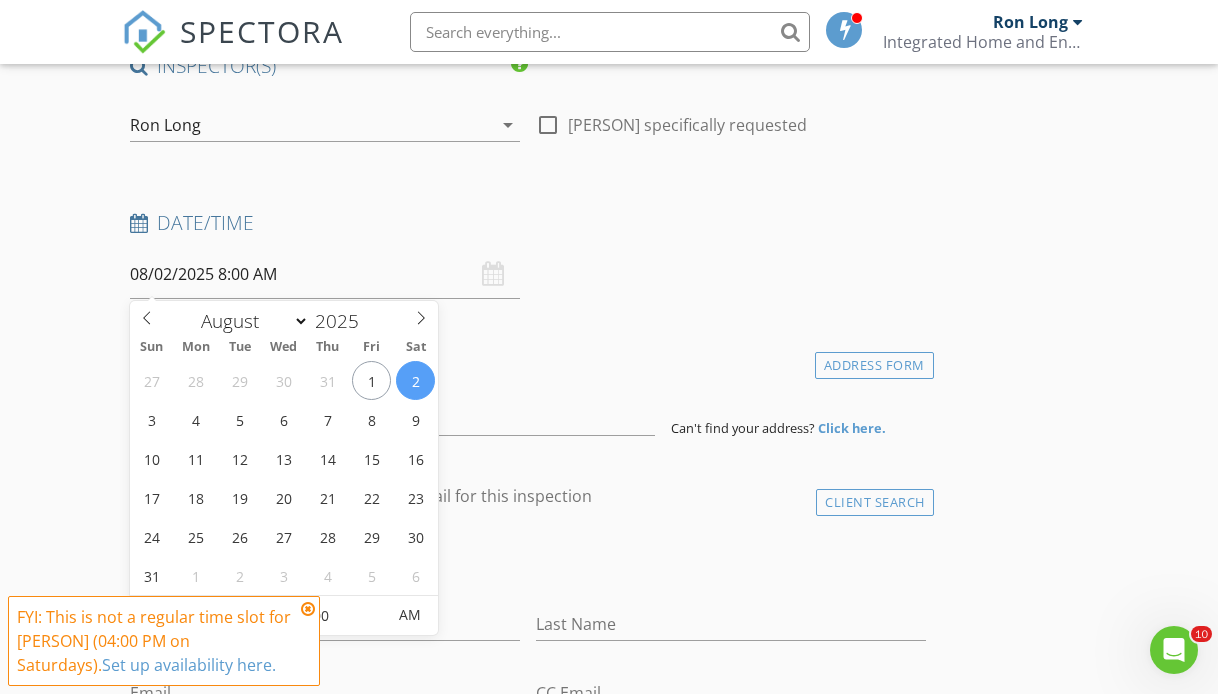click on "08/02/2025 8:00 AM" at bounding box center [325, 274] 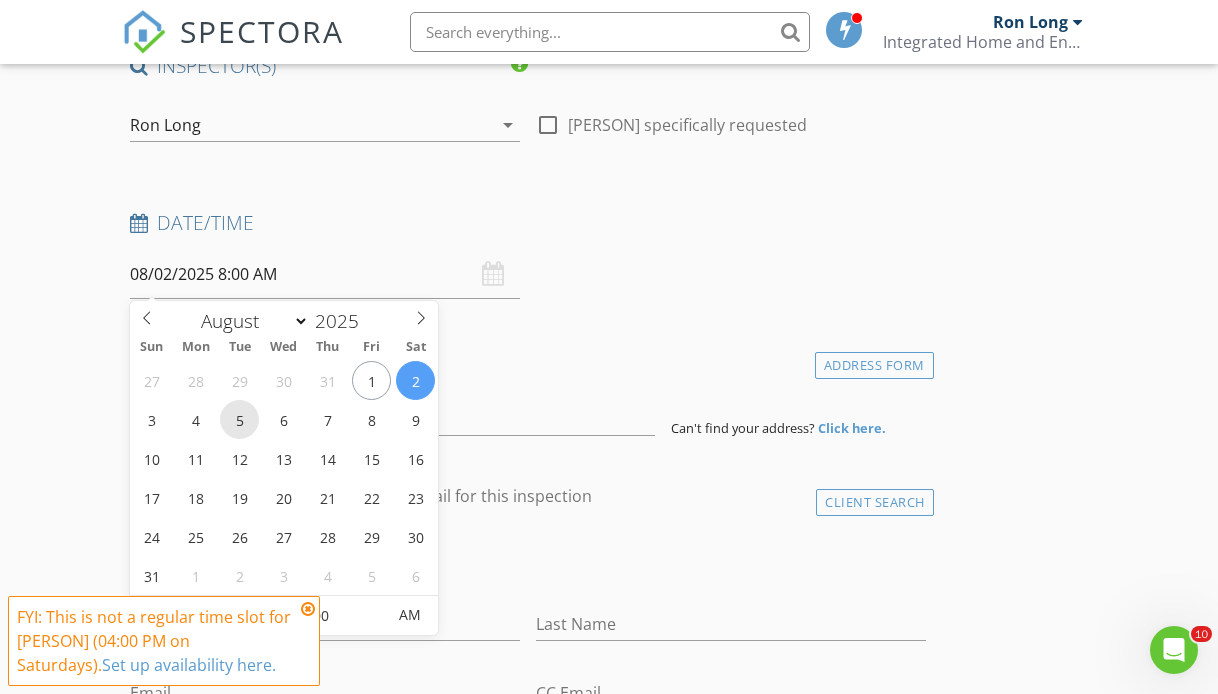 type on "08/05/2025 8:00 AM" 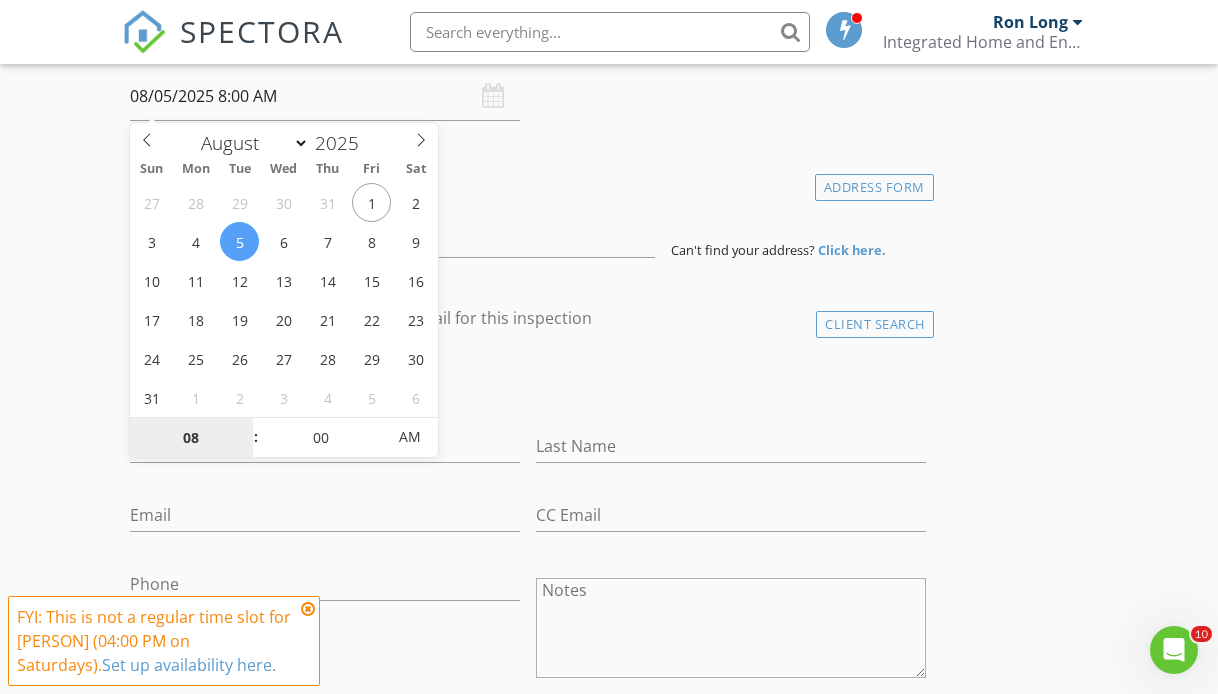 scroll, scrollTop: 379, scrollLeft: 0, axis: vertical 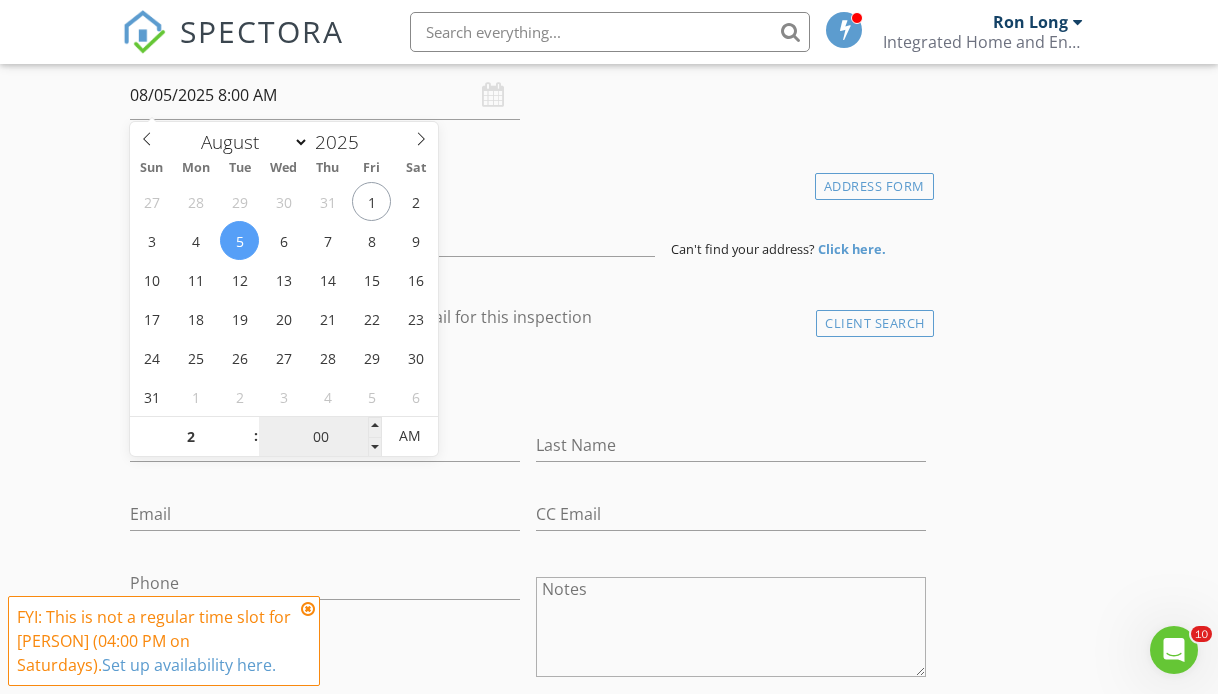 type on "02" 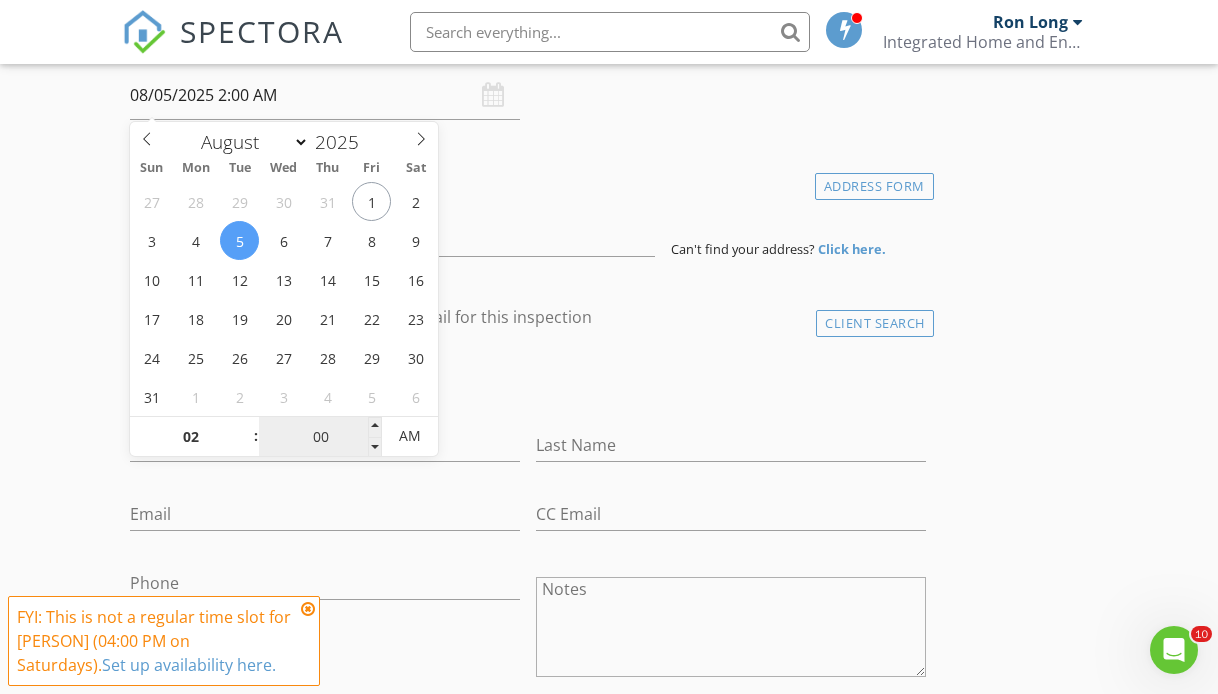 click on "00" at bounding box center (320, 437) 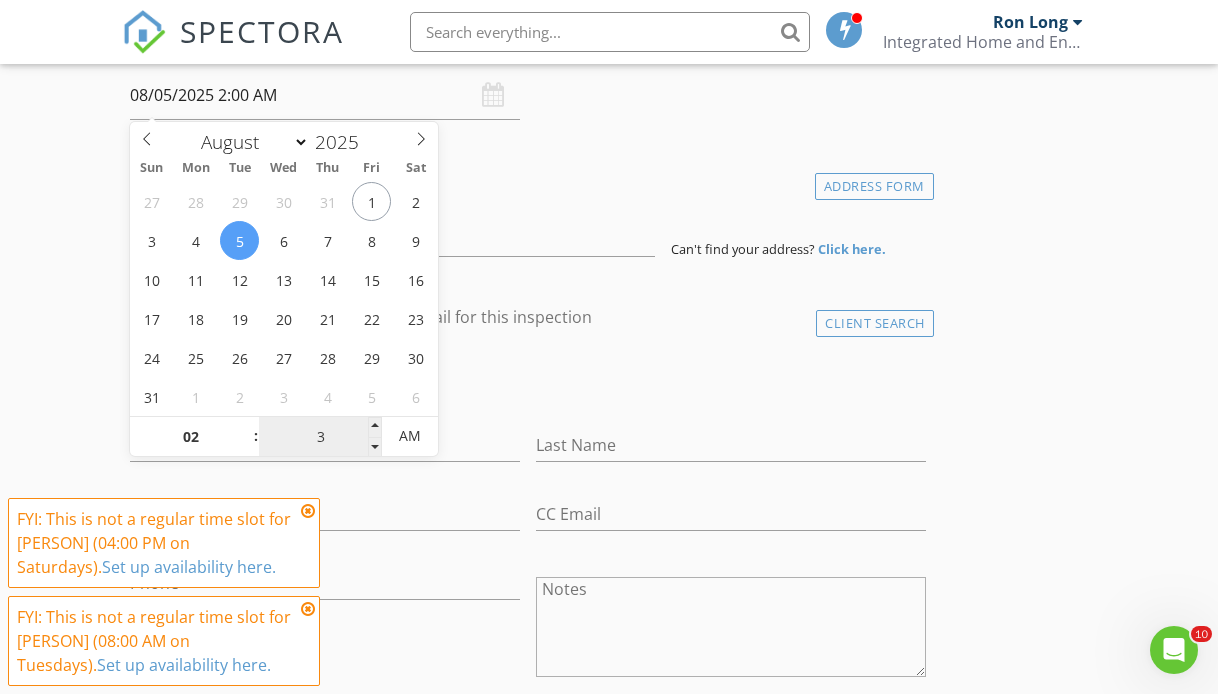 type on "30" 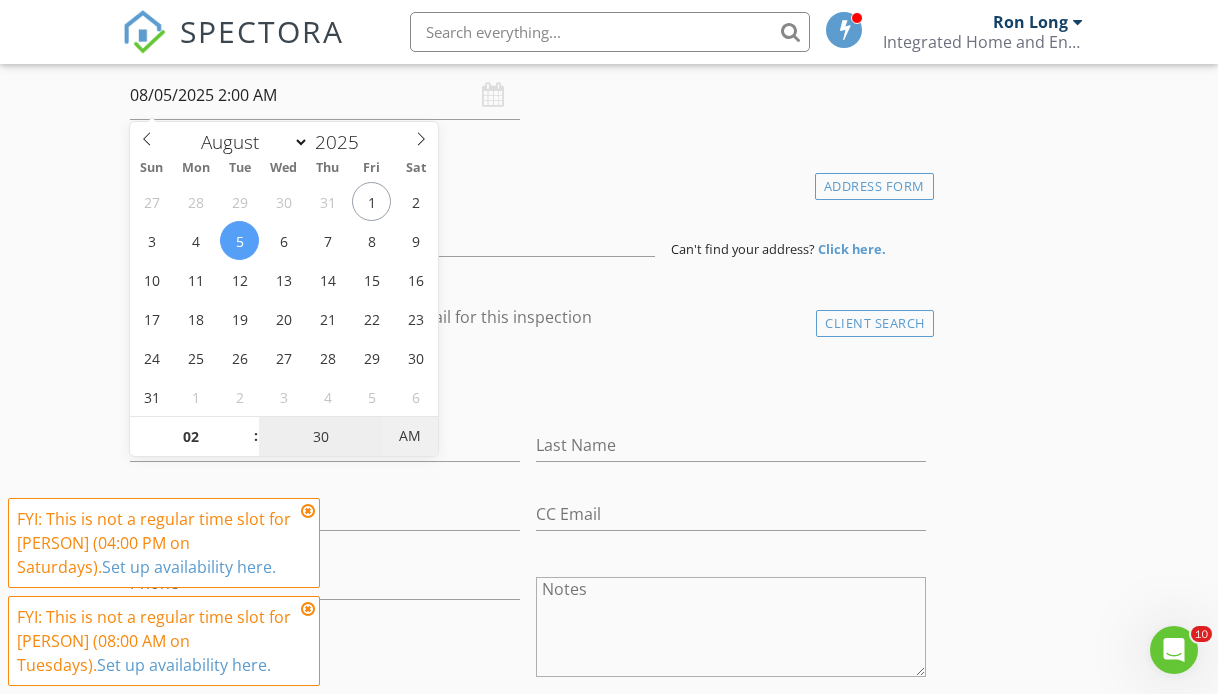 type on "08/05/2025 2:30 PM" 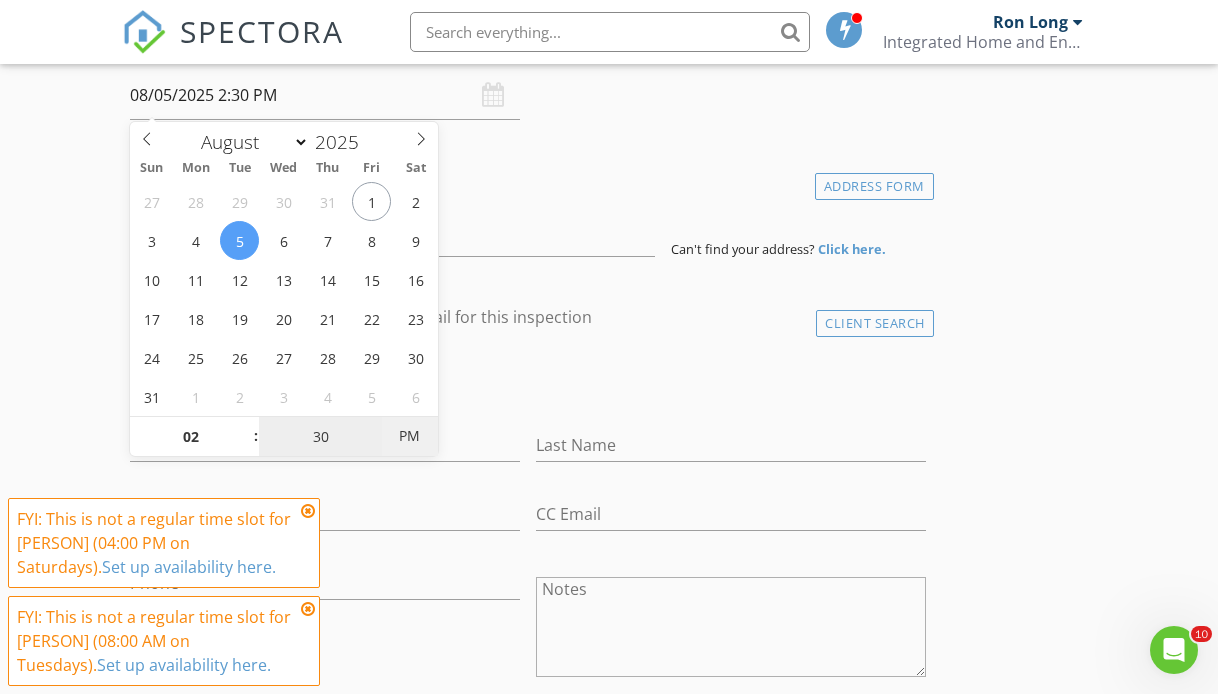 click on "PM" at bounding box center [409, 436] 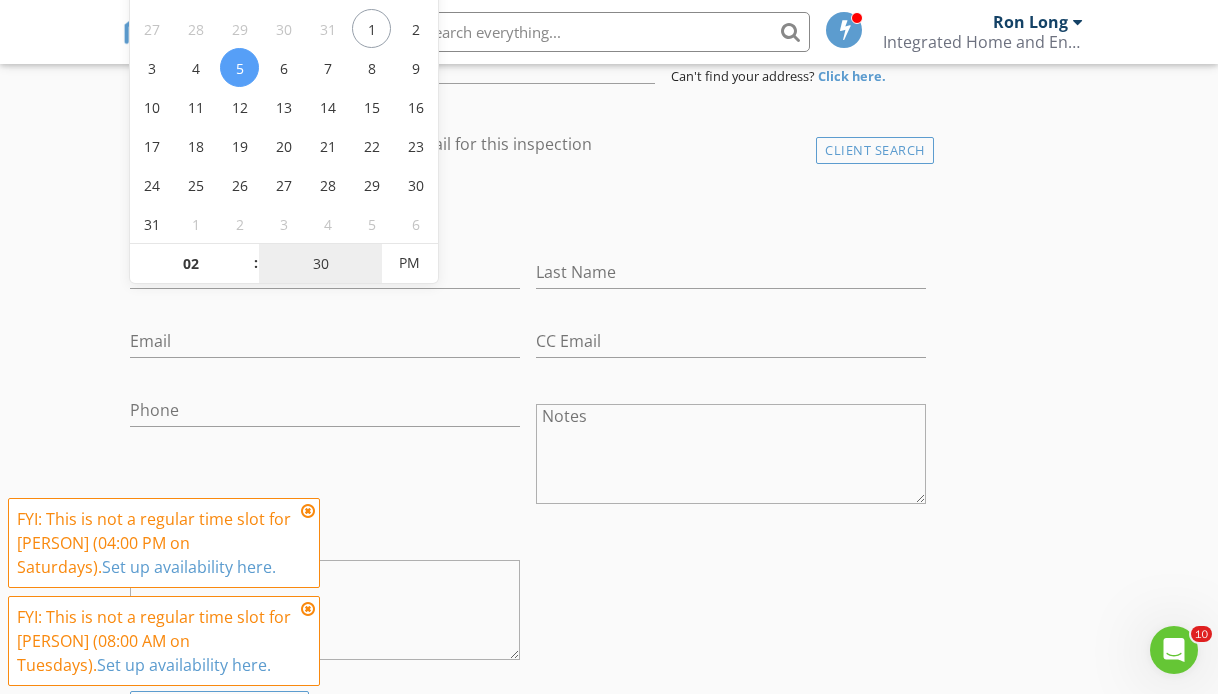 scroll, scrollTop: 554, scrollLeft: 0, axis: vertical 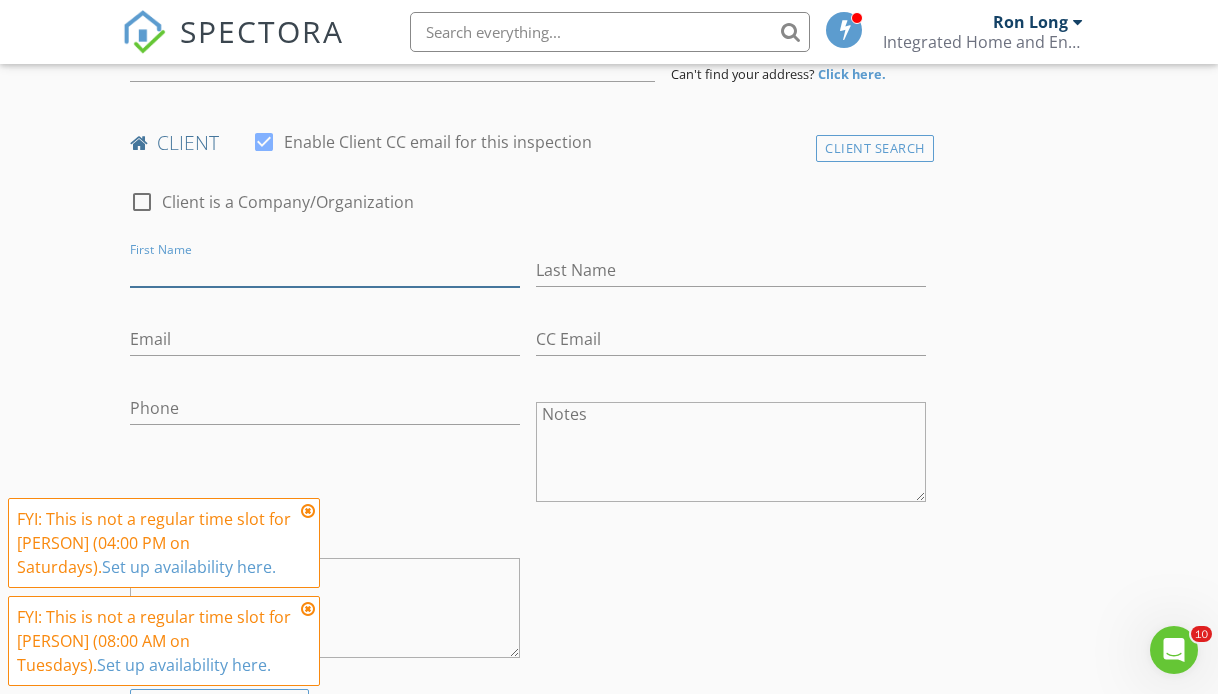click on "First Name" at bounding box center [325, 270] 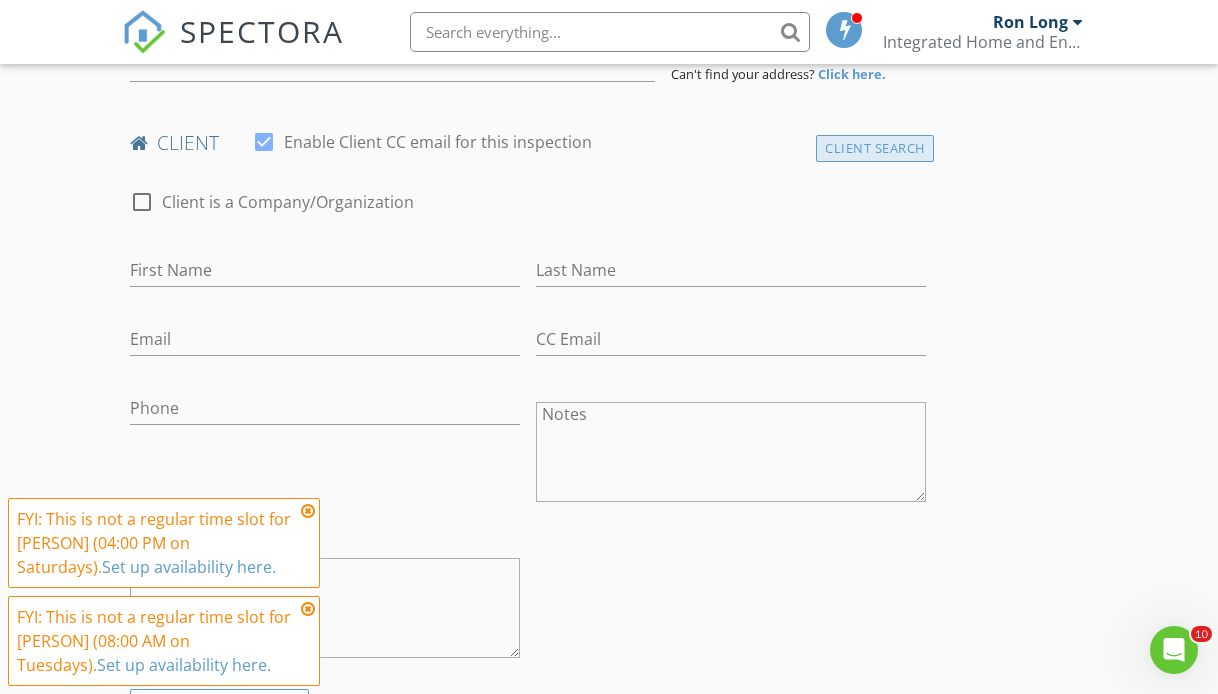 click on "Client Search" at bounding box center (875, 148) 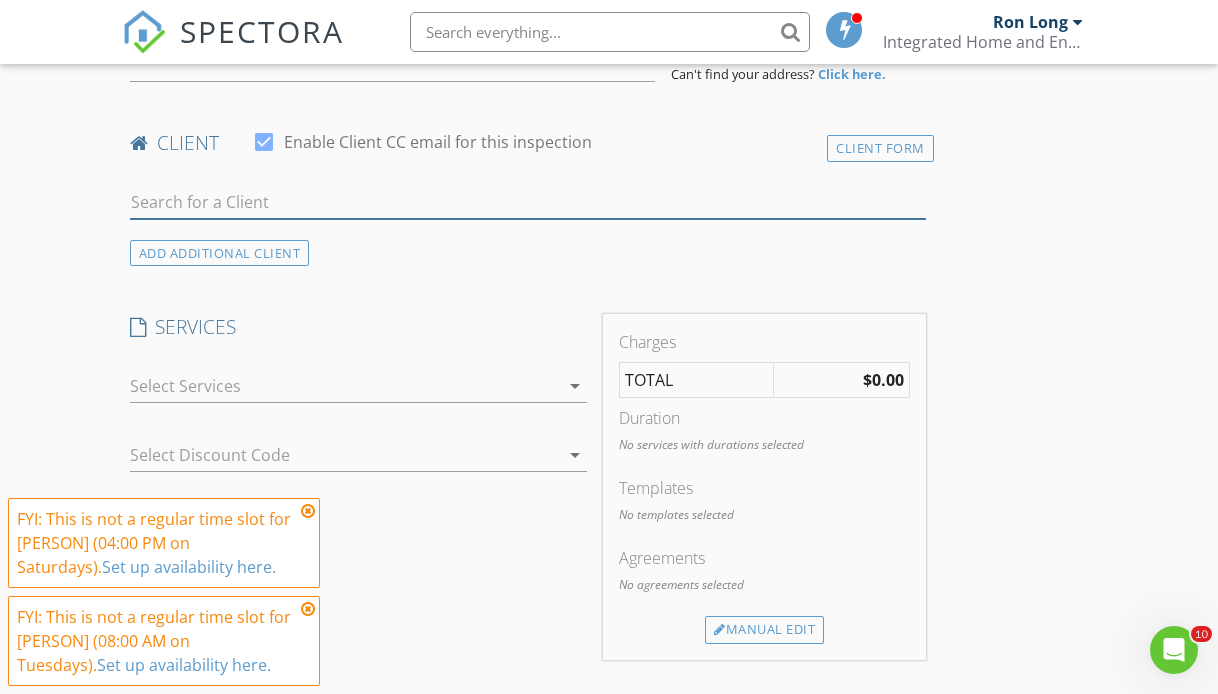 click at bounding box center (528, 202) 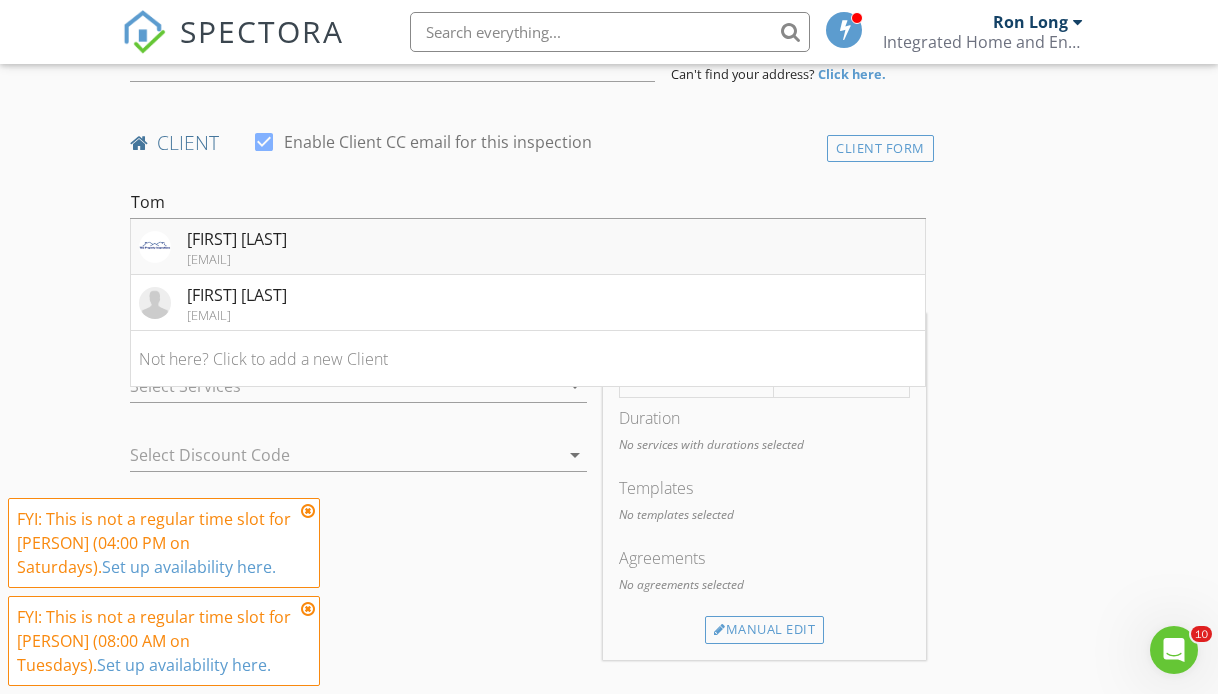 click on "tom@tecpropertyinspections.com" at bounding box center [237, 259] 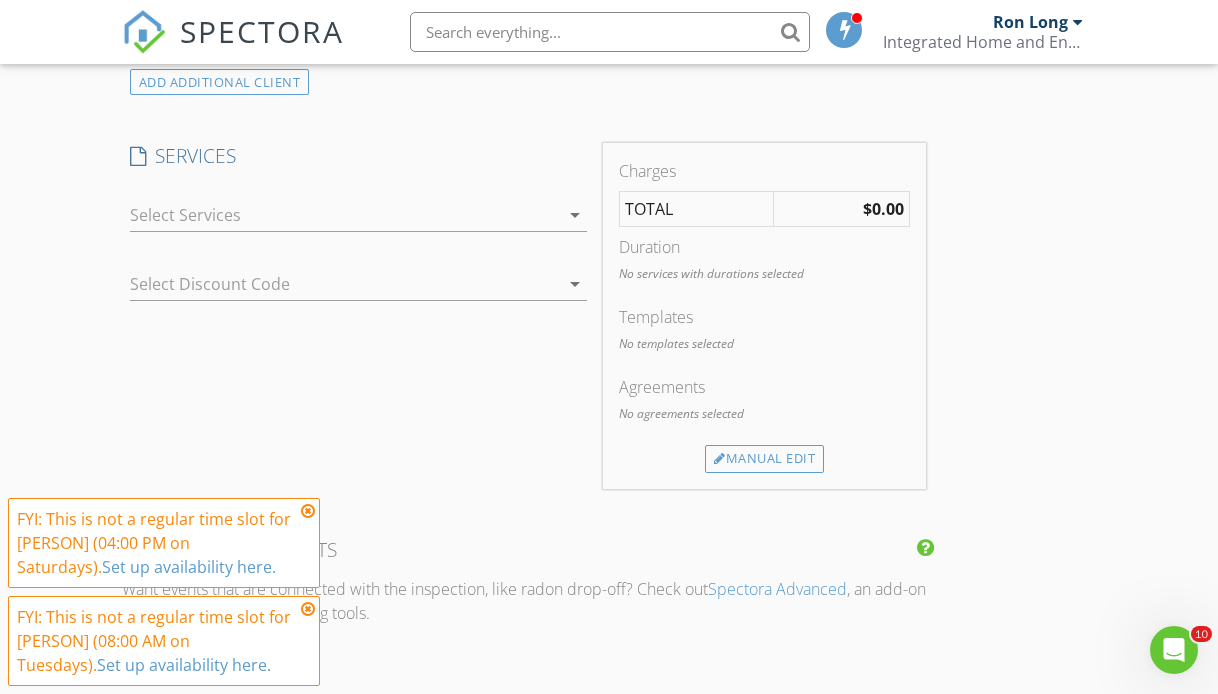 scroll, scrollTop: 1177, scrollLeft: 0, axis: vertical 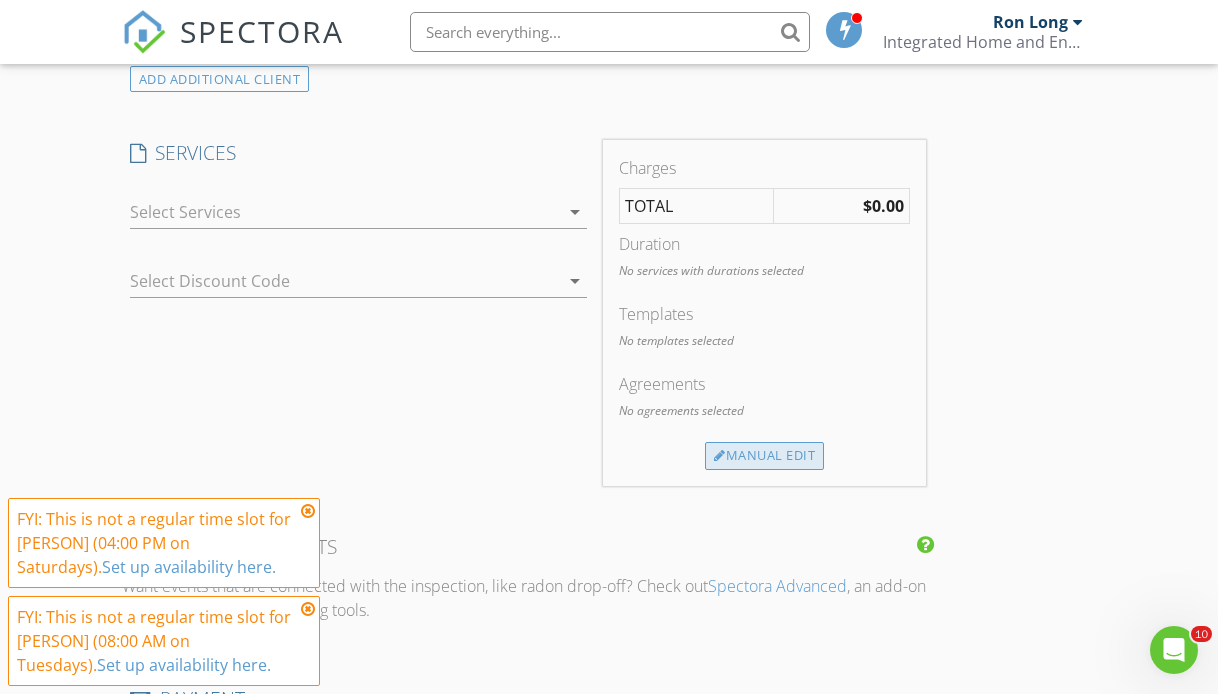 click on "Manual Edit" at bounding box center [764, 456] 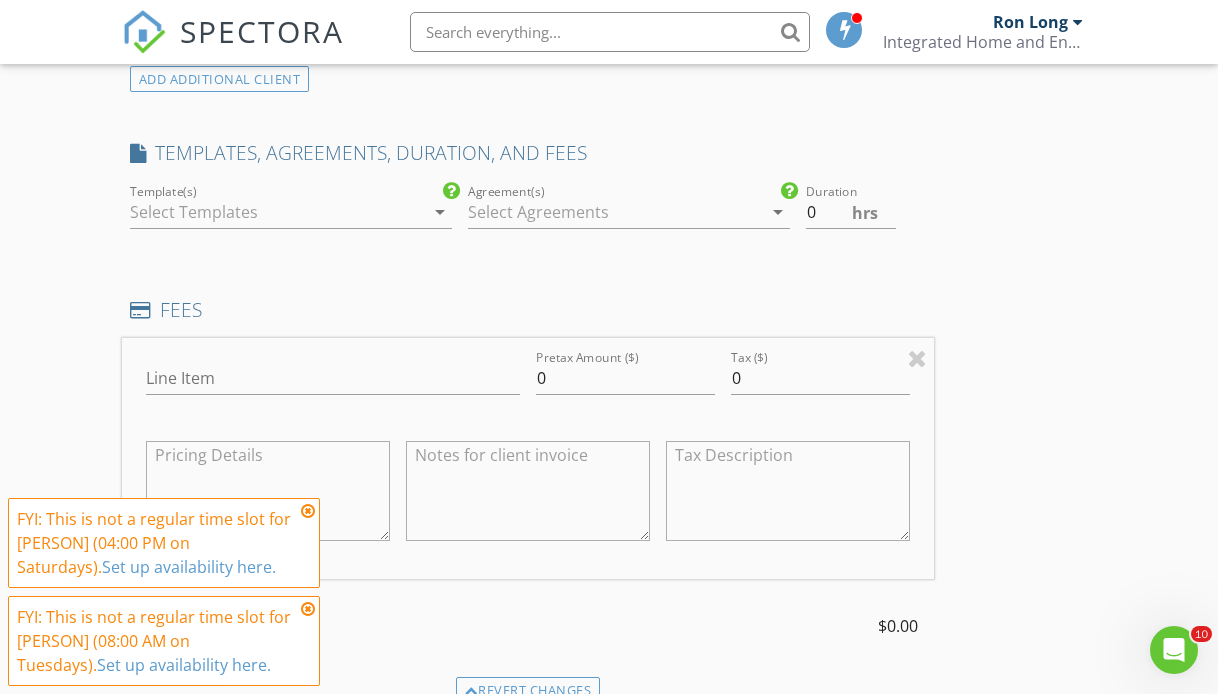 click at bounding box center [277, 212] 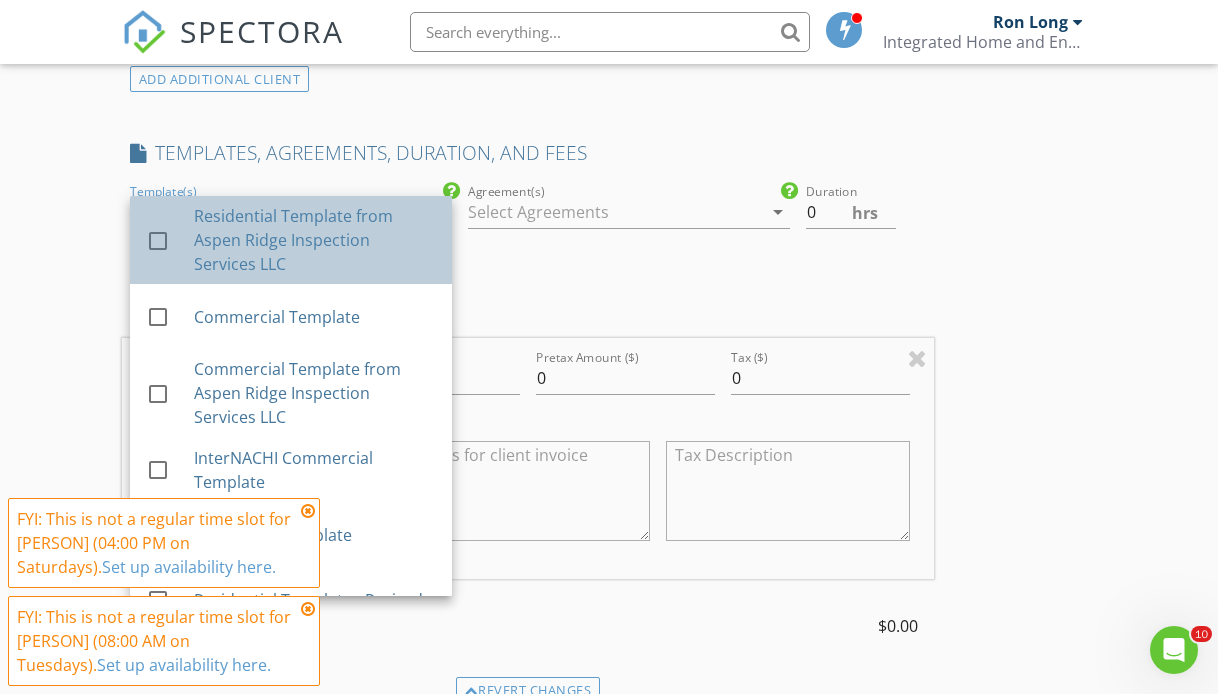 click on "Residential Template from Aspen Ridge Inspection Services LLC" at bounding box center [315, 240] 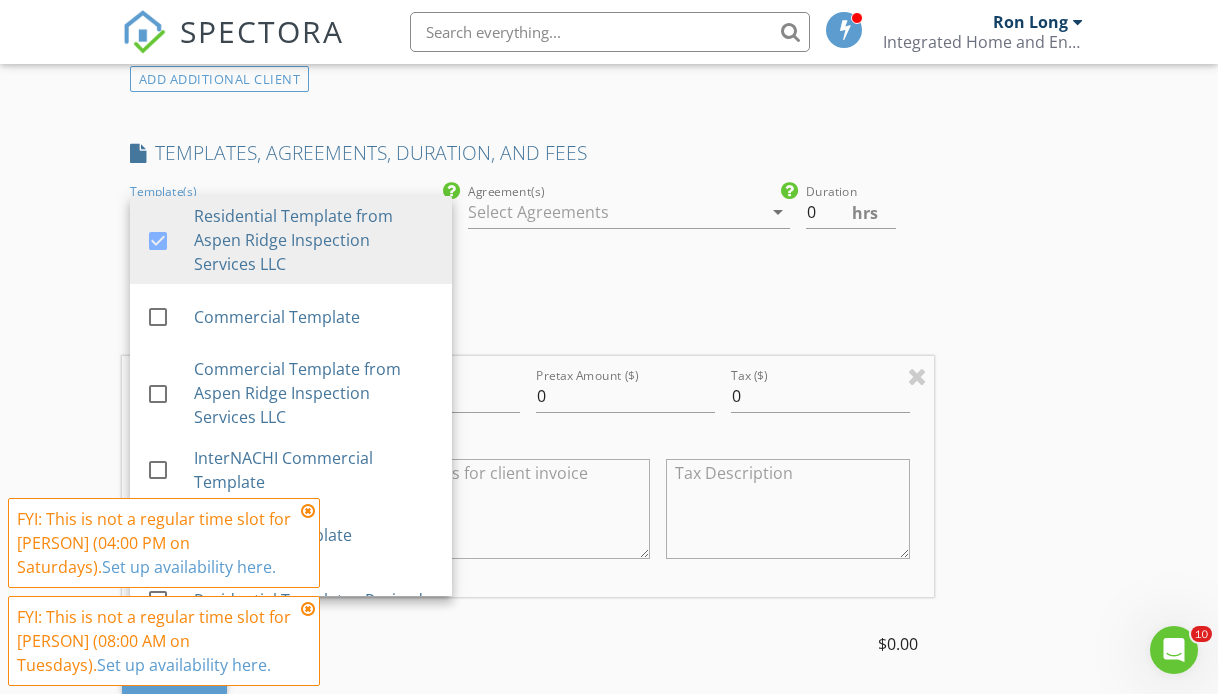 click at bounding box center [615, 212] 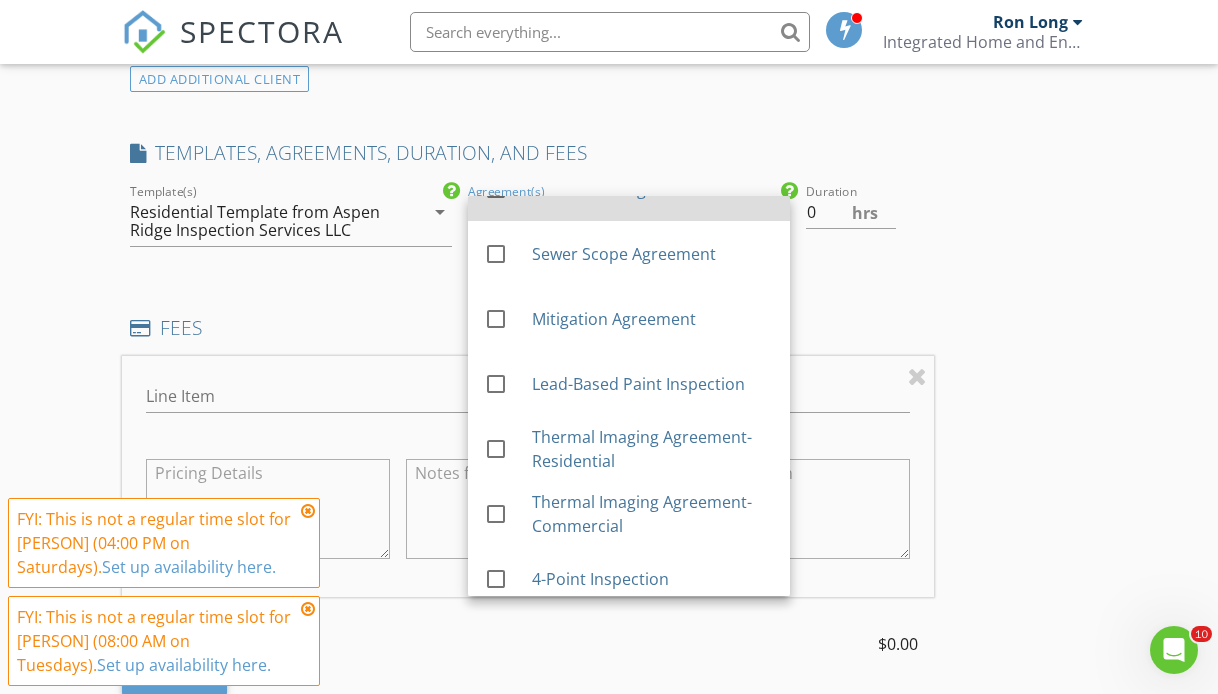 scroll, scrollTop: 510, scrollLeft: 0, axis: vertical 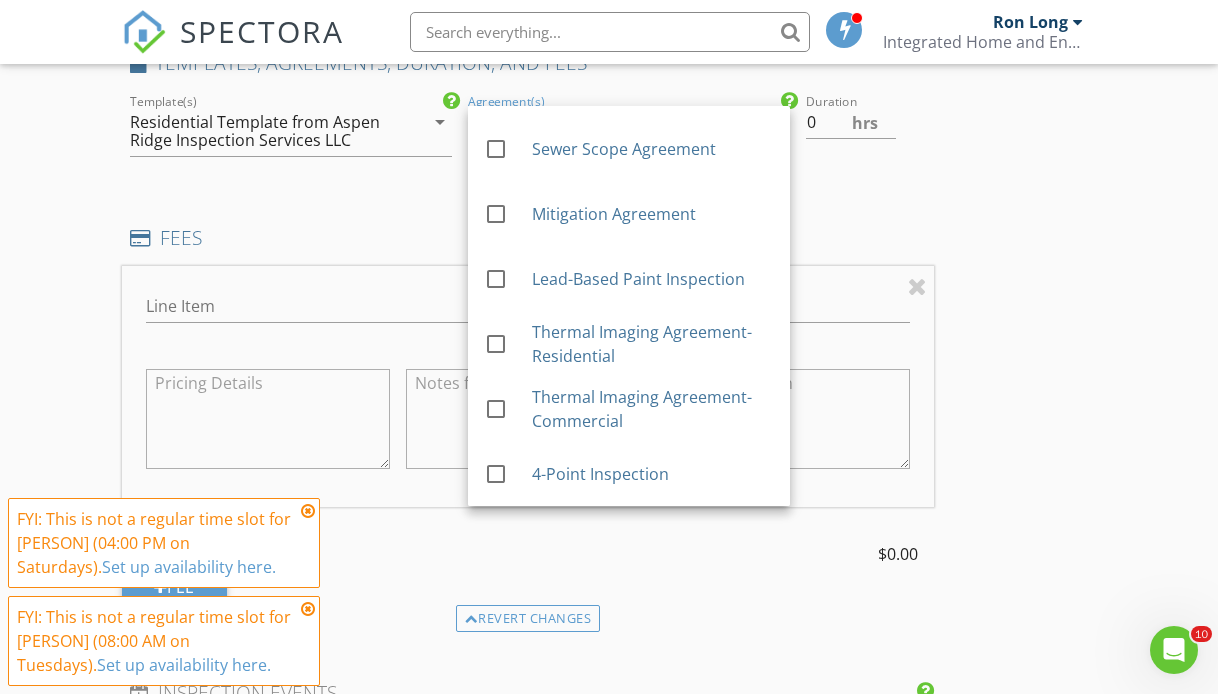 click on "INSPECTOR(S)
check_box   Ron Long   PRIMARY   Ron Long arrow_drop_down   check_box_outline_blank Ron Long specifically requested
Date/Time
08/05/2025 2:30 PM
Location
Address Form       Can't find your address?   Click here.
client
check_box Enable Client CC email for this inspection   Client Search     check_box_outline_blank Client is a Company/Organization     First Name Tom   Last Name Glassburn   Email tom@tecpropertyinspections.com   CC Email   Phone 303-482-2717           Notes   Private Notes
ADD ADDITIONAL client
SERVICES
check_box_outline_blank   1-Residential Inspection   Condo Below 800sqft check_box_outline_blank   2-Residential Inspection   Condo 800-1400sqft check_box_outline_blank   3-Residential Inspection   600-1400 check_box_outline_blank     1400-2000" at bounding box center [609, 539] 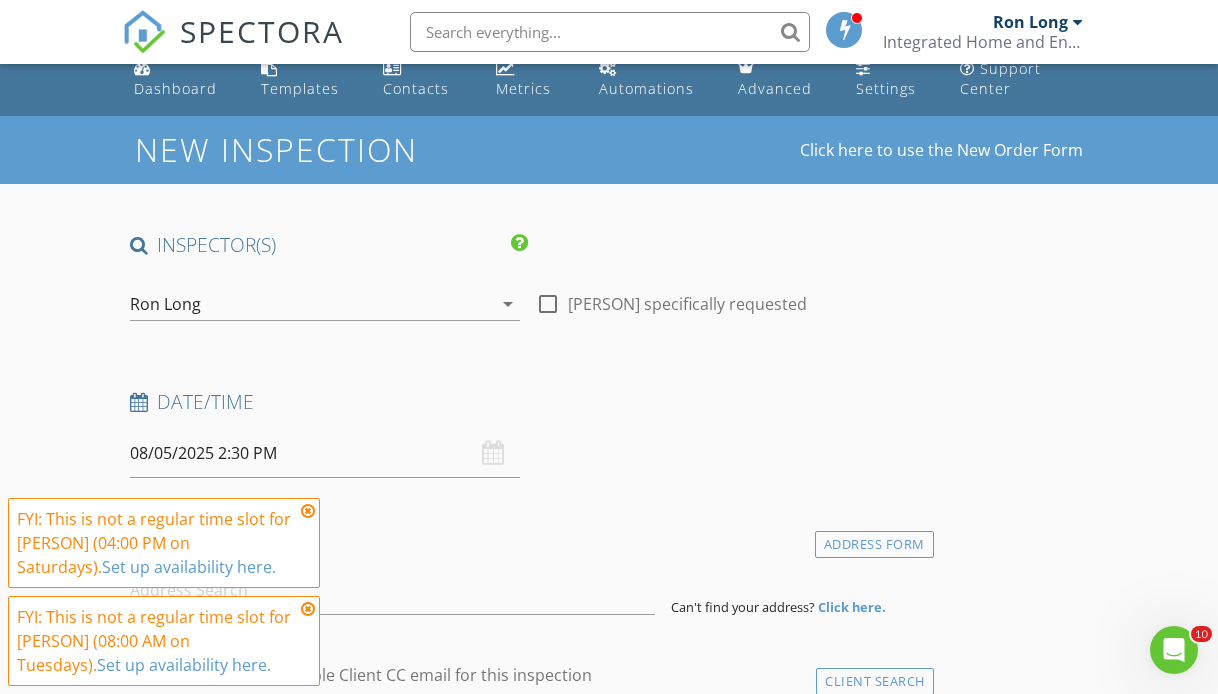 scroll, scrollTop: 0, scrollLeft: 0, axis: both 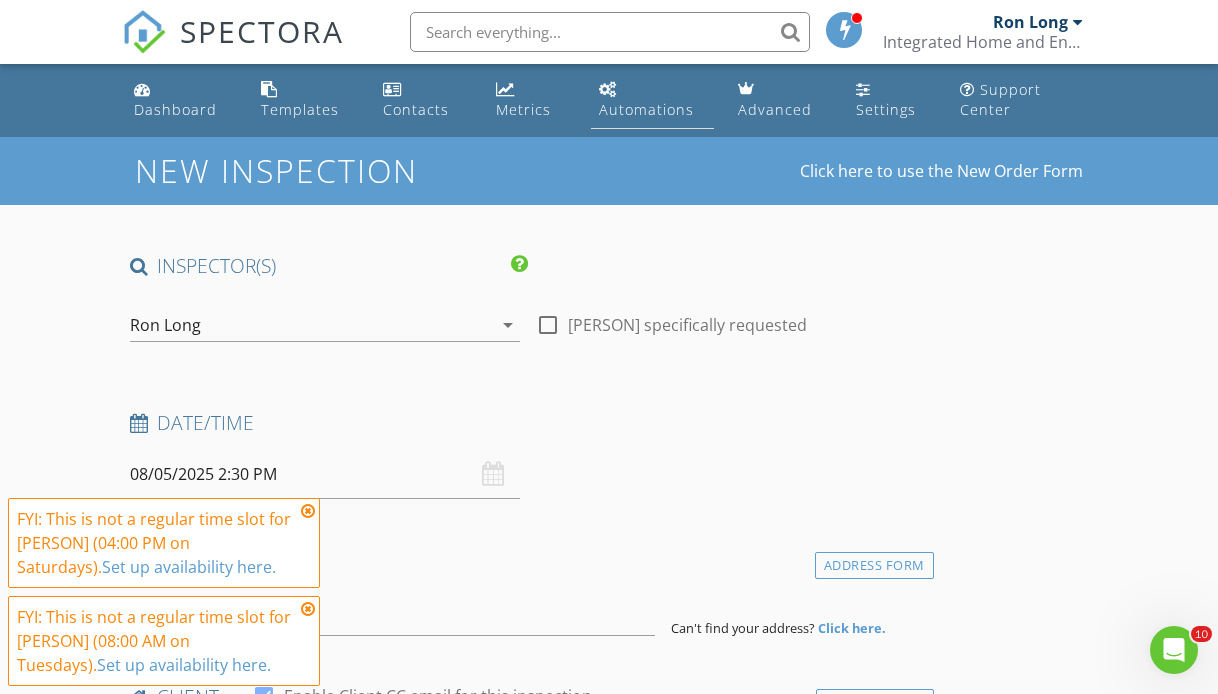 click on "Automations" at bounding box center [646, 109] 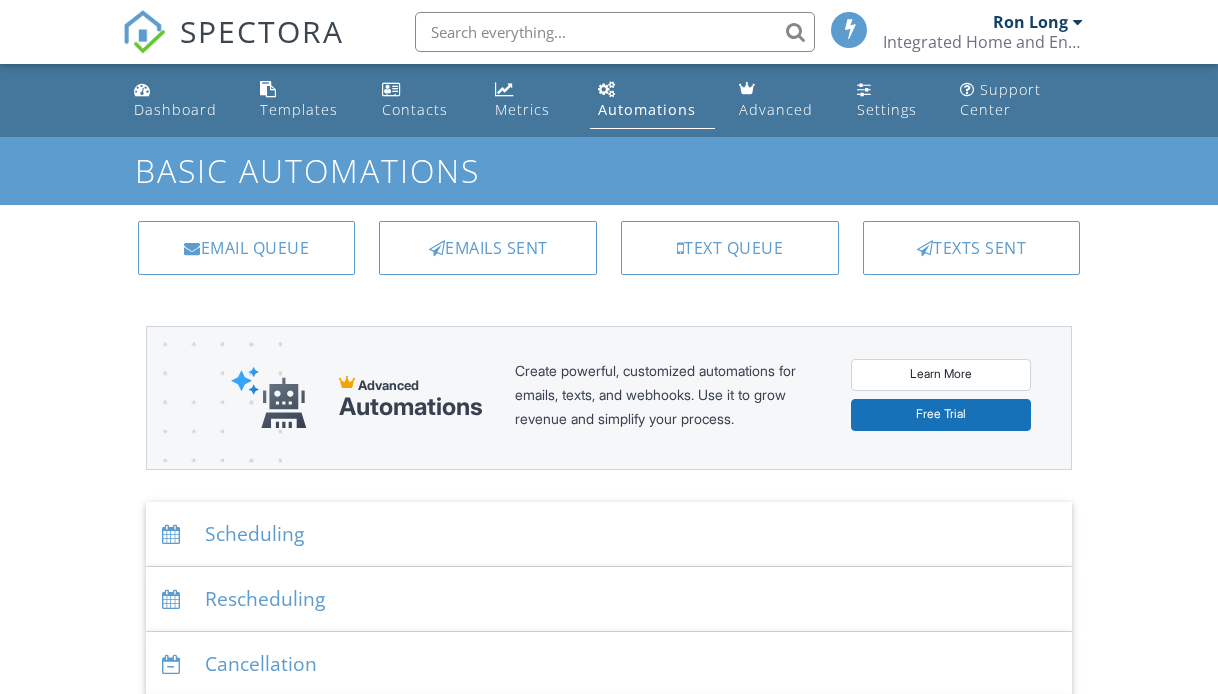 scroll, scrollTop: 0, scrollLeft: 0, axis: both 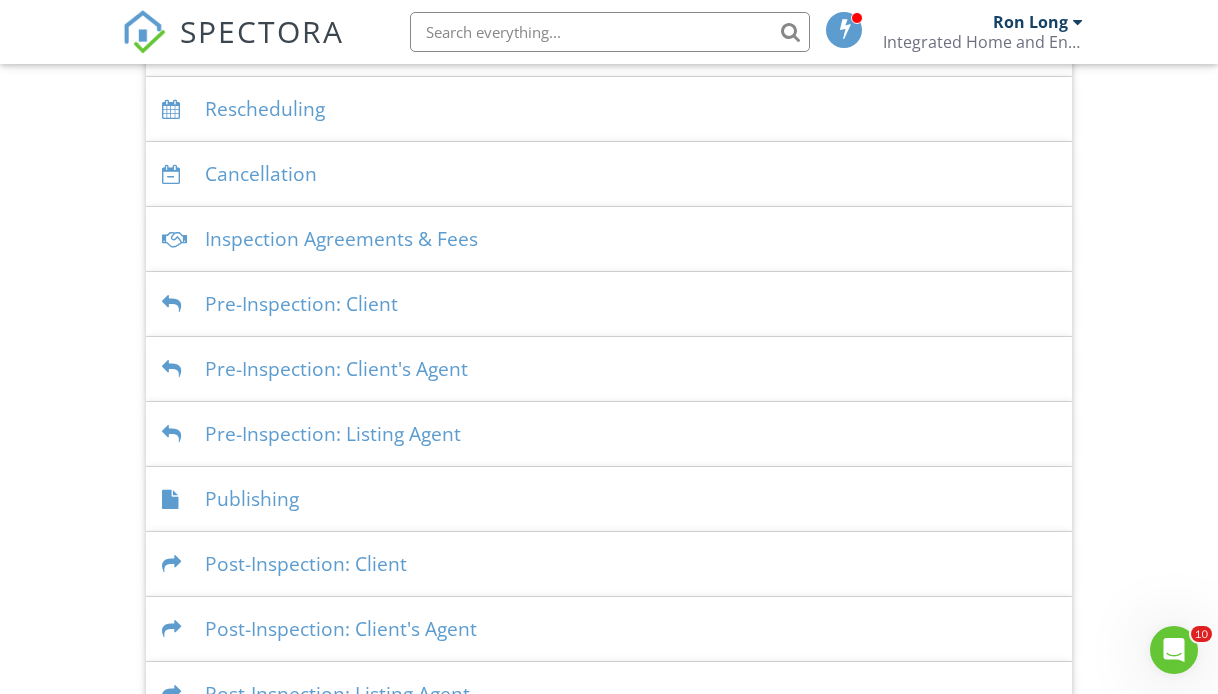 click on "Inspection Agreements & Fees" at bounding box center [609, 239] 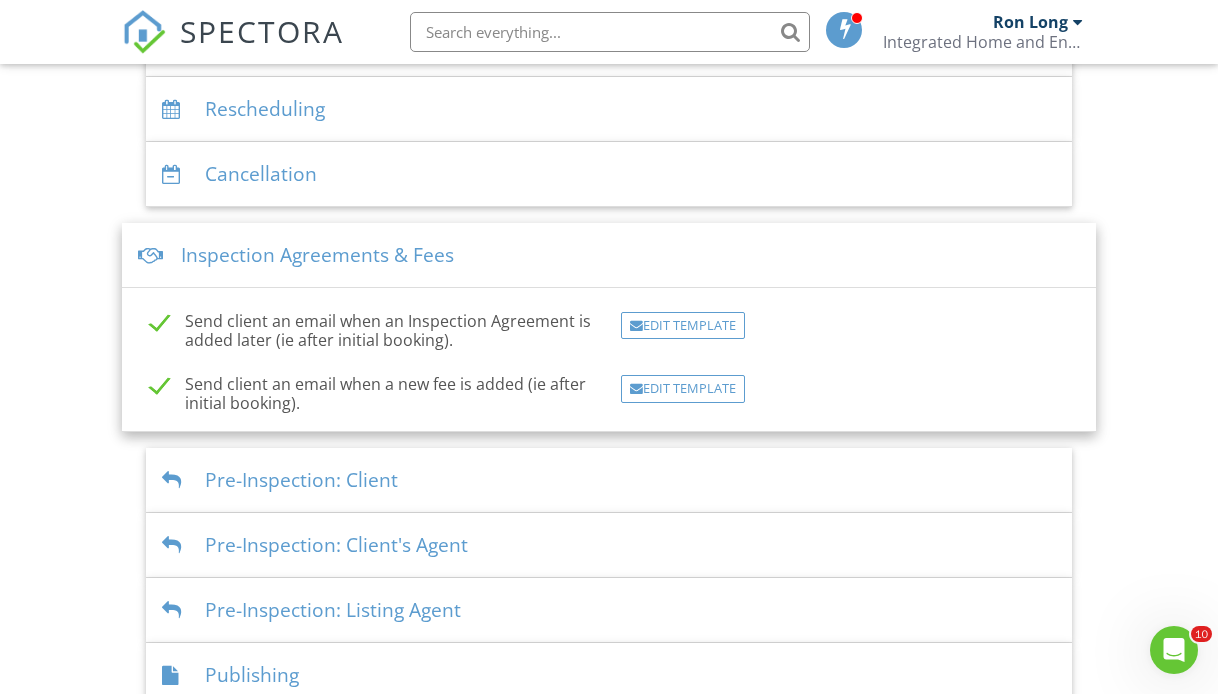click on "Dashboard
Templates
Contacts
Metrics
Automations
Advanced
Settings
Support Center
Basic Automations
Email Queue
Emails Sent
Text Queue
Texts Sent
Advanced
Automations
Create powerful, customized automations for emails, texts, and webhooks.
Use it to grow revenue and simplify your process.
Learn More
Free Trial
Scheduling
Emails
Inspection confirmation email for clients
Edit Template
Inspection confirmation email for client's agent
Edit Template
Inspection confirmation email for listing agent
Edit Template
Text Messages
Inspection confirmation text for clients
Edit Template
Inspection confirmation text for client's agent
Edit Template" at bounding box center (609, 238) 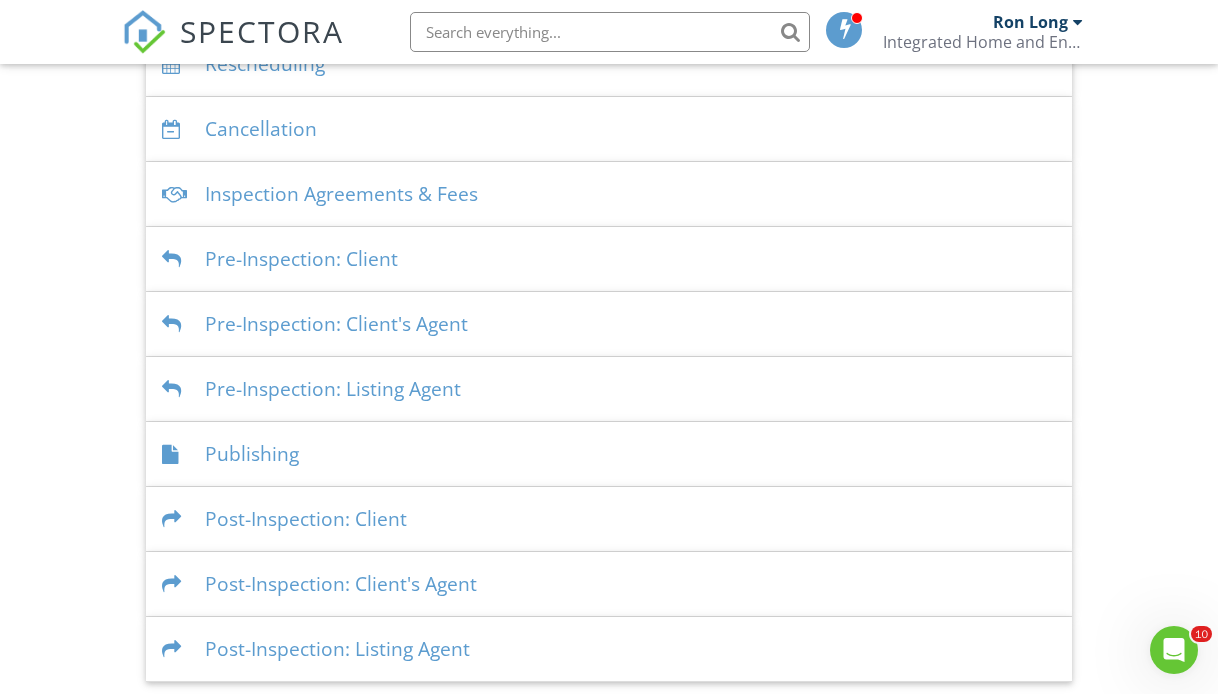 scroll, scrollTop: 538, scrollLeft: 0, axis: vertical 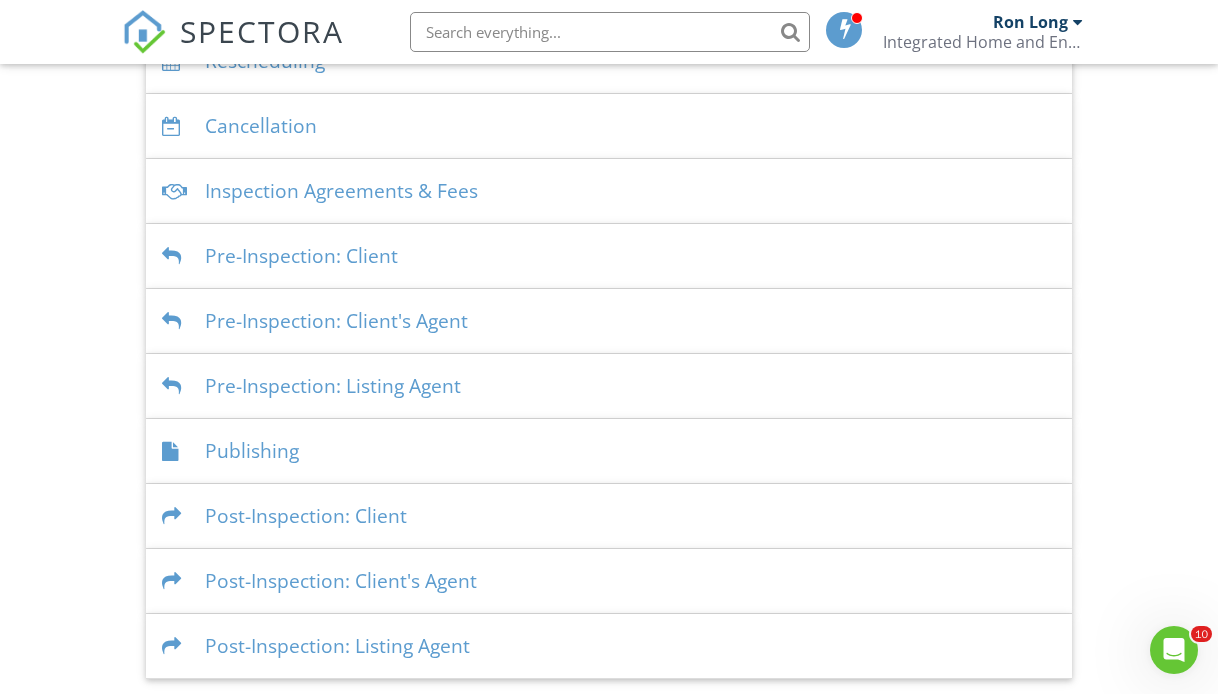 click on "Dashboard
Templates
Contacts
Metrics
Automations
Advanced
Settings
Support Center
Basic Automations
Email Queue
Emails Sent
Text Queue
Texts Sent
Advanced
Automations
Create powerful, customized automations for emails, texts, and webhooks.
Use it to grow revenue and simplify your process.
Learn More
Free Trial
Scheduling
Emails
Inspection confirmation email for clients
Edit Template
Inspection confirmation email for client's agent
Edit Template
Inspection confirmation email for listing agent
Edit Template
Text Messages
Inspection confirmation text for clients
Edit Template
Inspection confirmation text for client's agent
Edit Template" at bounding box center (609, 102) 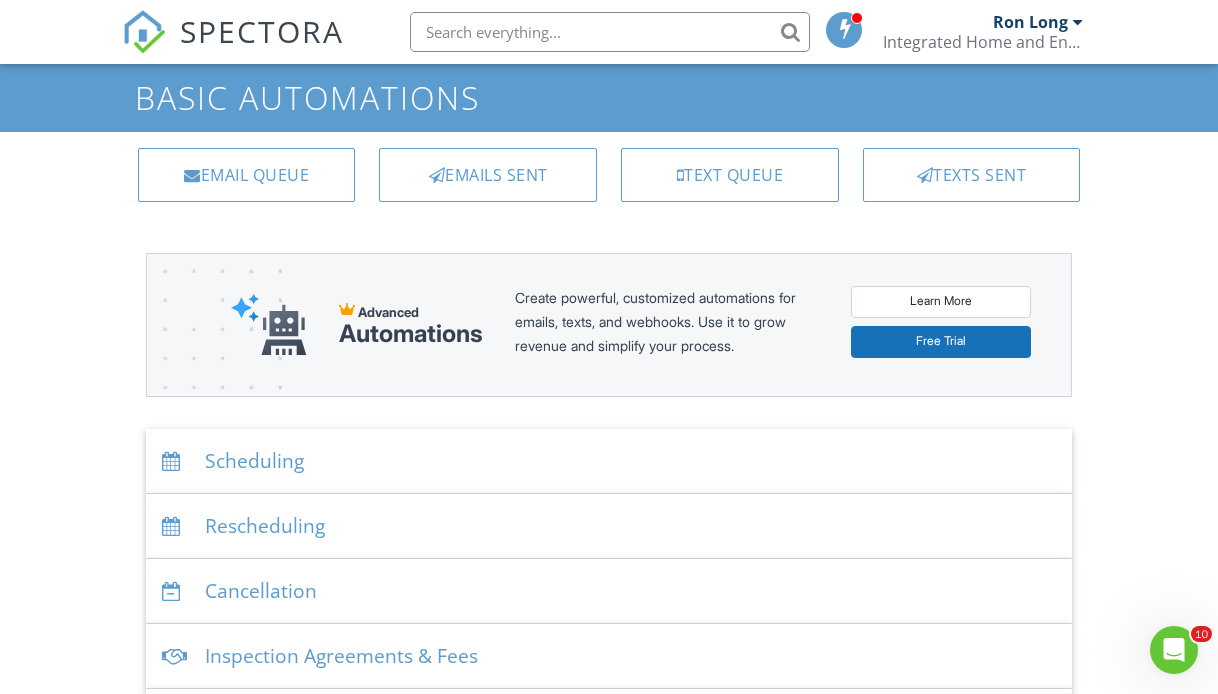 scroll, scrollTop: 0, scrollLeft: 0, axis: both 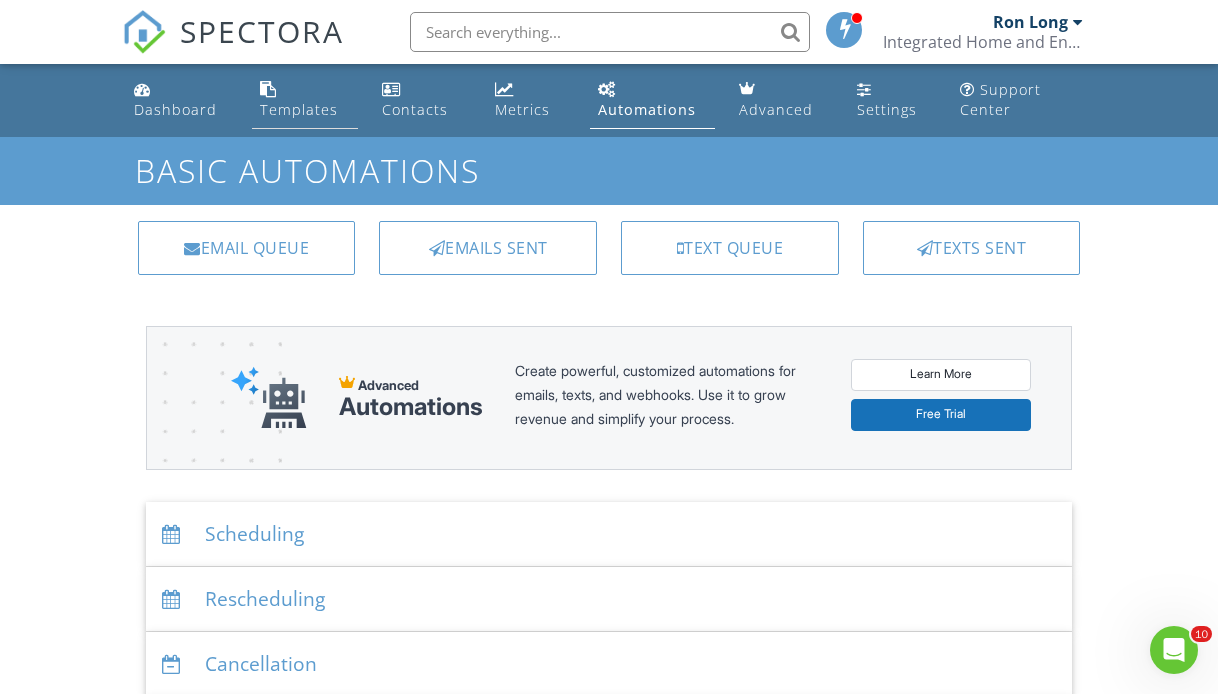 click on "Templates" at bounding box center (299, 109) 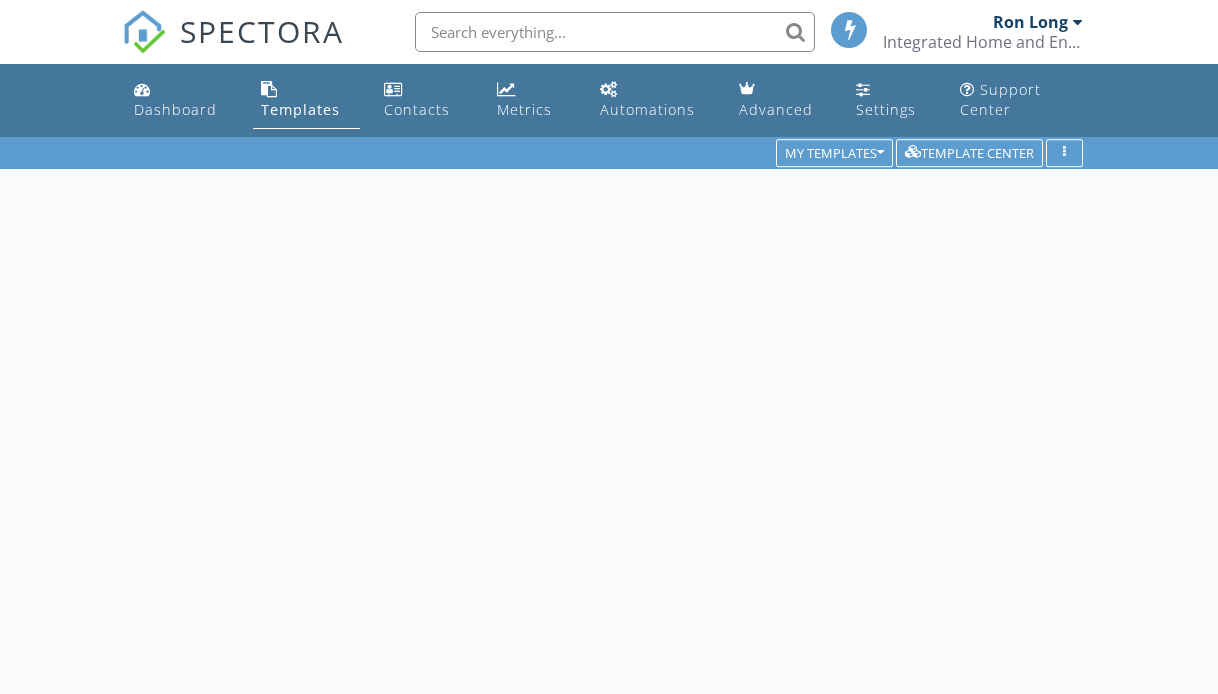 scroll, scrollTop: 0, scrollLeft: 0, axis: both 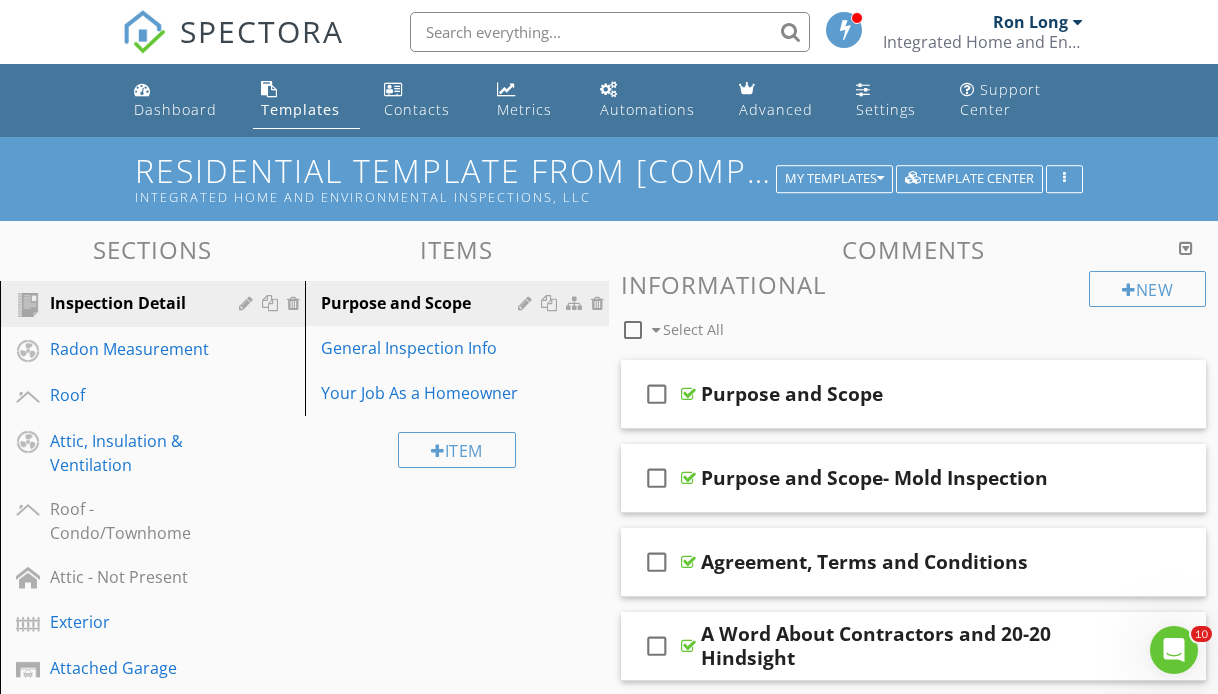 click on "Integrated Home and Environmental Inspections" at bounding box center (983, 42) 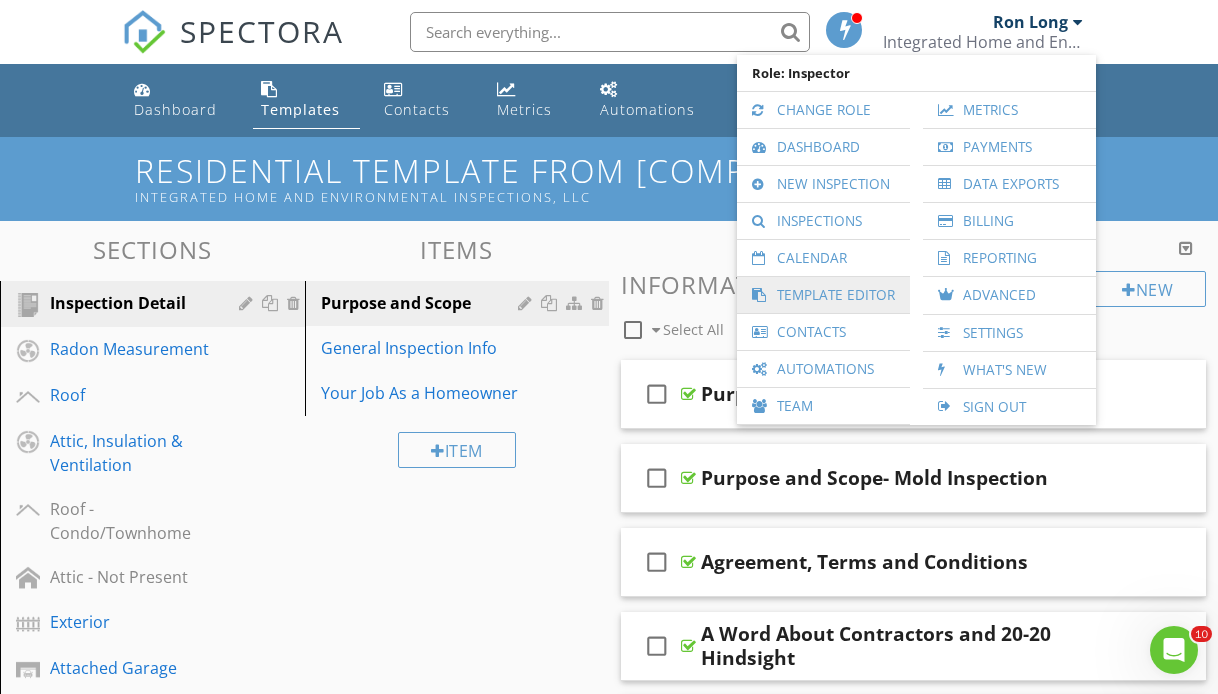 click on "Template Editor" at bounding box center (823, 295) 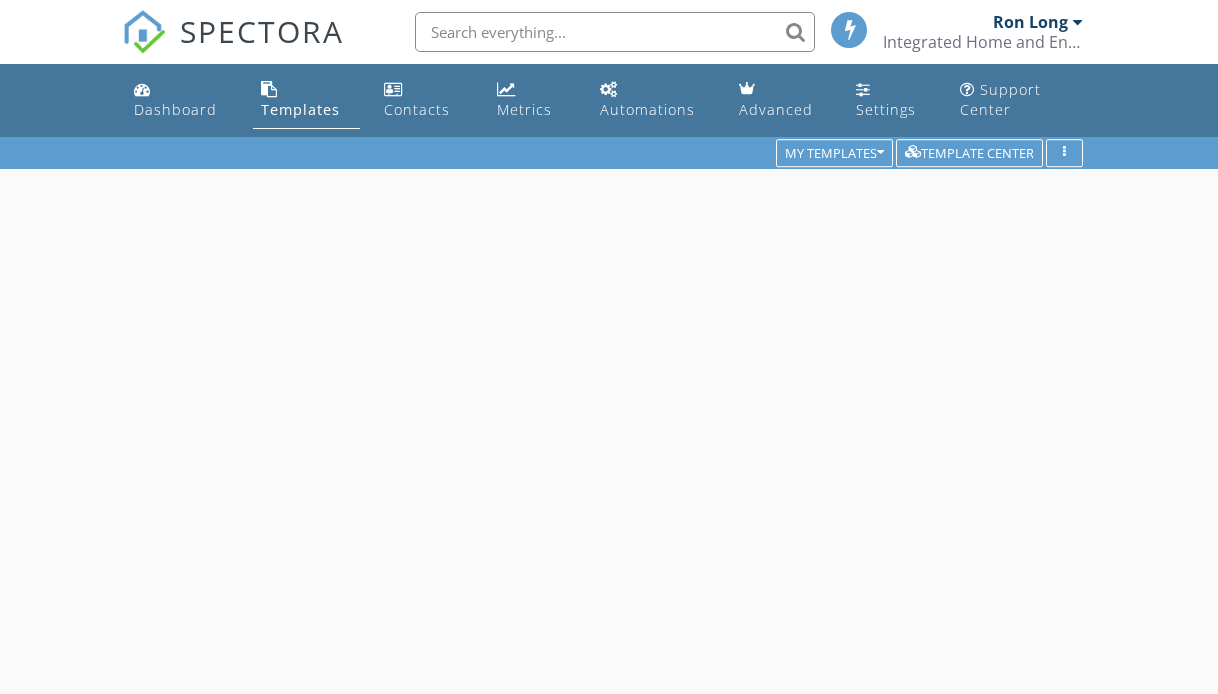 scroll, scrollTop: 0, scrollLeft: 0, axis: both 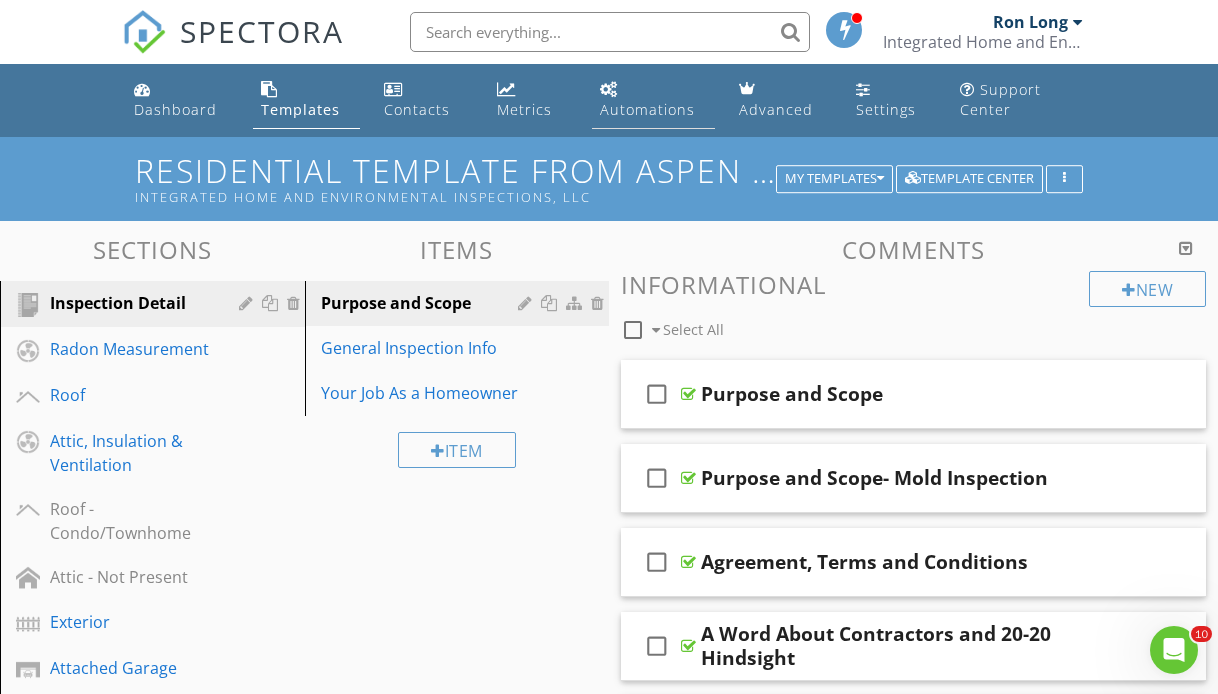 click on "Automations" at bounding box center (647, 109) 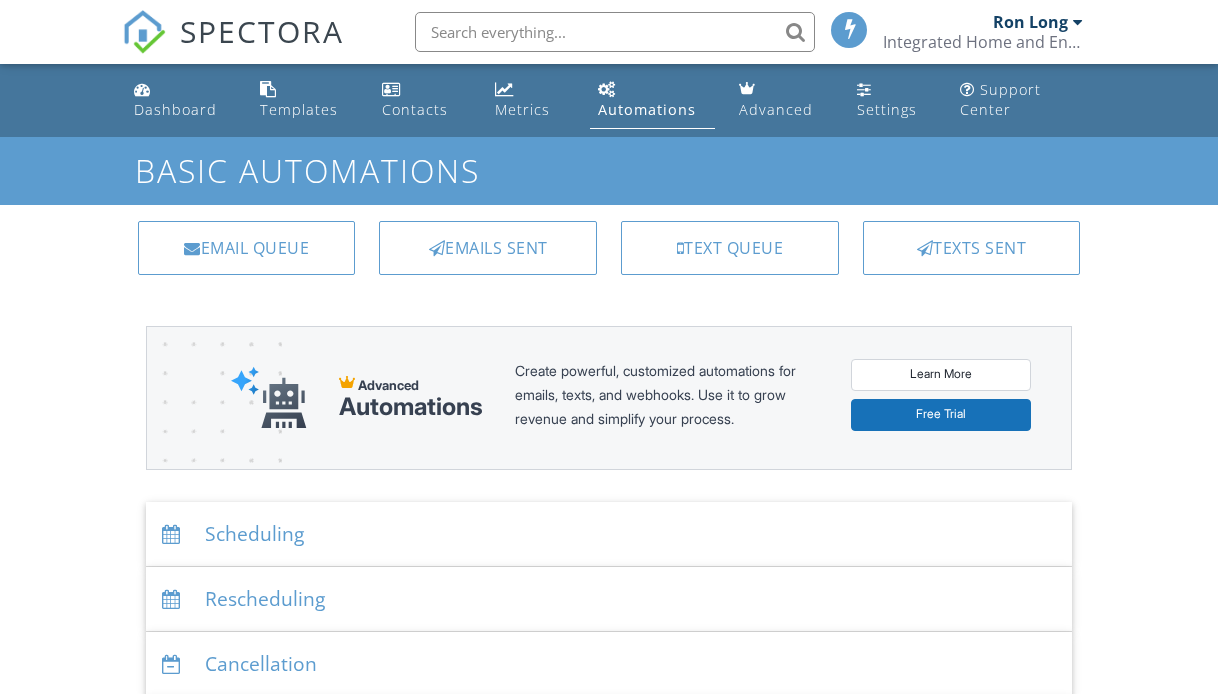 scroll, scrollTop: 0, scrollLeft: 0, axis: both 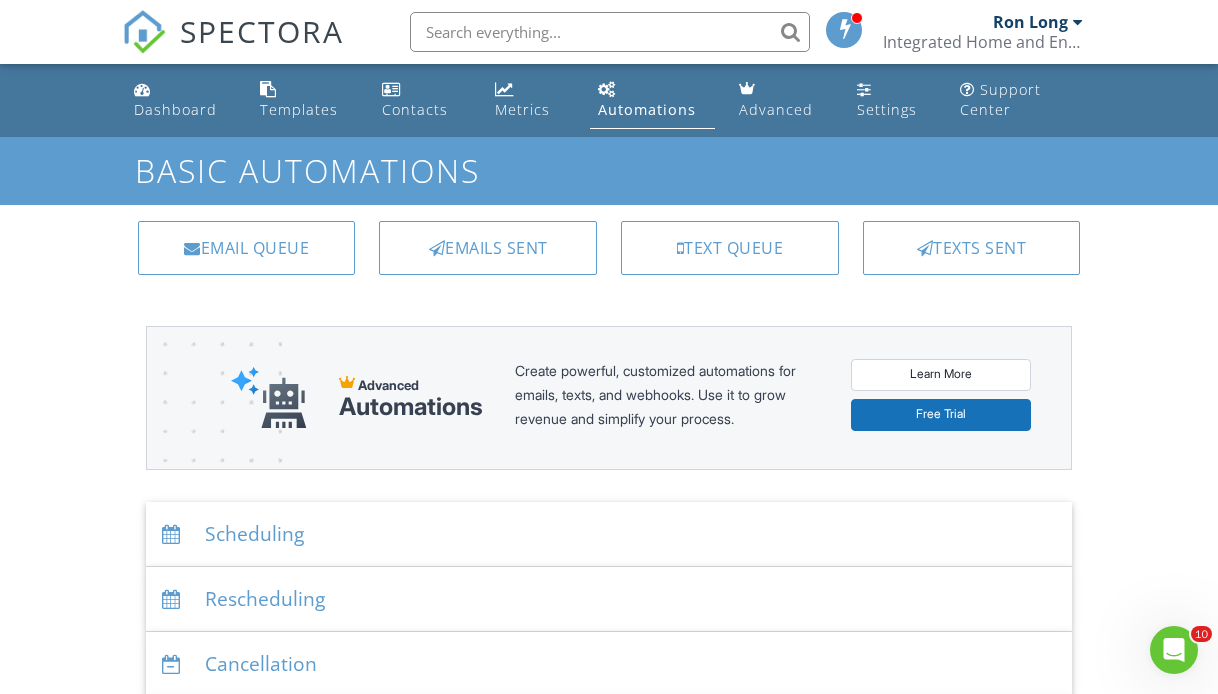 click on "Dashboard
Templates
Contacts
Metrics
Automations
Advanced
Settings
Support Center
Basic Automations
Email Queue
Emails Sent
Text Queue
Texts Sent
Advanced
Automations
Create powerful, customized automations for emails, texts, and webhooks.
Use it to grow revenue and simplify your process.
Learn More
Free Trial
Scheduling
Emails
Inspection confirmation email for clients
Edit Template
Inspection confirmation email for client's agent
Edit Template
Inspection confirmation email for listing agent
Edit Template
Text Messages
Inspection confirmation text for clients
Edit Template
Inspection confirmation text for client's agent
Edit Template" at bounding box center (609, 640) 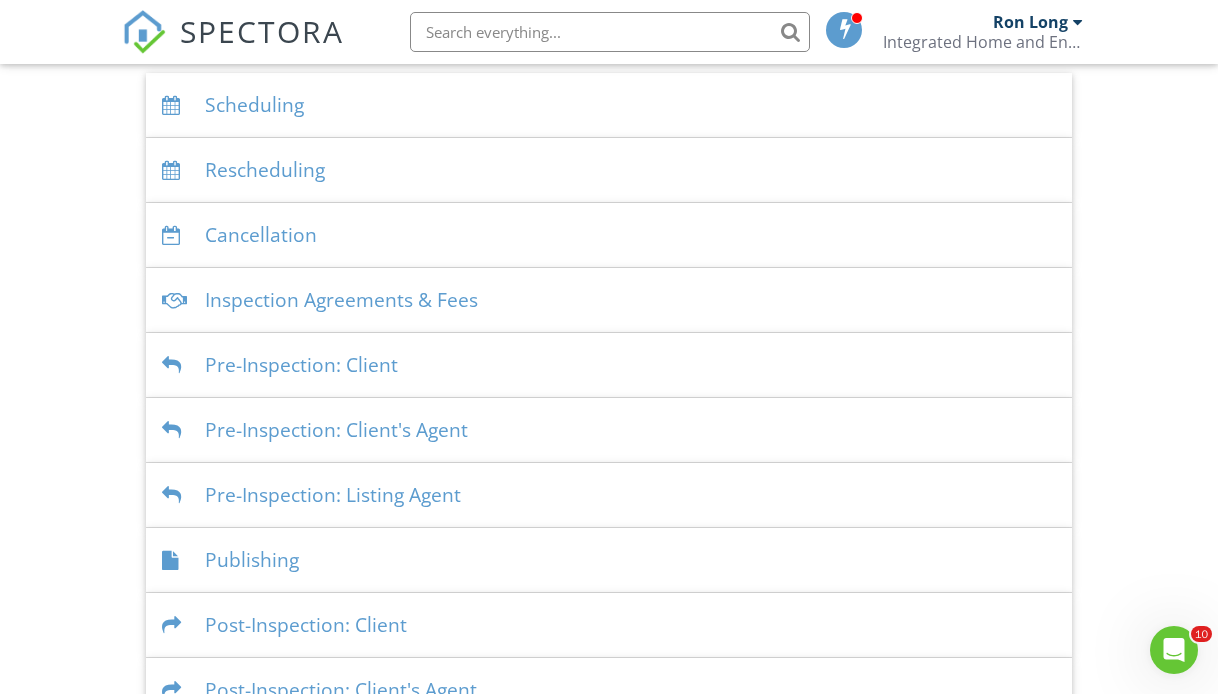 scroll, scrollTop: 422, scrollLeft: 0, axis: vertical 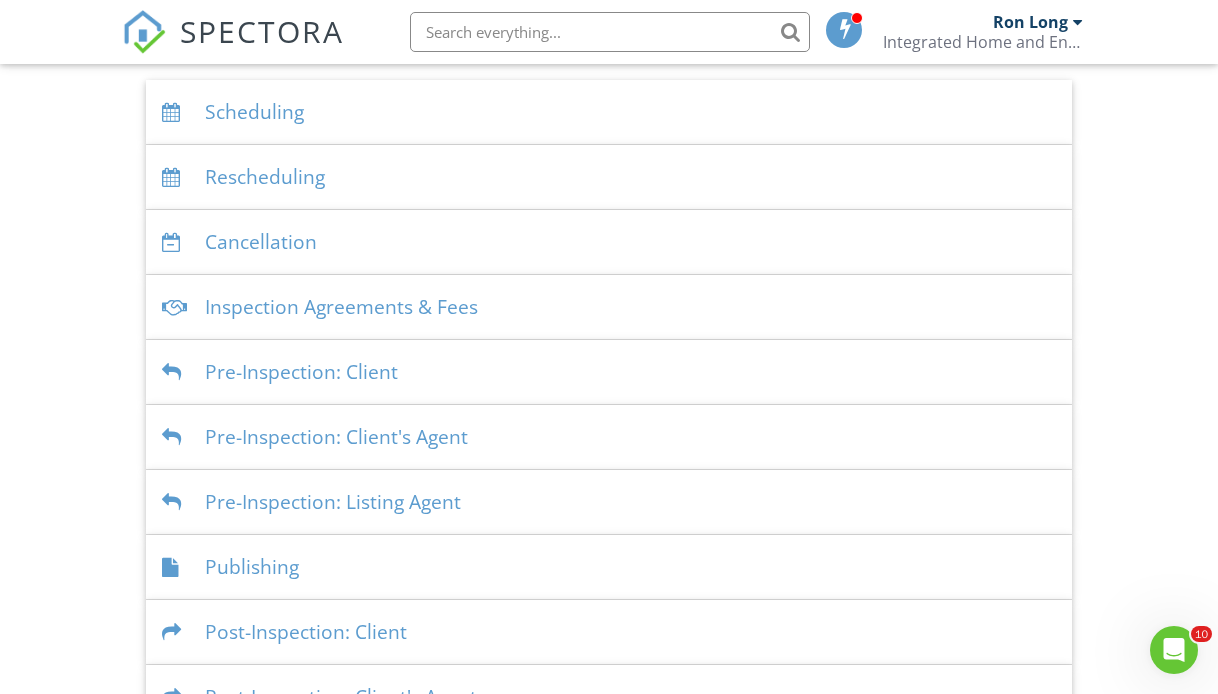 click on "Inspection Agreements & Fees" at bounding box center (609, 307) 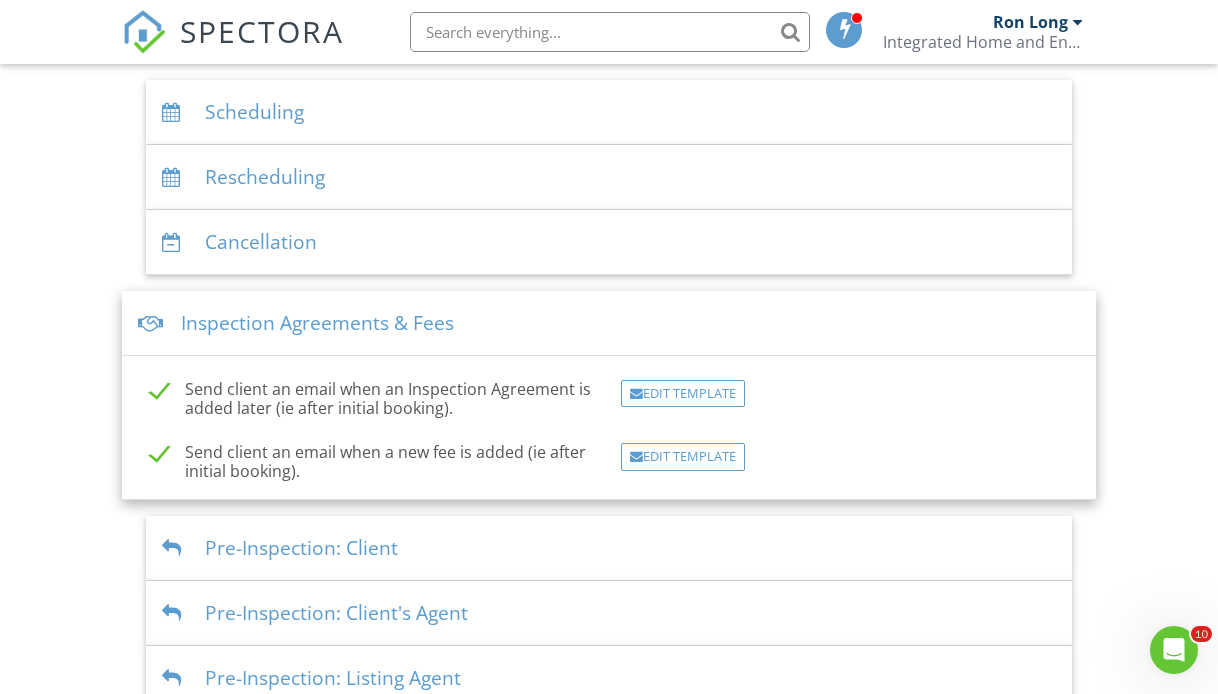click on "Dashboard
Templates
Contacts
Metrics
Automations
Advanced
Settings
Support Center
Basic Automations
Email Queue
Emails Sent
Text Queue
Texts Sent
Advanced
Automations
Create powerful, customized automations for emails, texts, and webhooks.
Use it to grow revenue and simplify your process.
Learn More
Free Trial
Scheduling
Emails
Inspection confirmation email for clients
Edit Template
Inspection confirmation email for client's agent
Edit Template
Inspection confirmation email for listing agent
Edit Template
Text Messages
Inspection confirmation text for clients
Edit Template
Inspection confirmation text for client's agent
Edit Template" at bounding box center [609, 306] 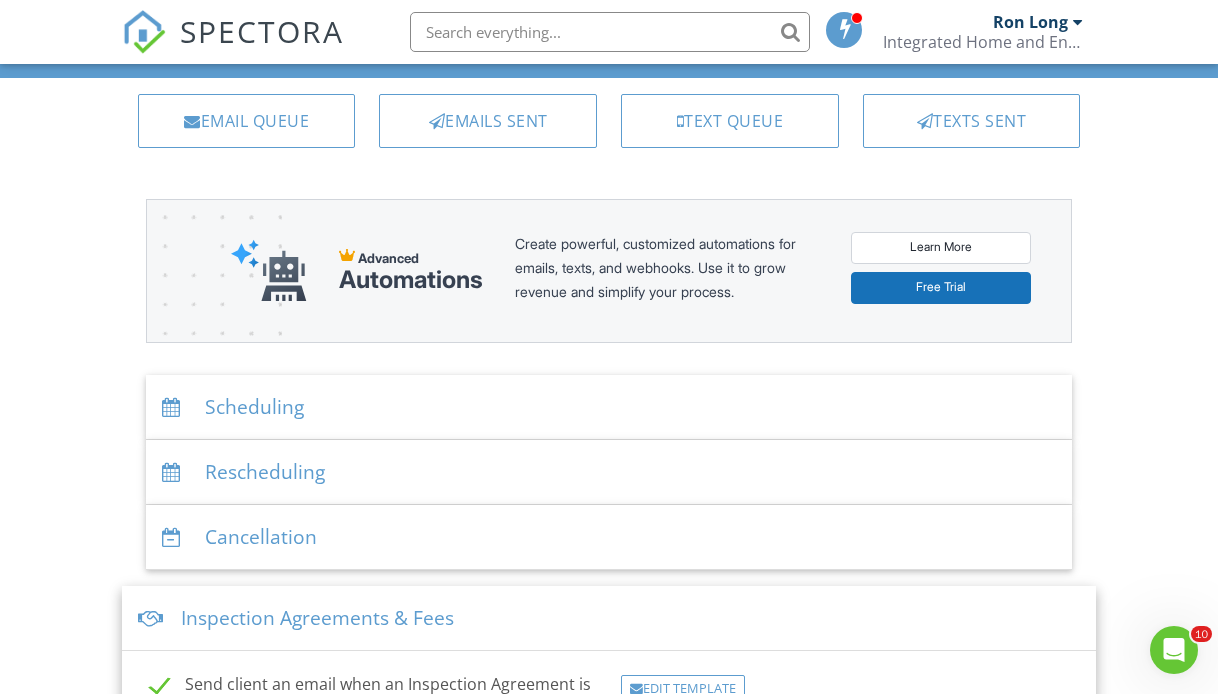 scroll, scrollTop: 0, scrollLeft: 0, axis: both 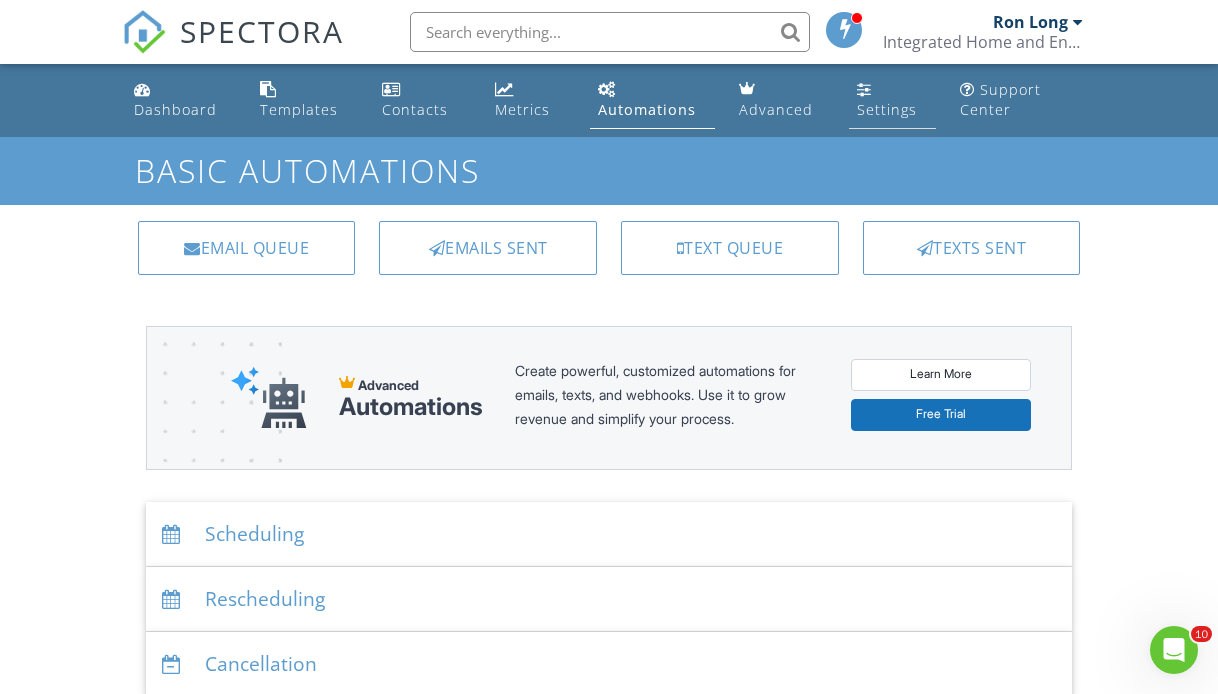 click on "Settings" at bounding box center (887, 109) 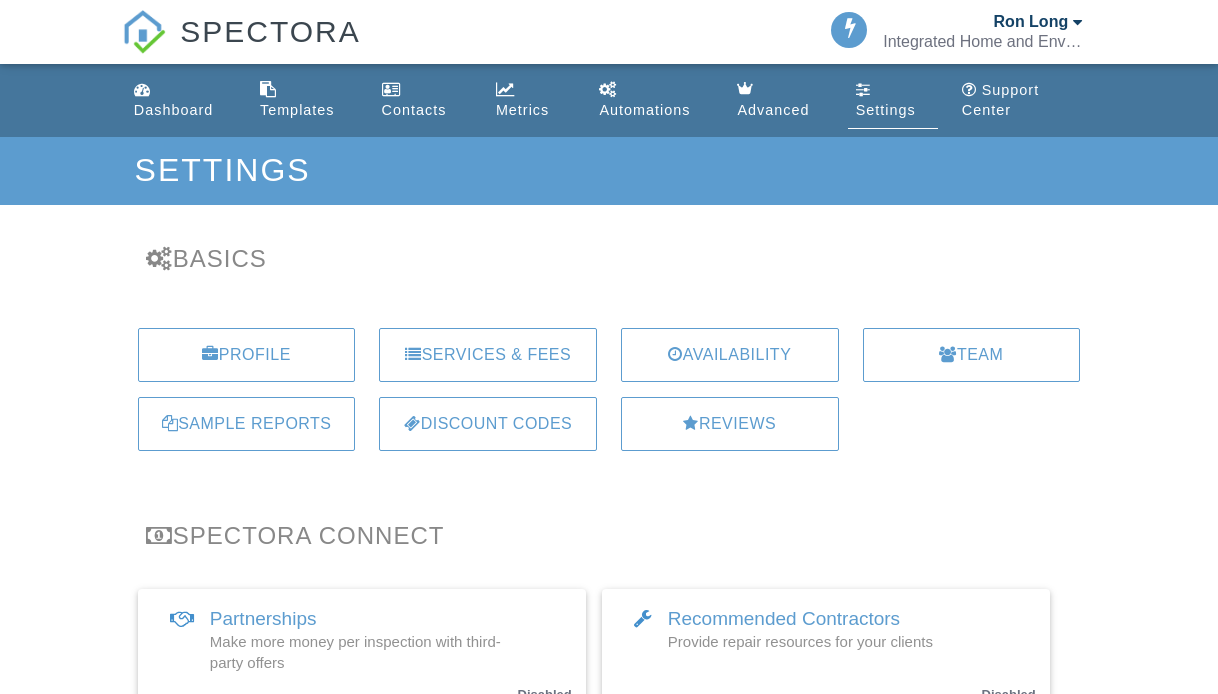 scroll, scrollTop: 0, scrollLeft: 0, axis: both 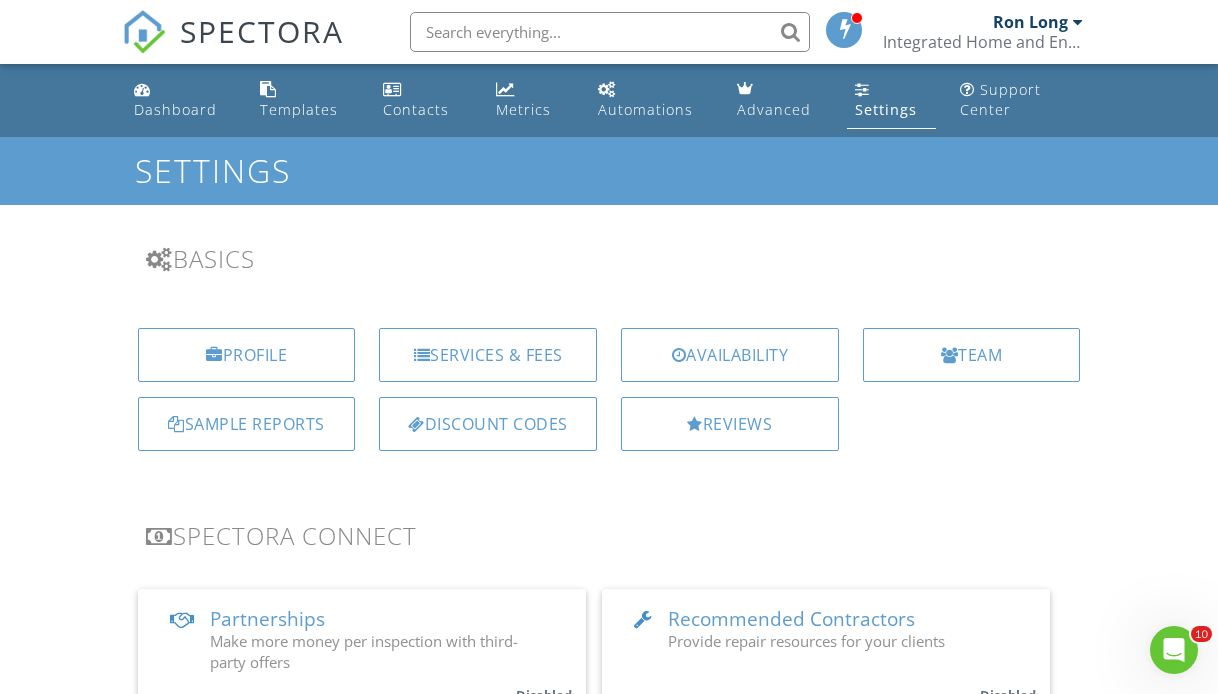click at bounding box center (610, 32) 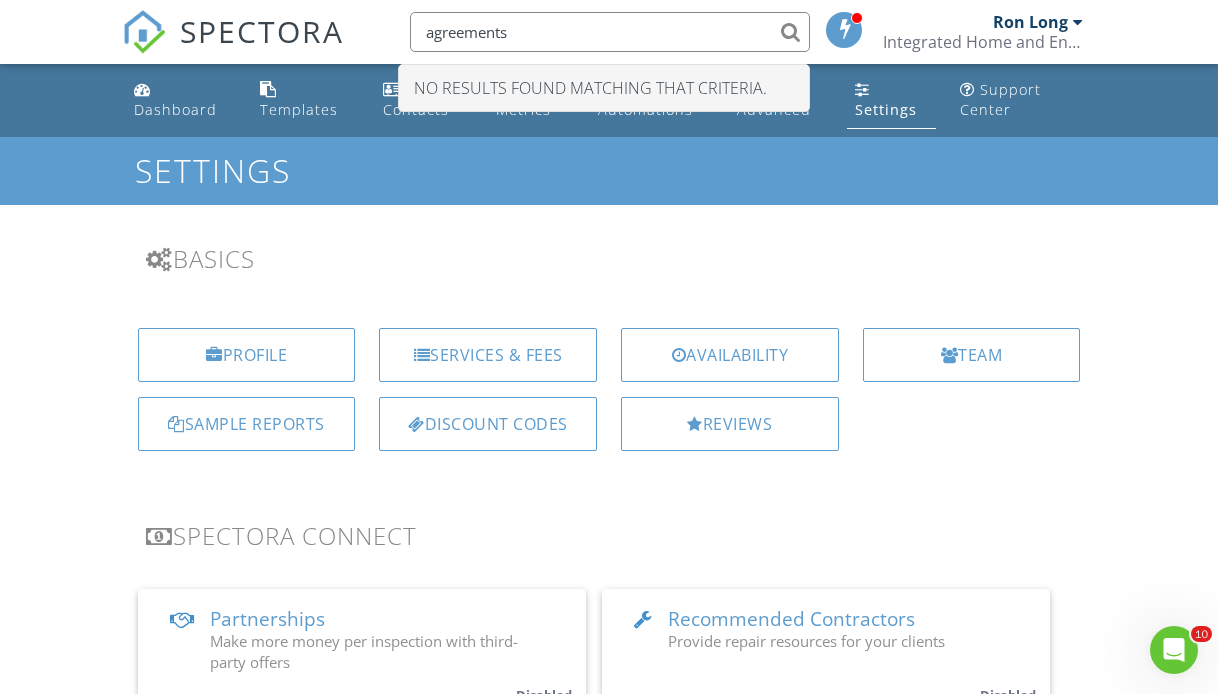 click on "agreements" at bounding box center (610, 32) 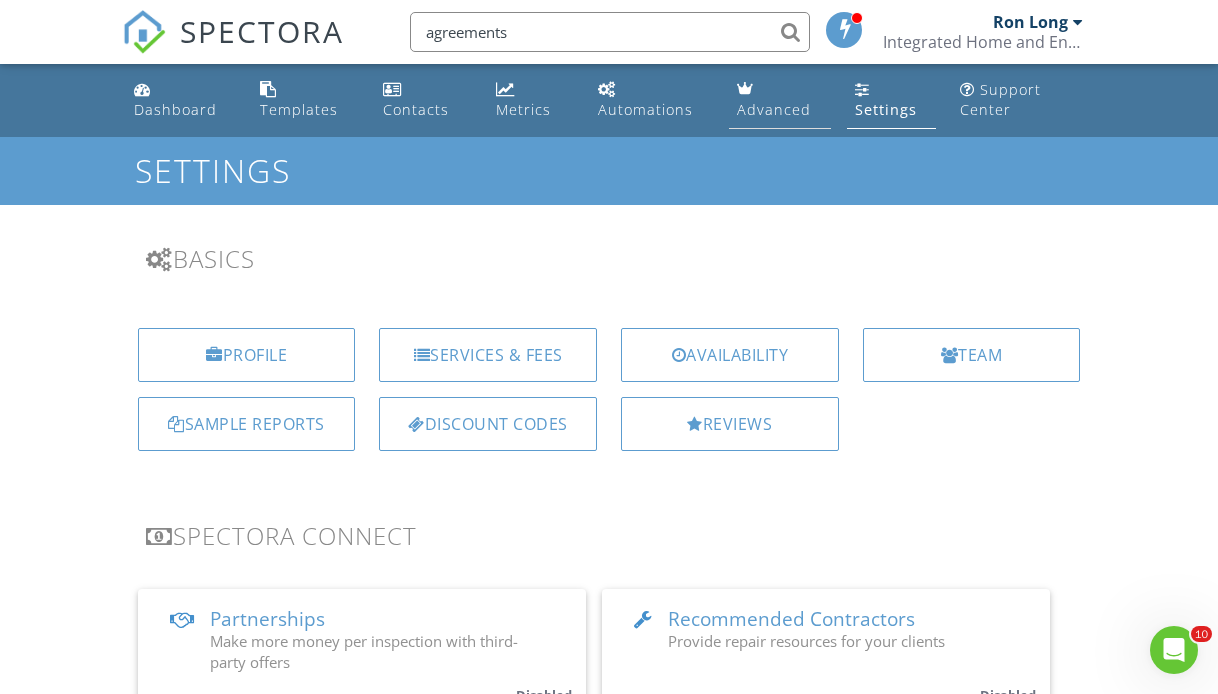 type on "agreements" 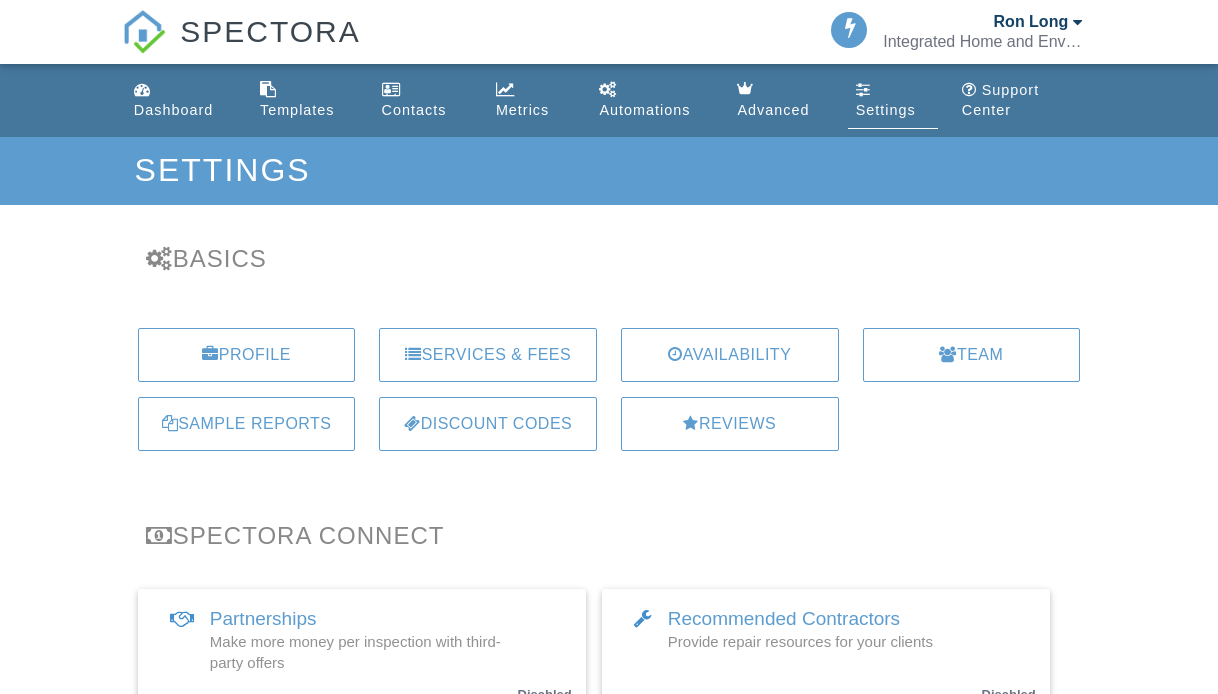scroll, scrollTop: 0, scrollLeft: 0, axis: both 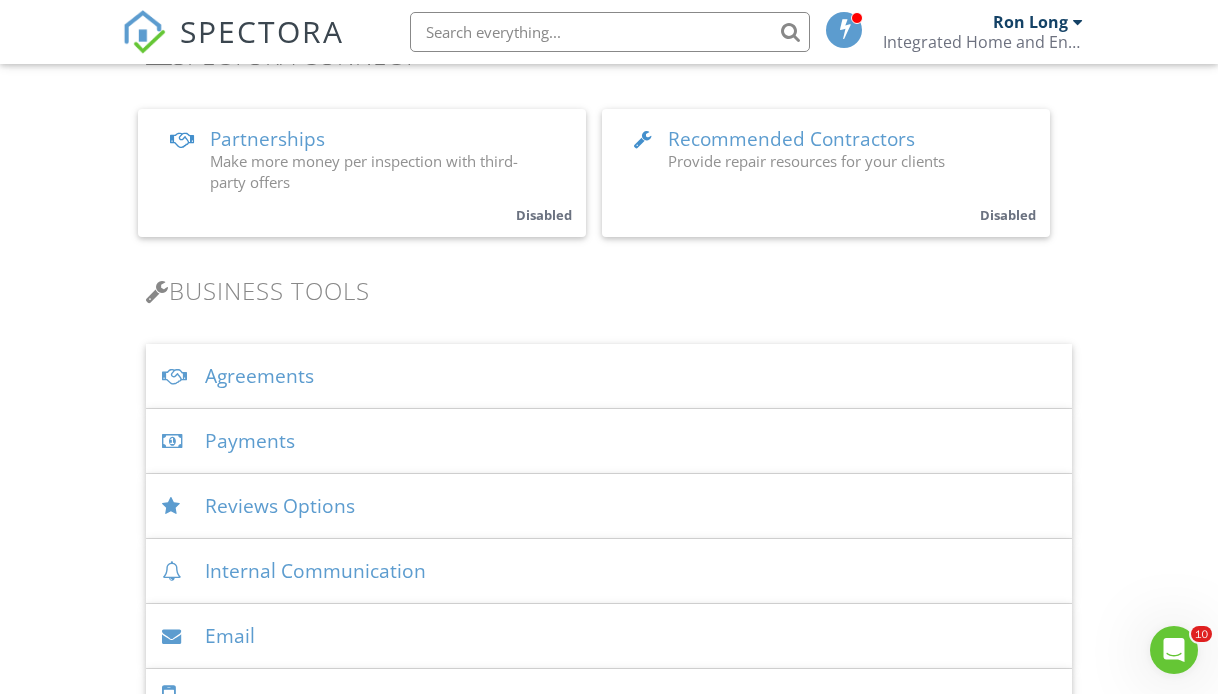 click on "Agreements" at bounding box center [609, 376] 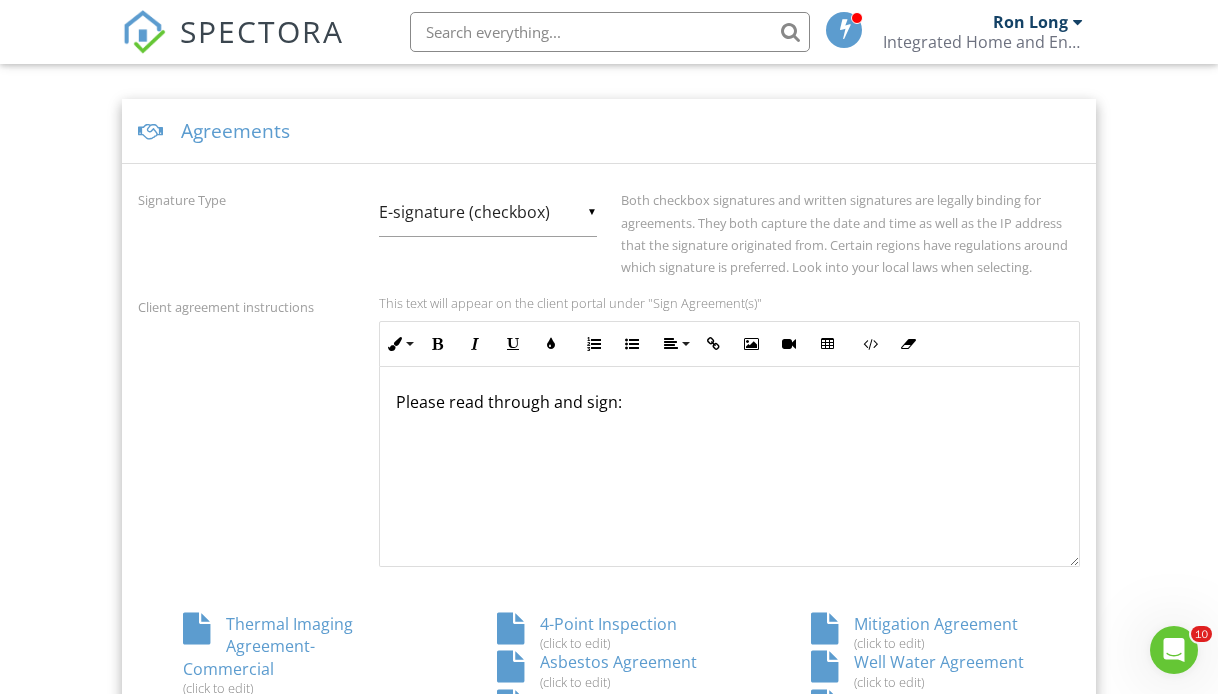 scroll, scrollTop: 740, scrollLeft: 0, axis: vertical 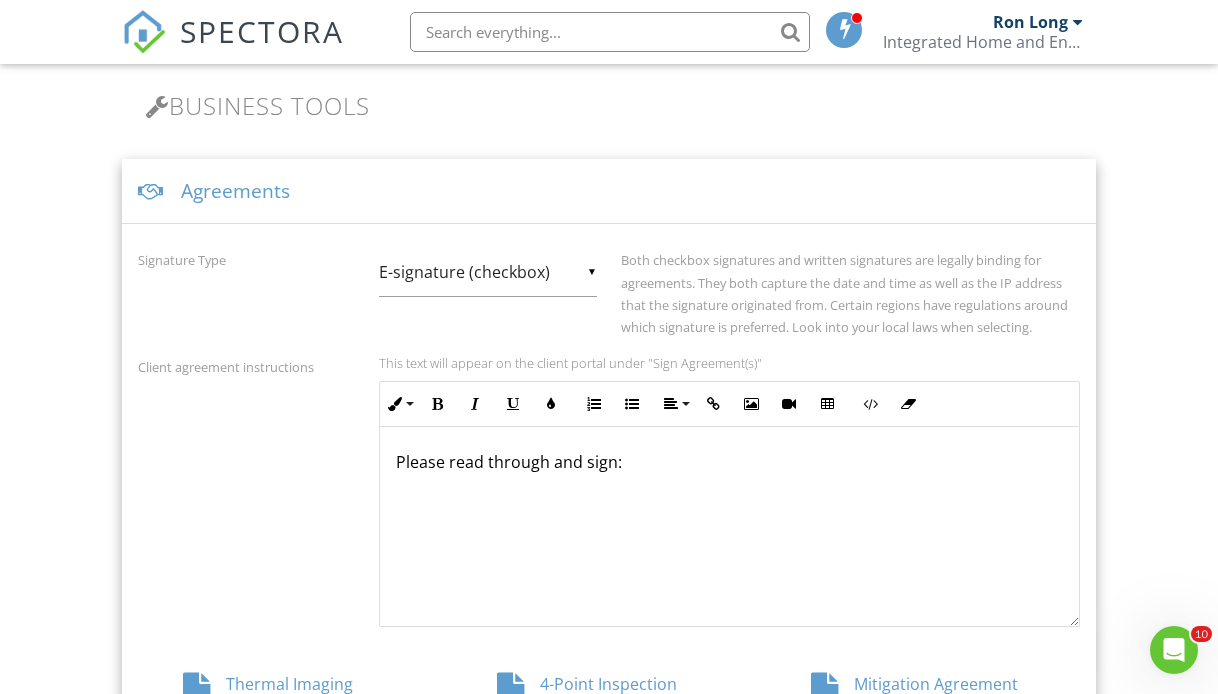 click on "Agreements" at bounding box center [609, 191] 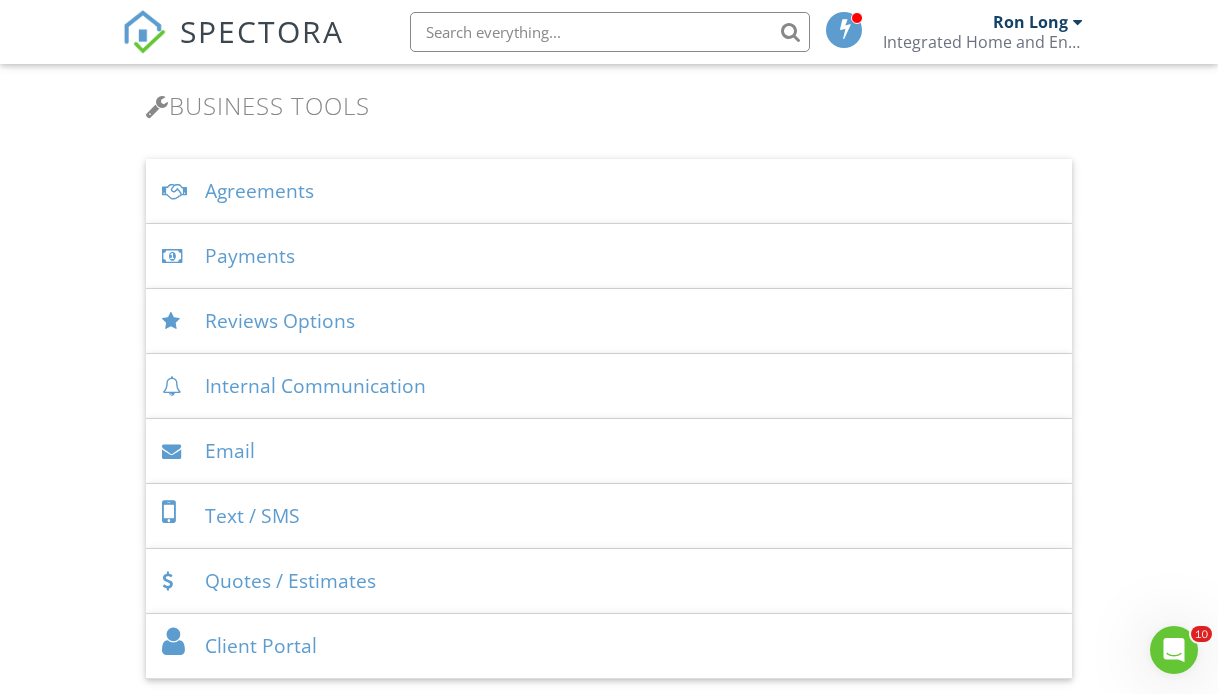 click on "Agreements" at bounding box center [609, 191] 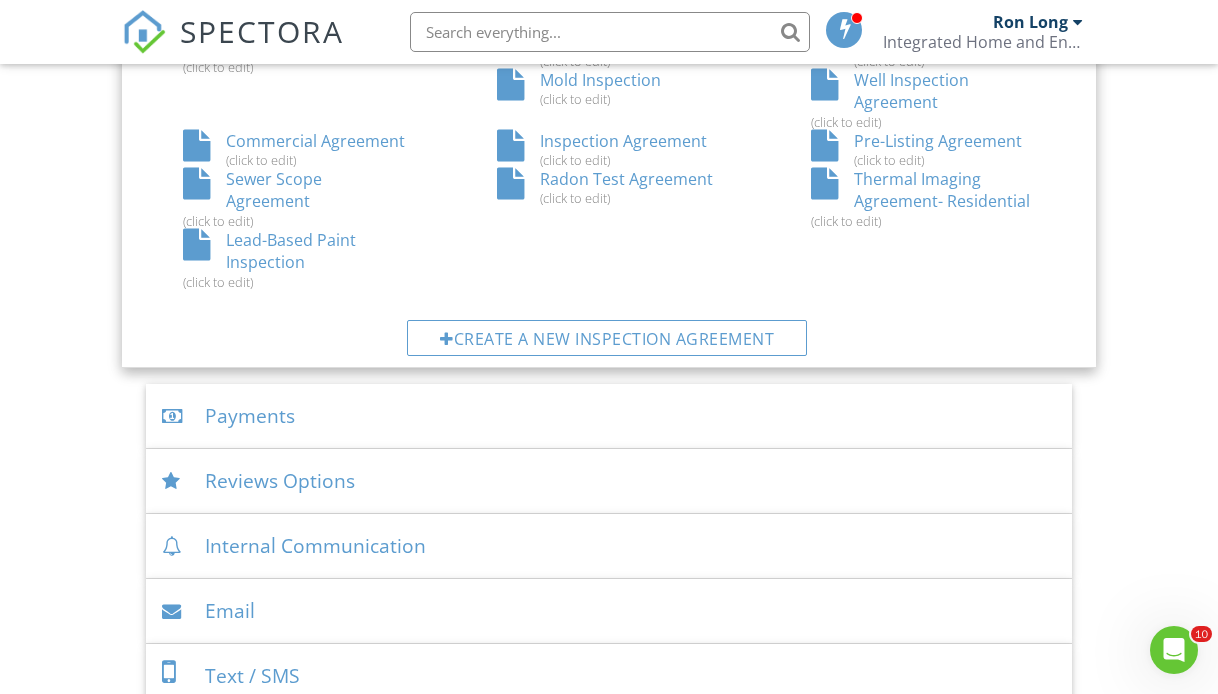 scroll, scrollTop: 1349, scrollLeft: 0, axis: vertical 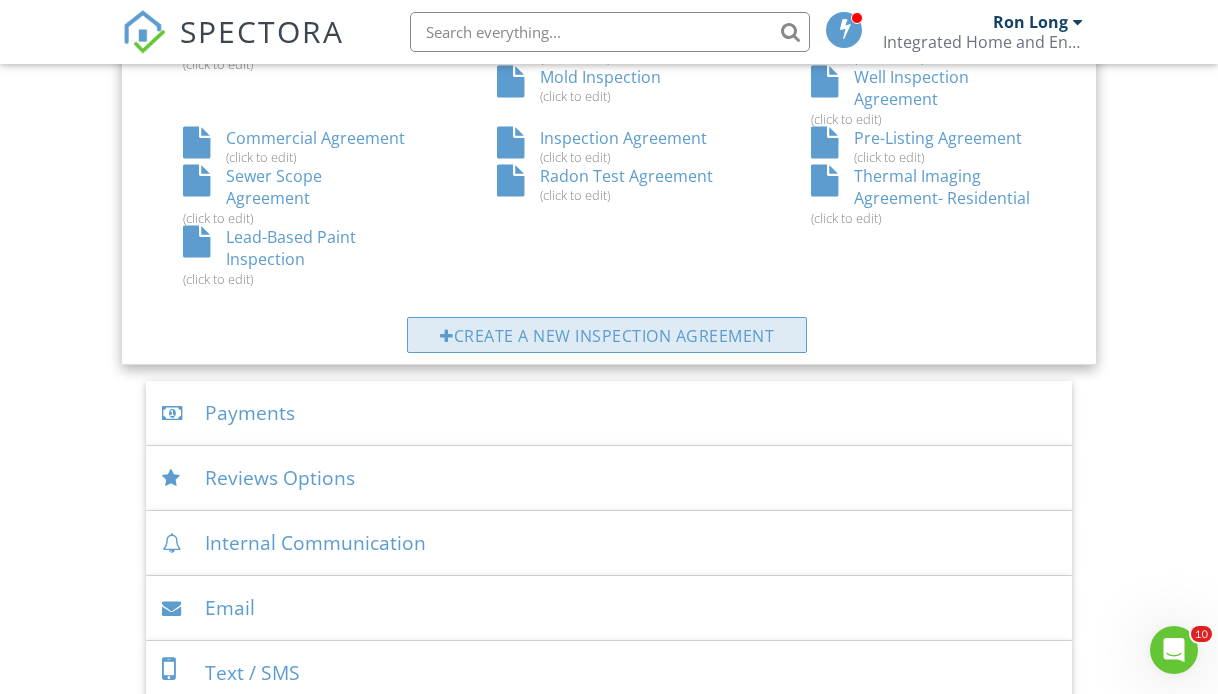 click on "Create a new inspection agreement" at bounding box center [607, 335] 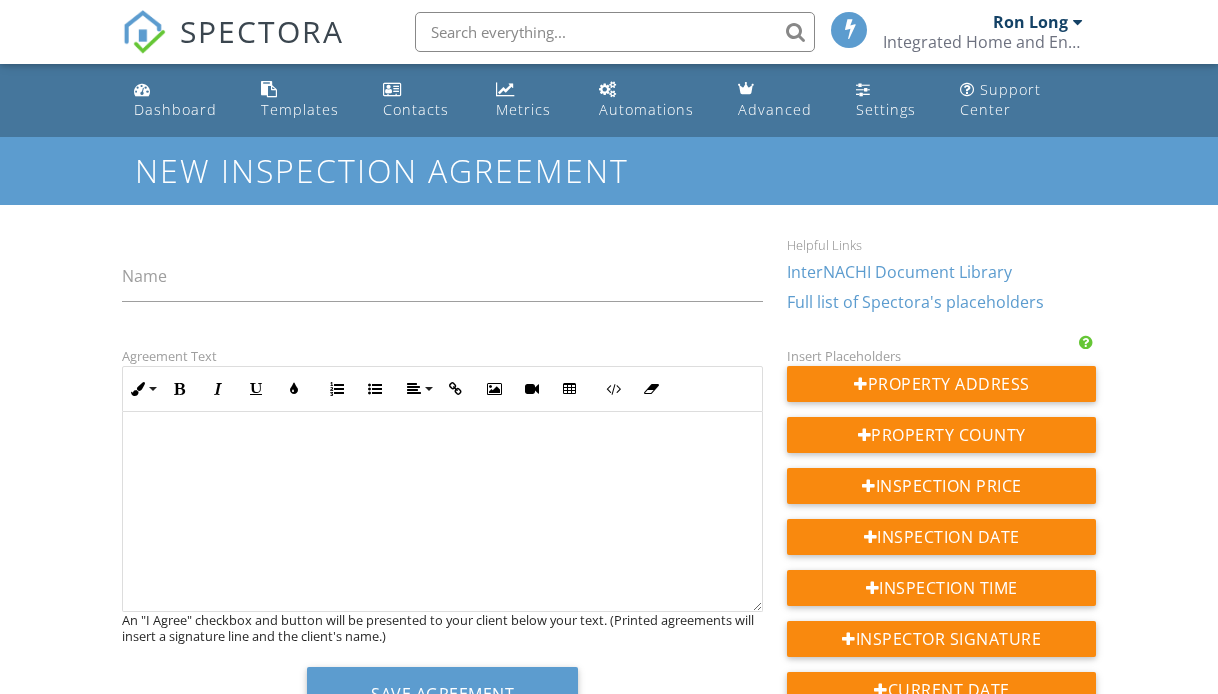 scroll, scrollTop: 0, scrollLeft: 0, axis: both 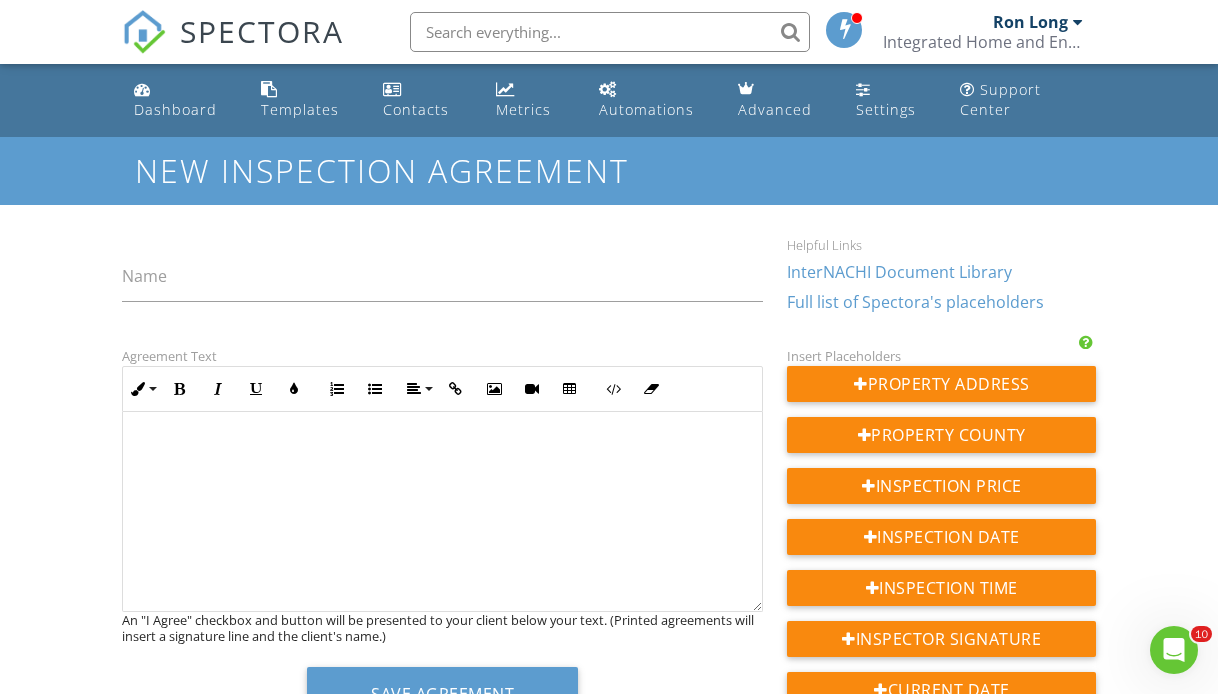 click on "InterNACHI Document Library" at bounding box center (899, 272) 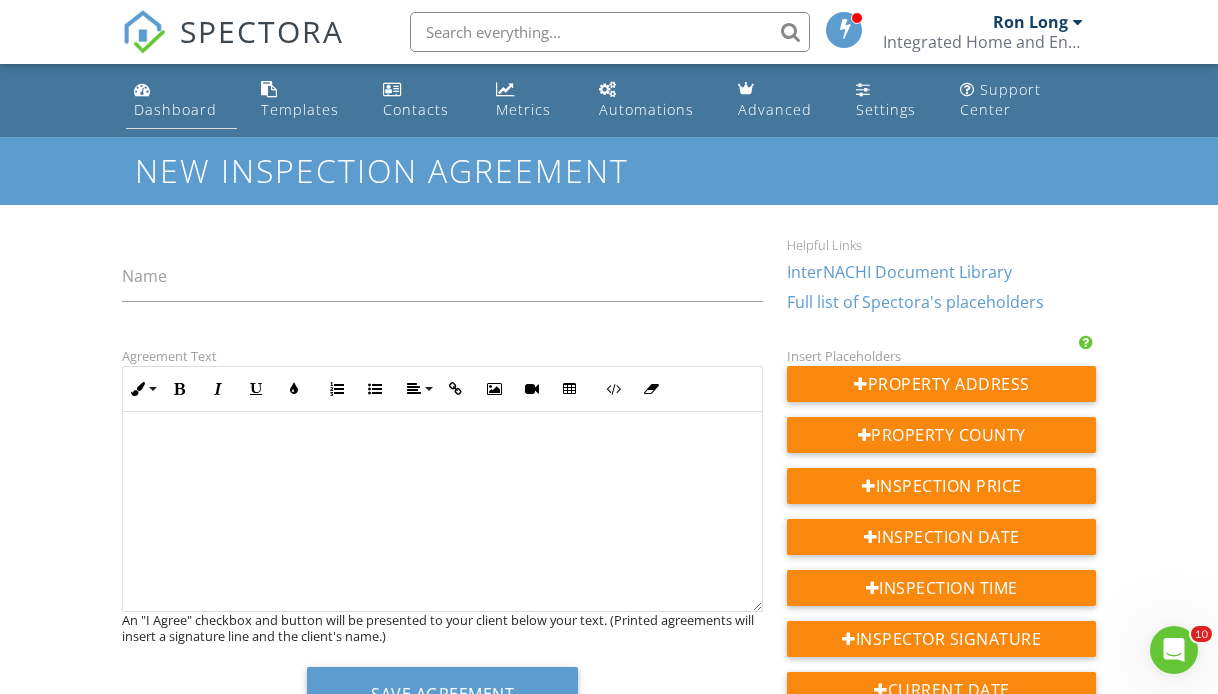 click on "Dashboard" at bounding box center (175, 109) 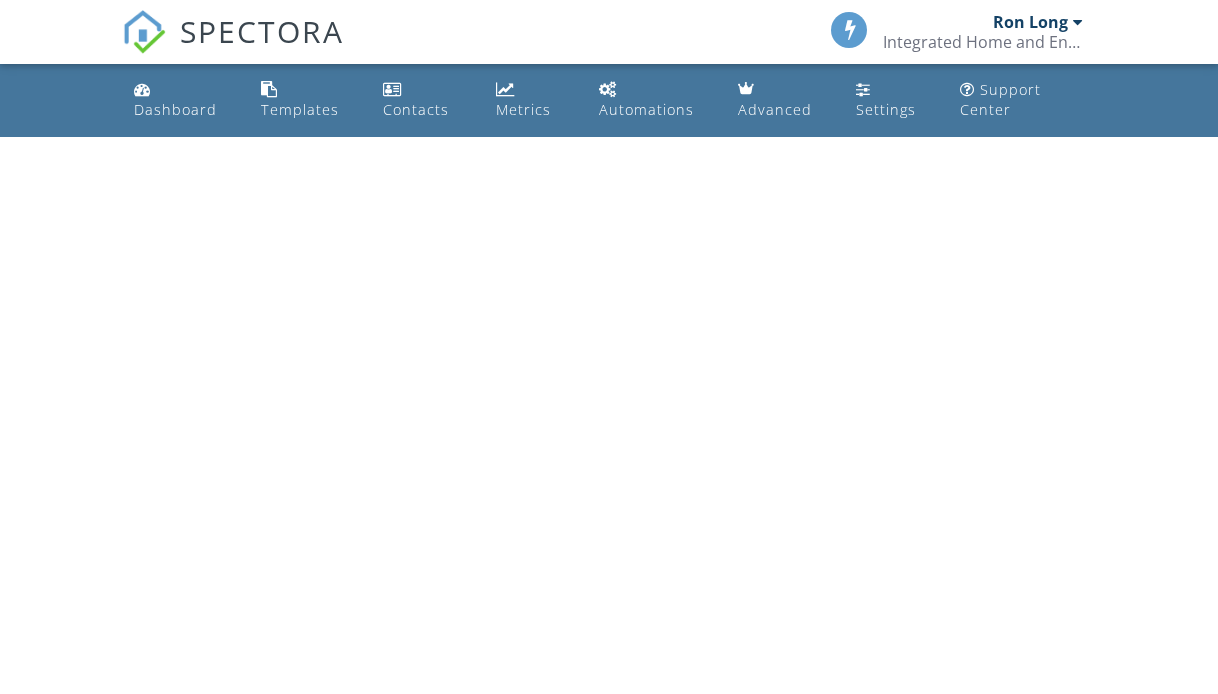 scroll, scrollTop: 0, scrollLeft: 0, axis: both 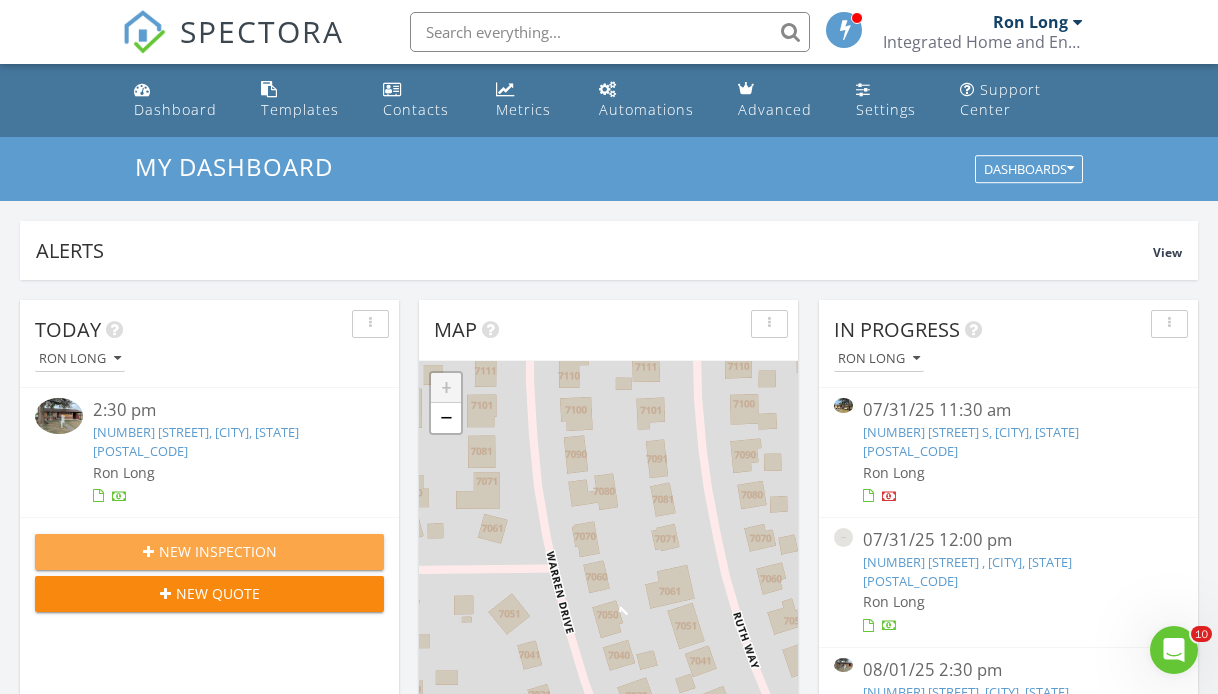 click on "New Inspection" at bounding box center (218, 551) 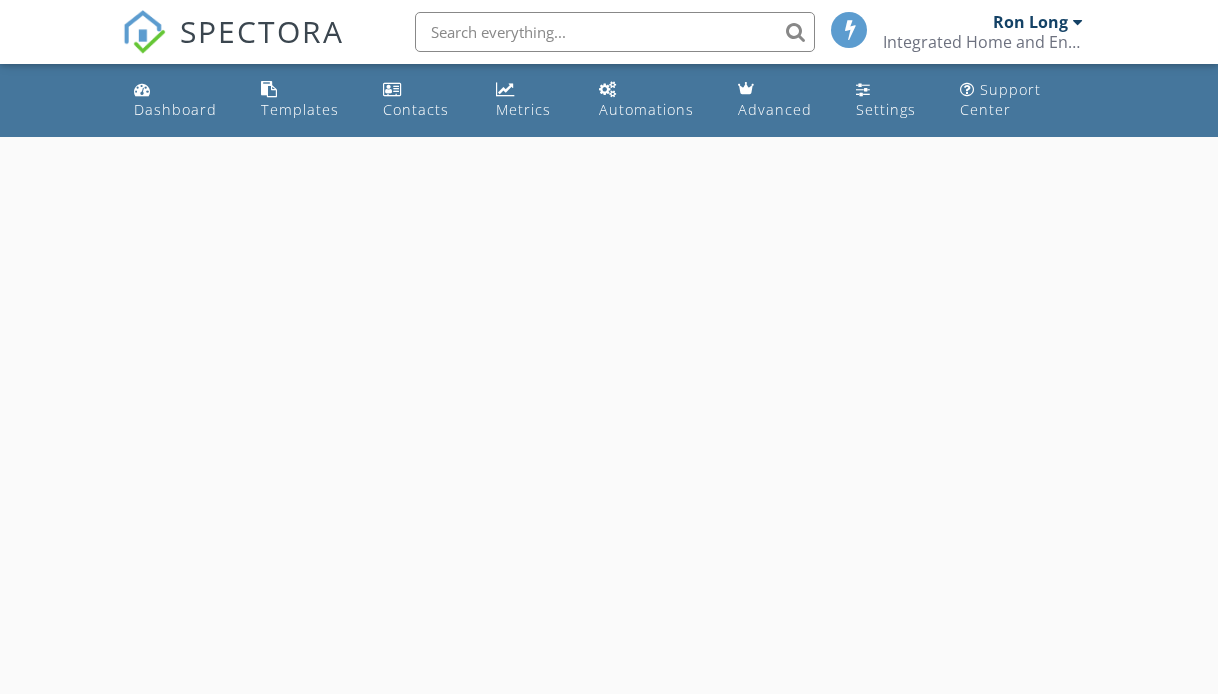 scroll, scrollTop: 0, scrollLeft: 0, axis: both 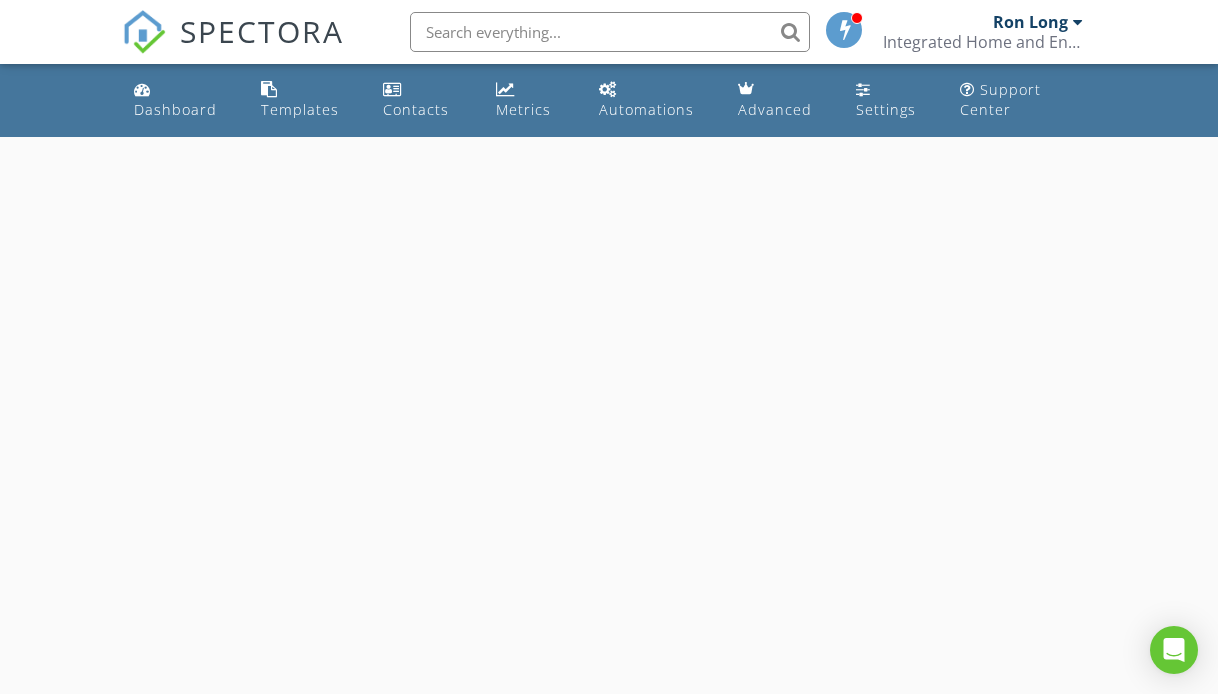select on "7" 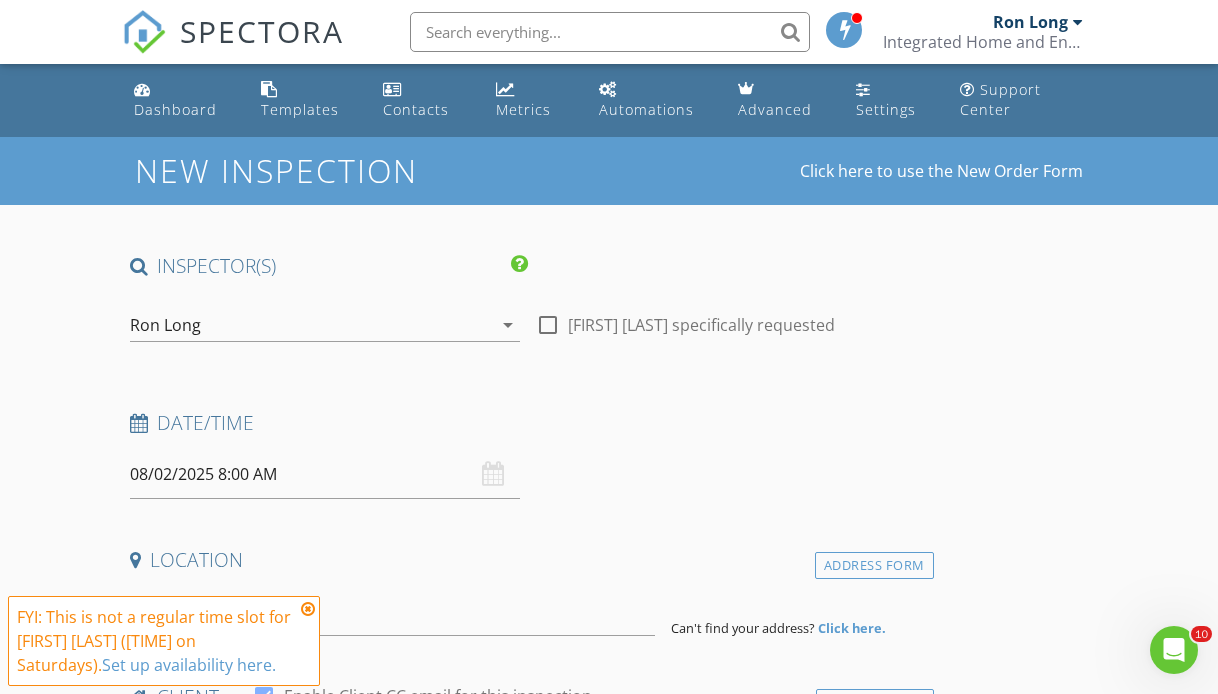 scroll, scrollTop: 0, scrollLeft: 0, axis: both 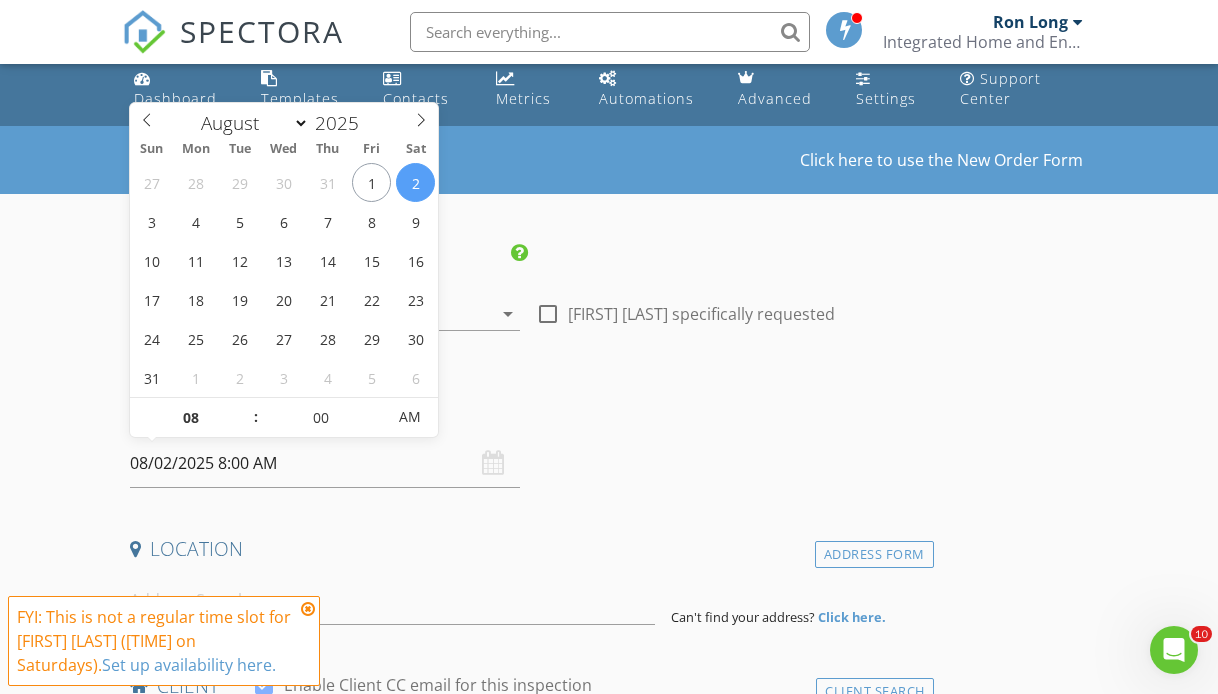 click on "08/02/2025 8:00 AM" at bounding box center (325, 463) 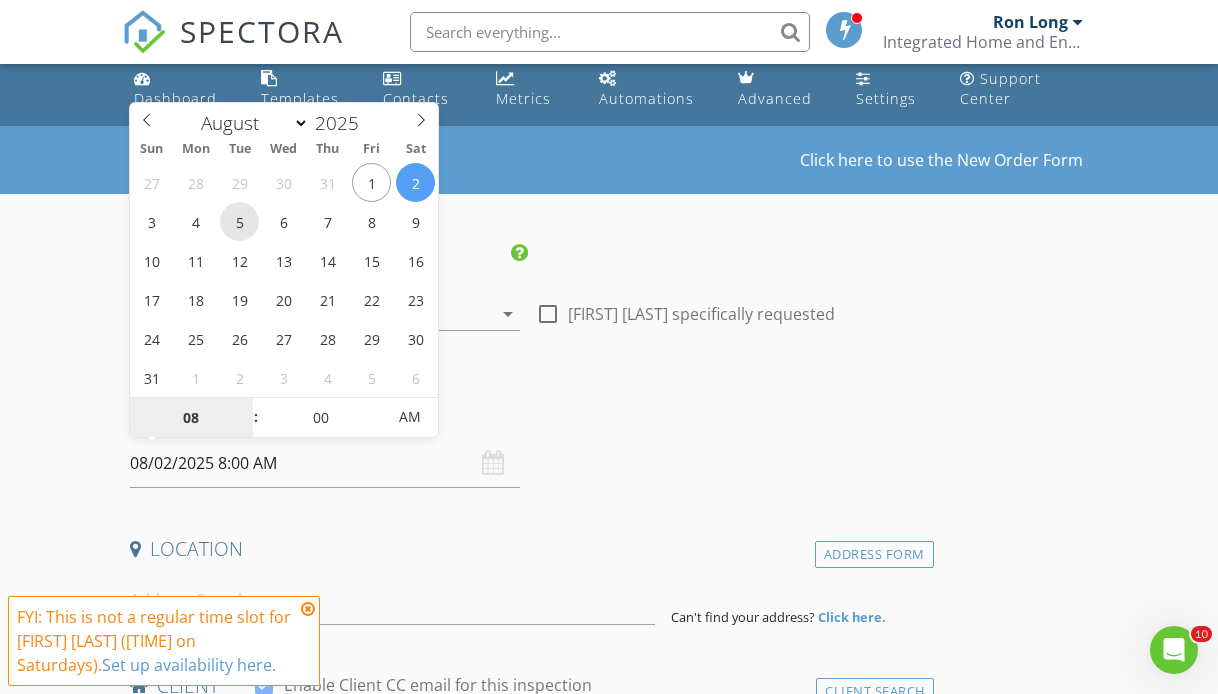 type on "08/05/2025 8:00 AM" 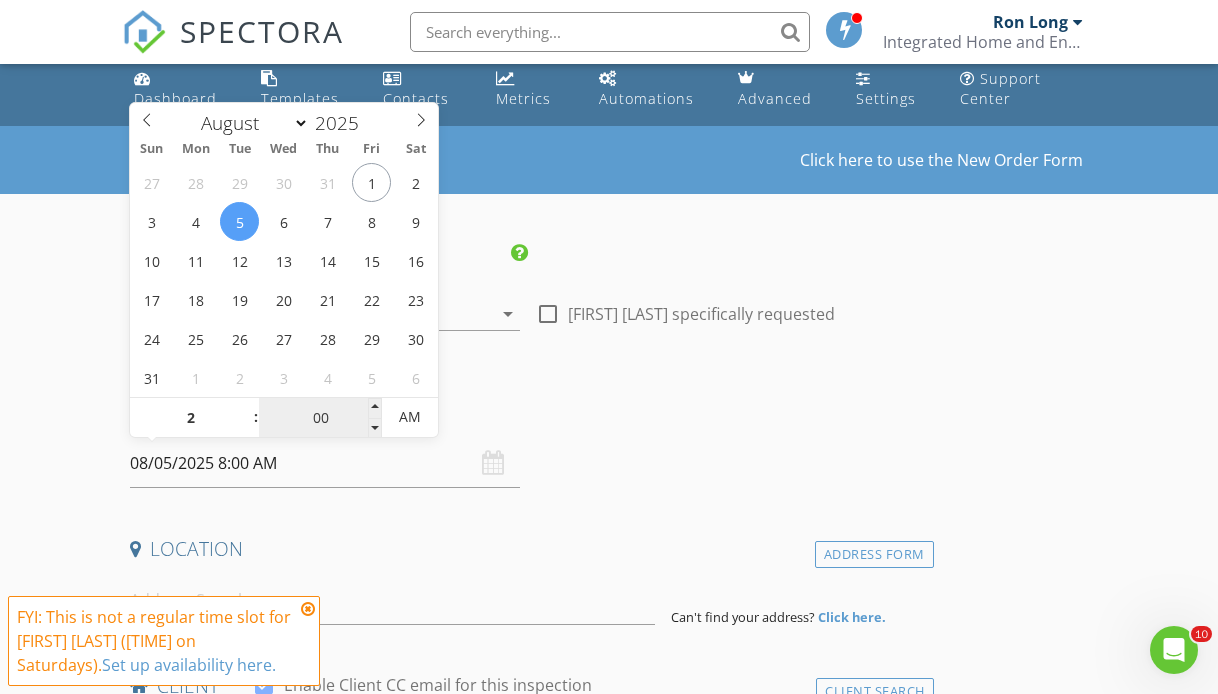 type on "02" 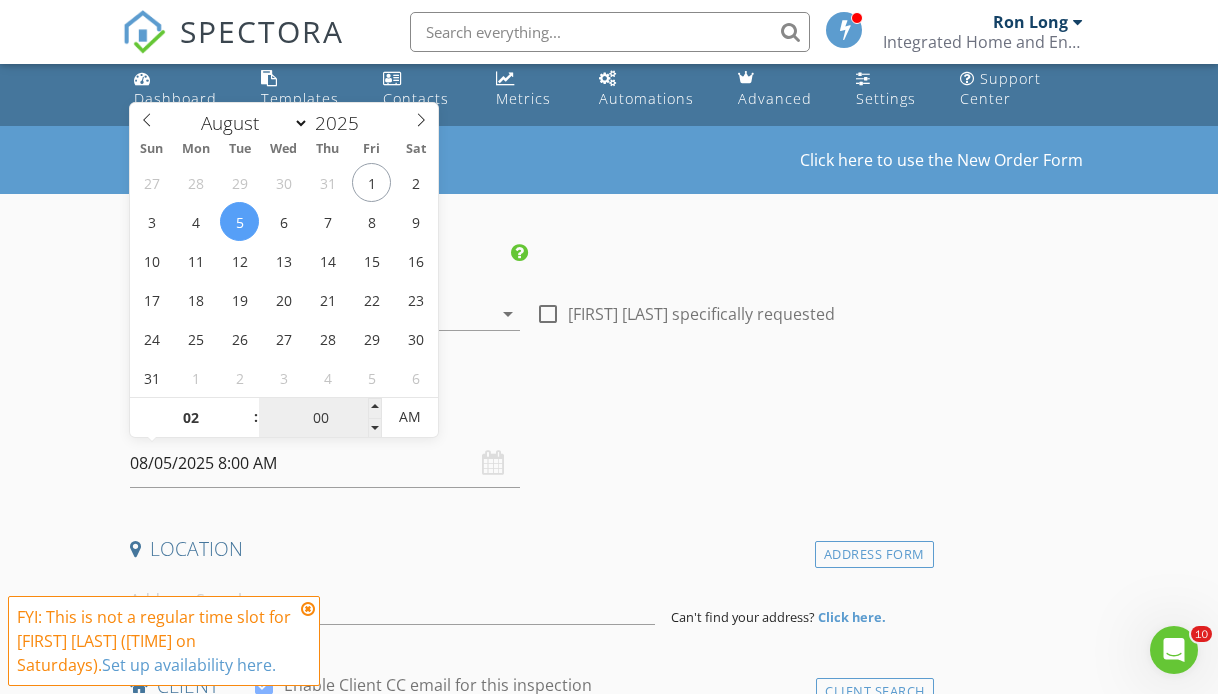 type on "08/05/2025 2:00 AM" 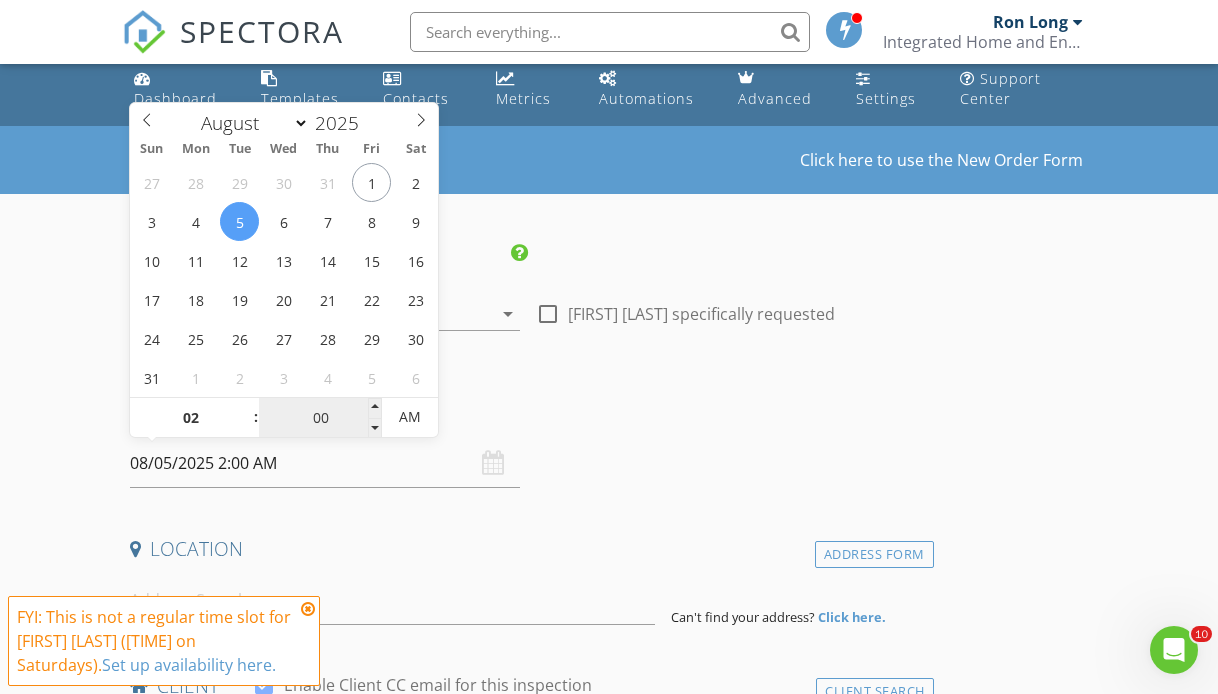click on "00" at bounding box center (320, 418) 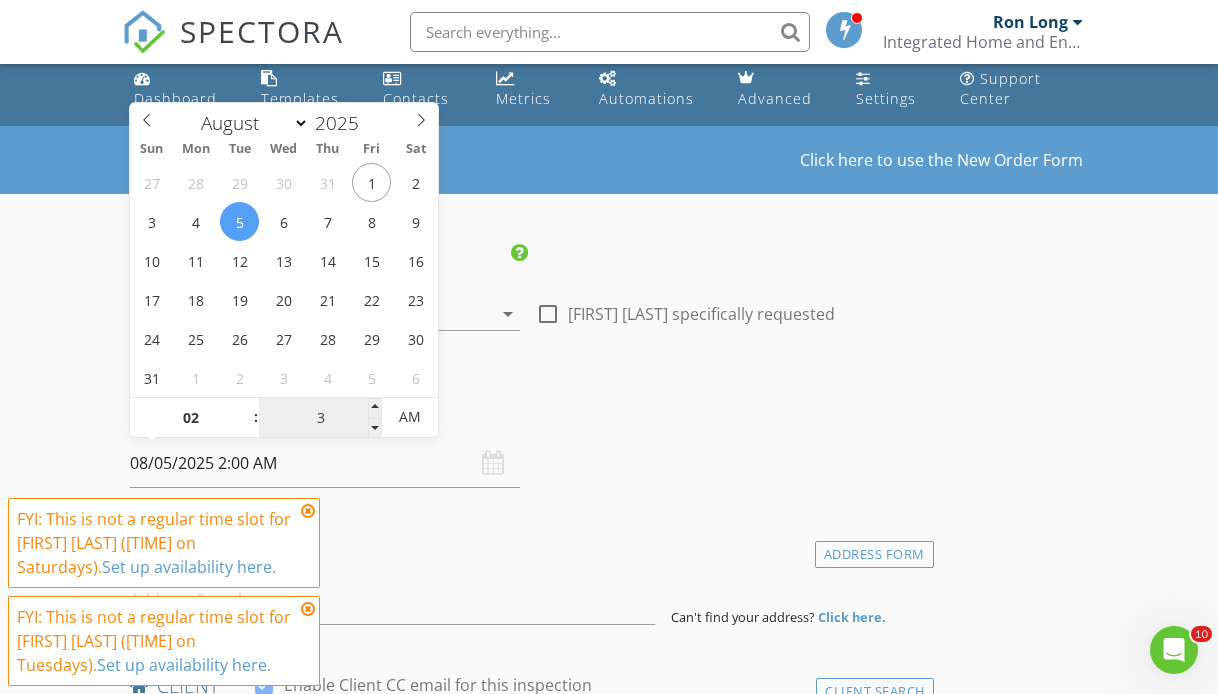 type on "30" 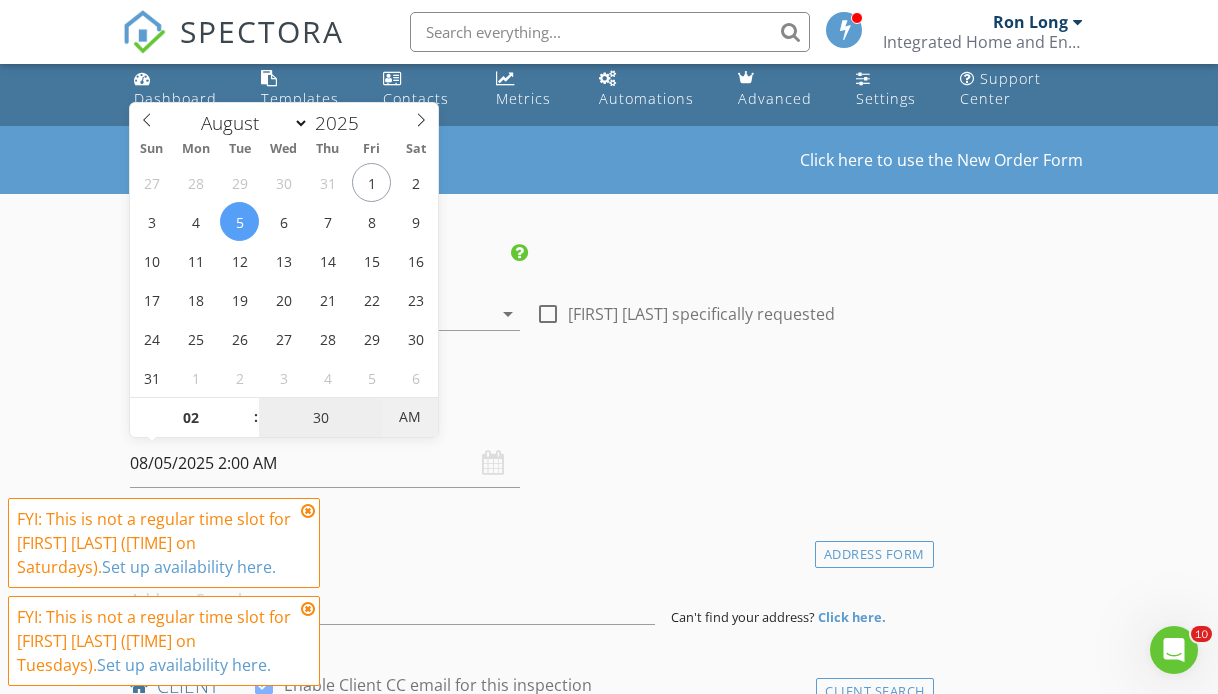 type on "08/05/2025 2:30 PM" 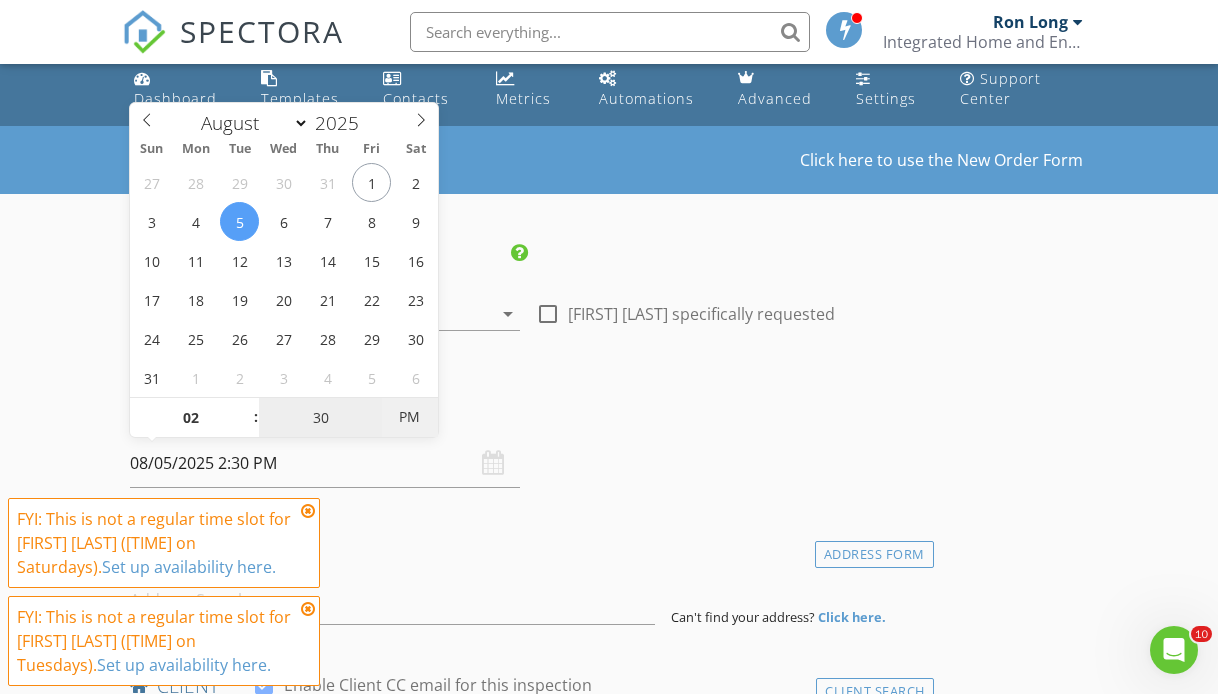 click on "PM" at bounding box center (409, 417) 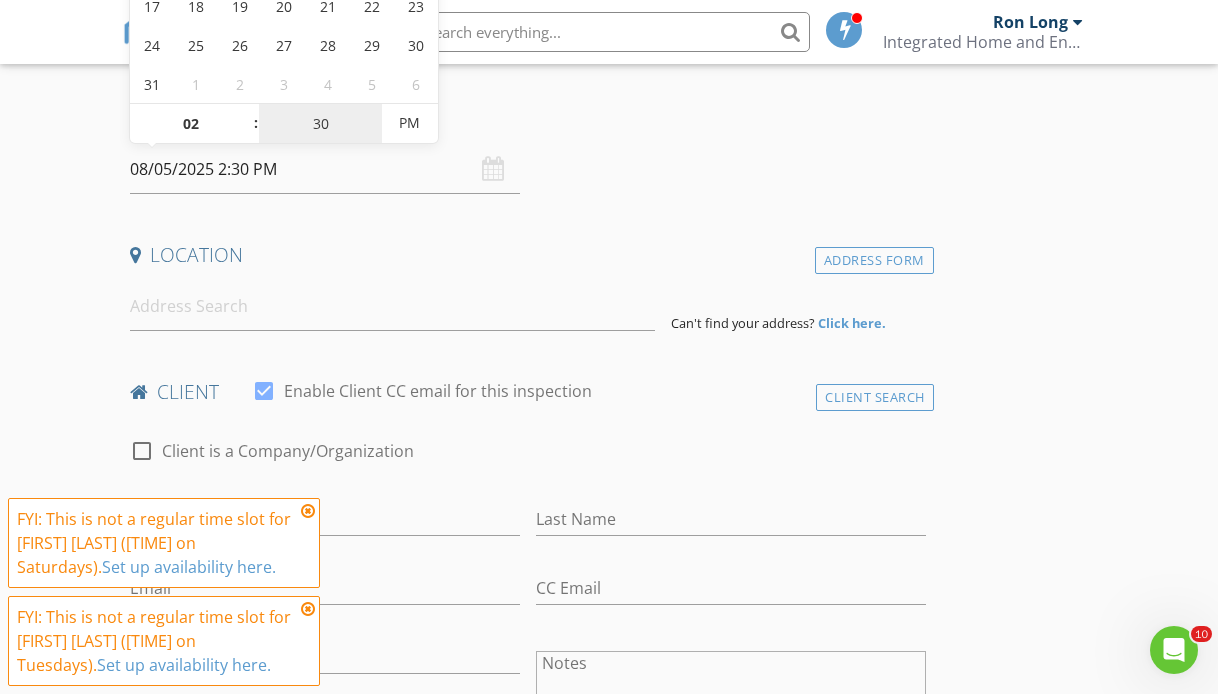 scroll, scrollTop: 344, scrollLeft: 0, axis: vertical 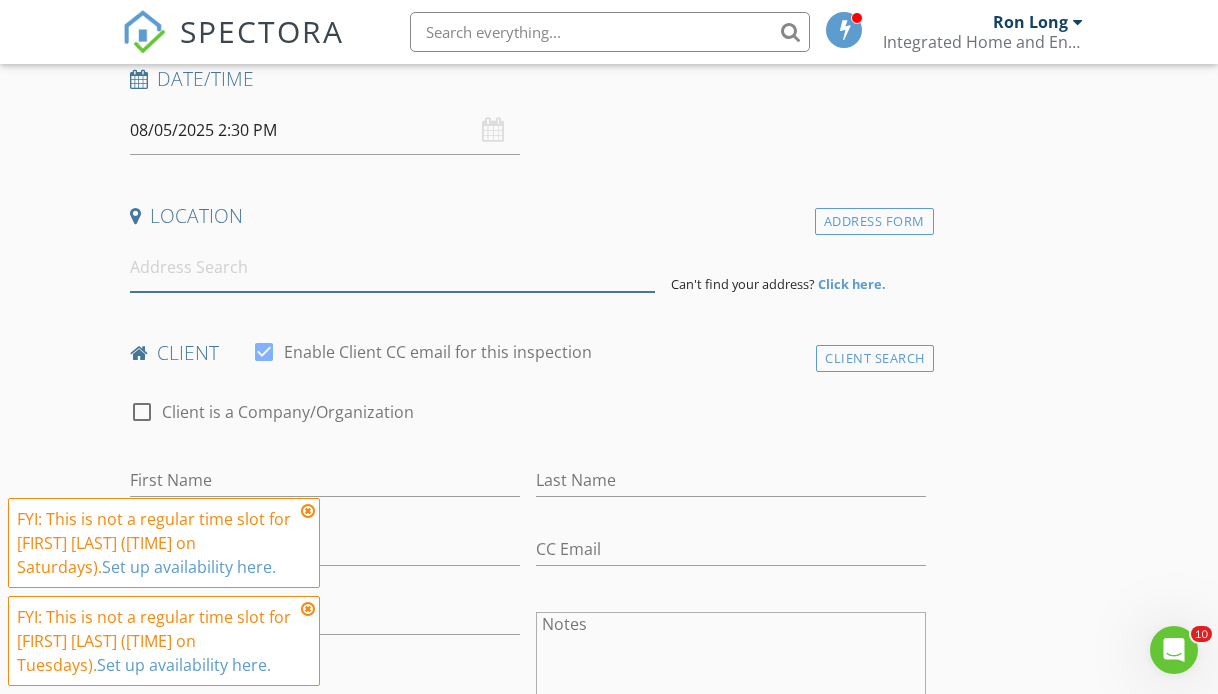 click at bounding box center [392, 267] 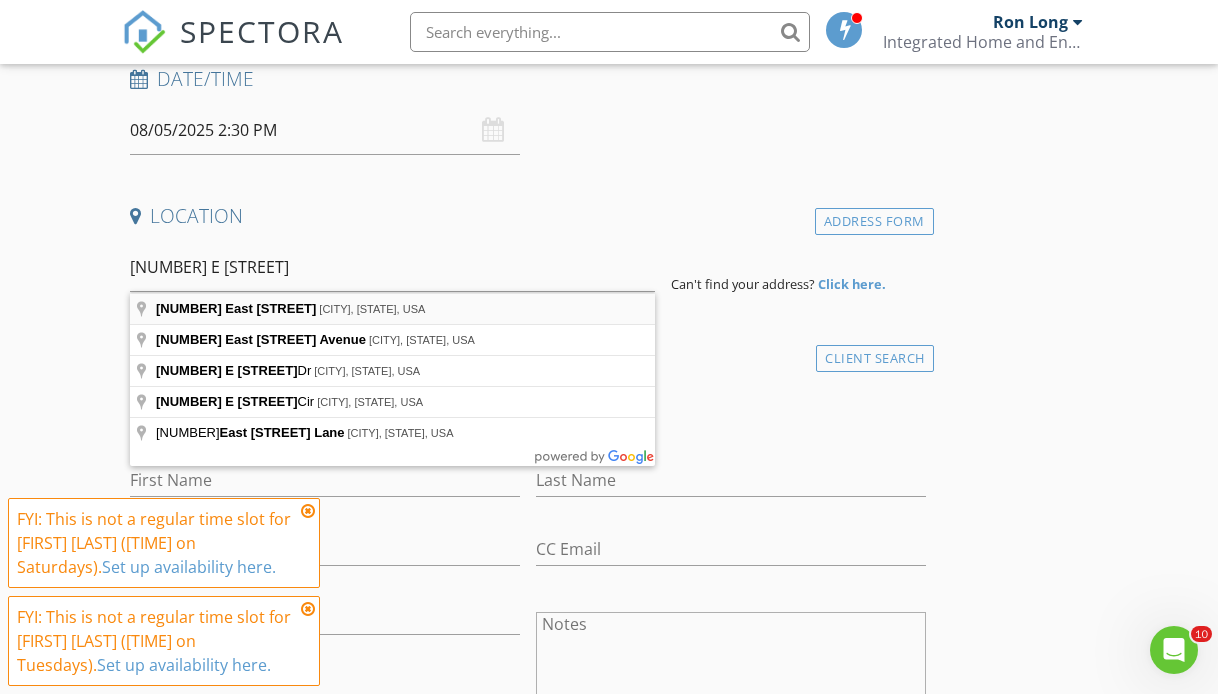 type on "10858 East Harvard Drive, Aurora, CO, USA" 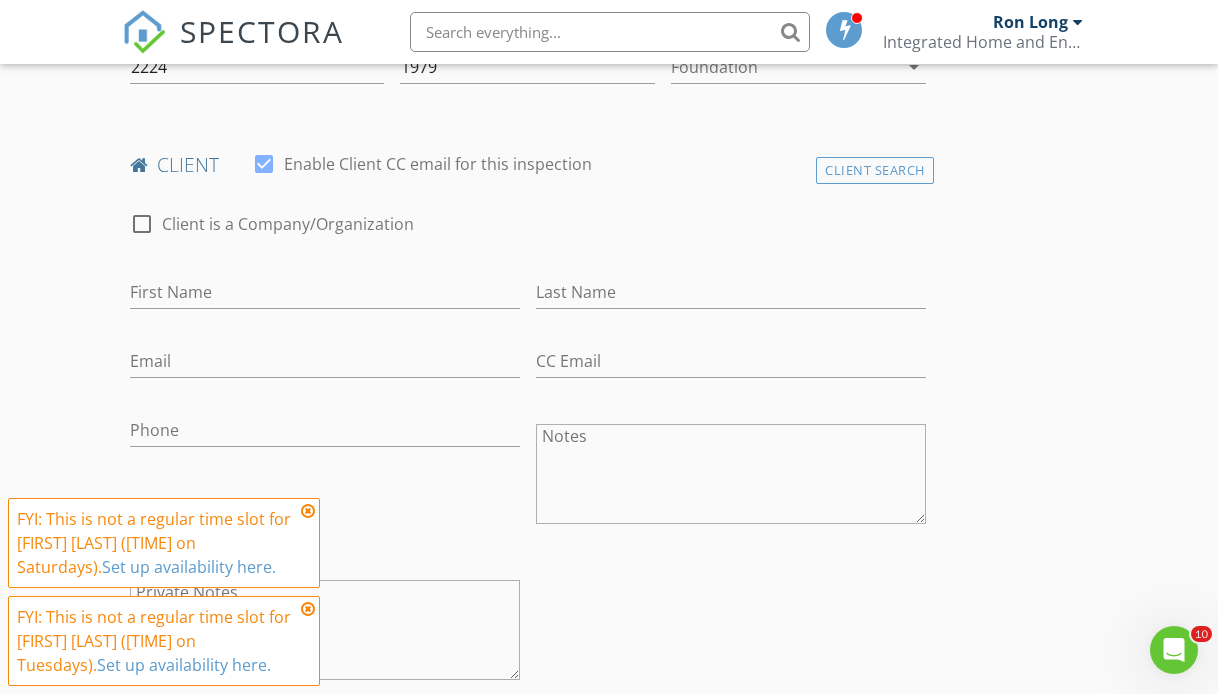 scroll, scrollTop: 761, scrollLeft: 0, axis: vertical 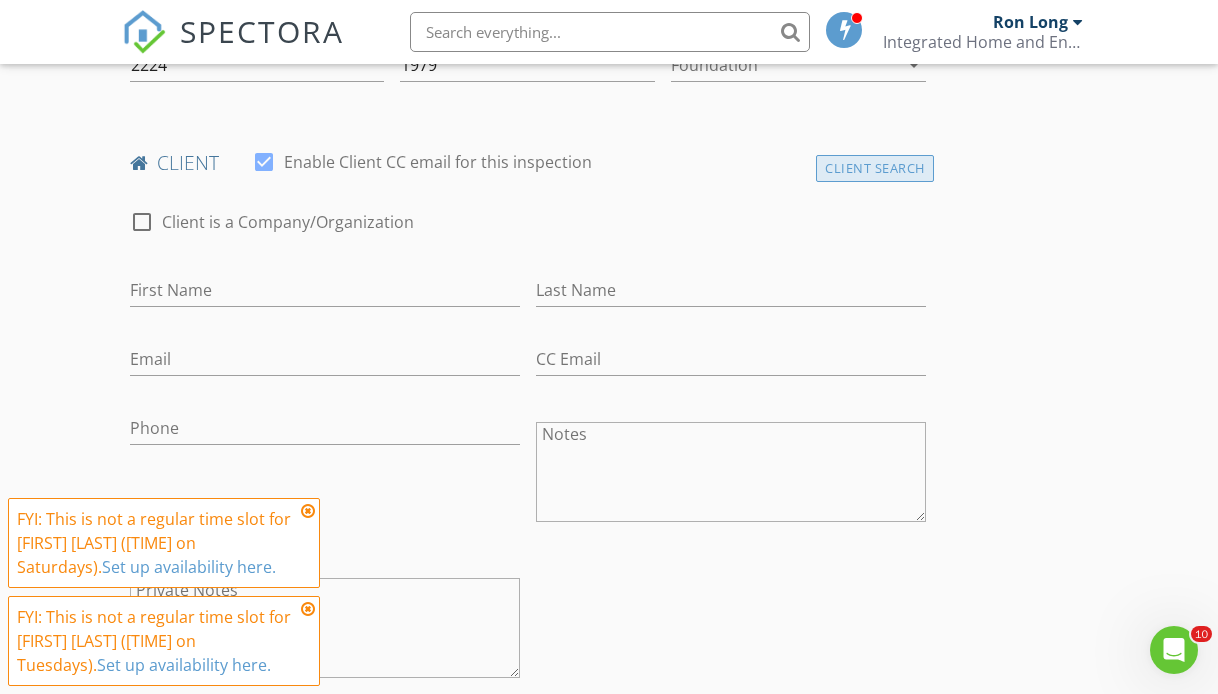 click on "Client Search" at bounding box center [875, 168] 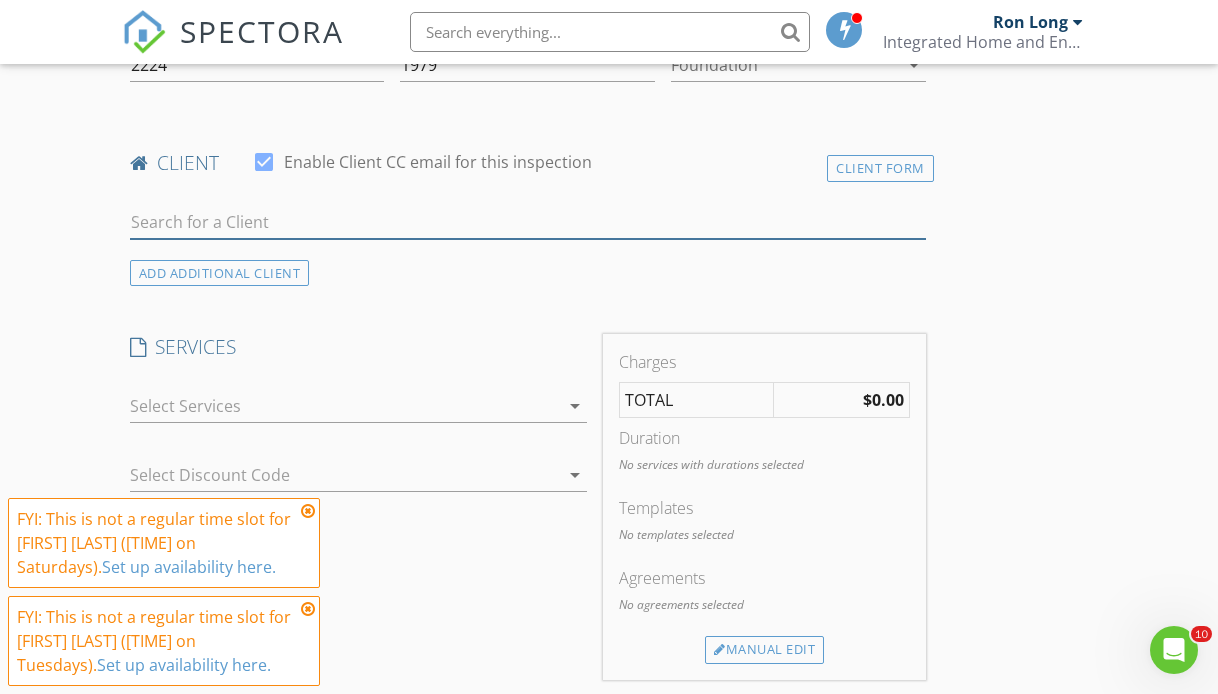 click at bounding box center (528, 222) 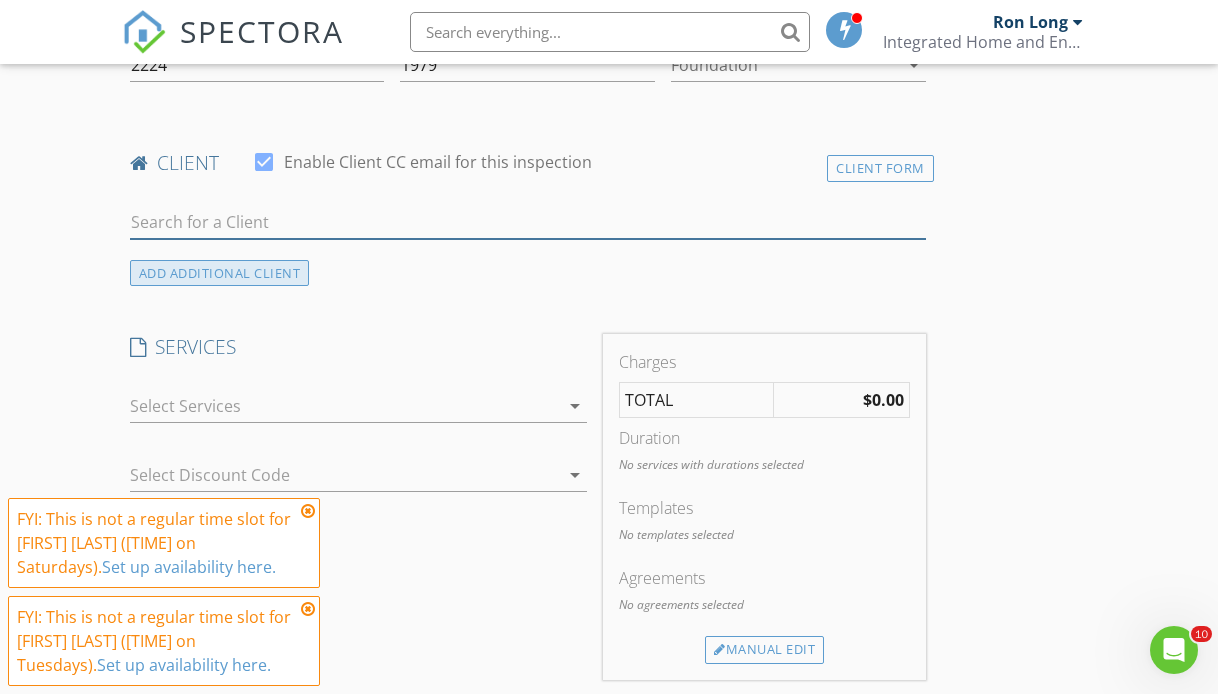 type on "Tom" 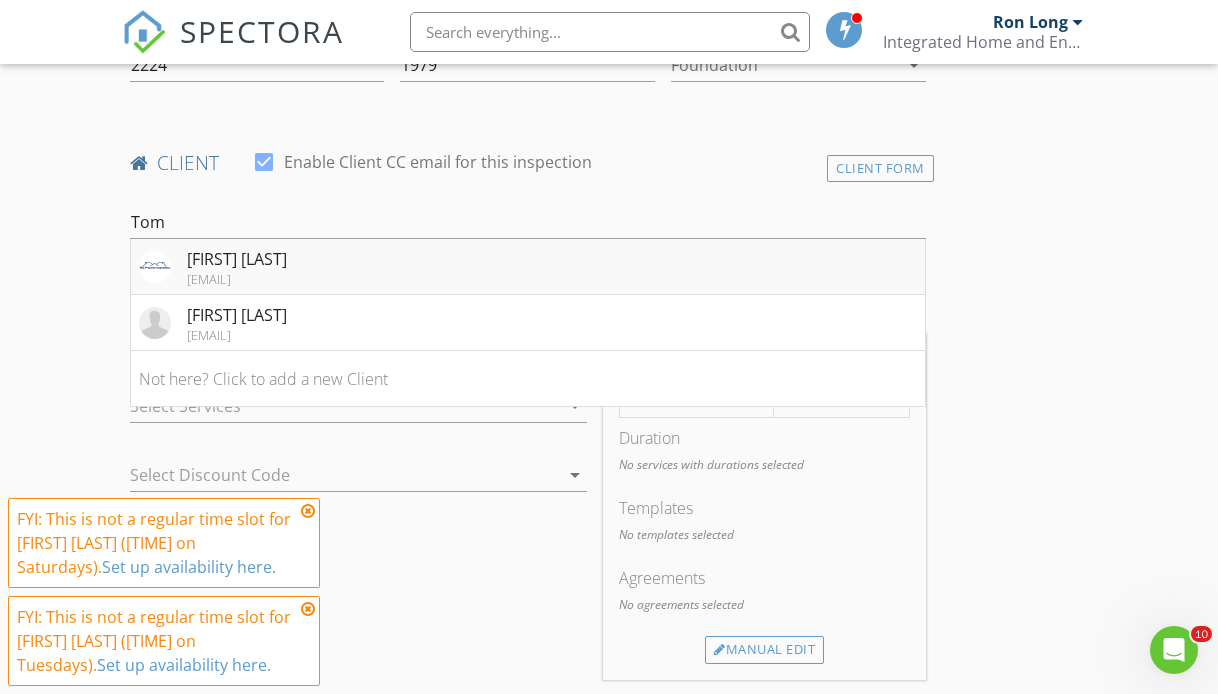 click on "tom@tecpropertyinspections.com" at bounding box center [237, 279] 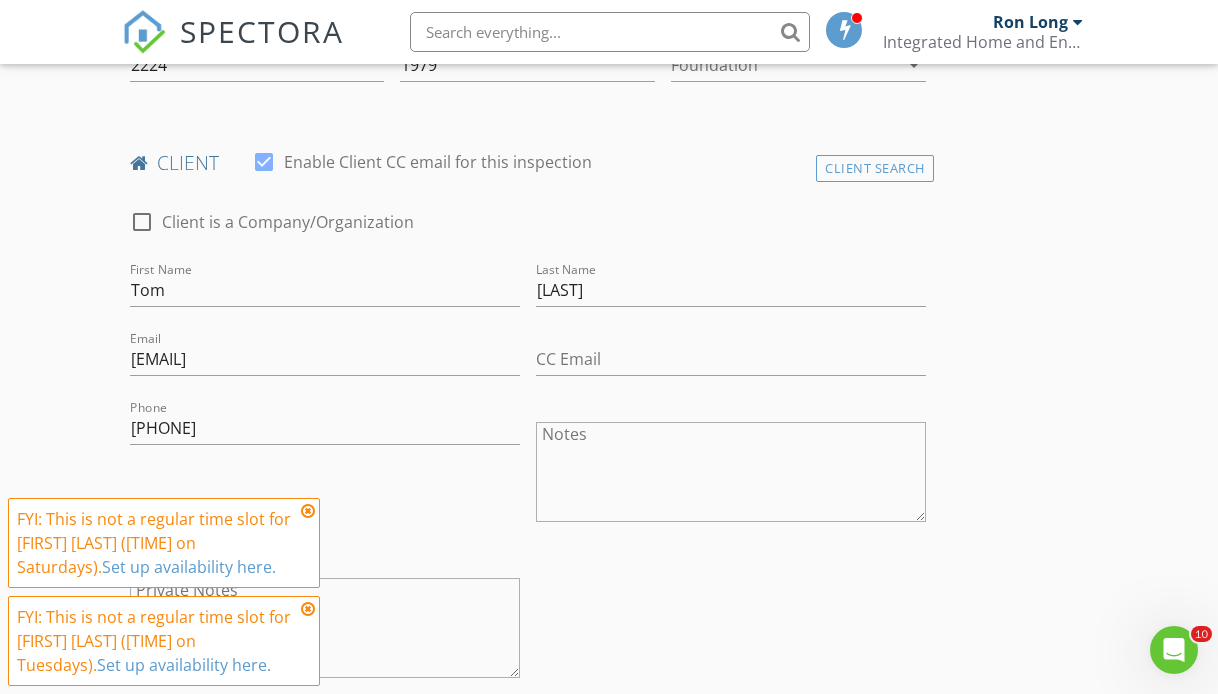 click on "INSPECTOR(S)
check_box   Ron Long   PRIMARY   Ron Long arrow_drop_down   check_box_outline_blank Ron Long specifically requested
Date/Time
08/05/2025 2:30 PM
Location
Address Search       Address 10858 E Harvard Dr   Unit   City Aurora   State CO   Zip 80014   County Arapahoe     Square Feet 2224   Year Built 1979   Foundation arrow_drop_down
client
check_box Enable Client CC email for this inspection   Client Search     check_box_outline_blank Client is a Company/Organization     First Name Tom   Last Name Glassburn   Email tom@tecpropertyinspections.com   CC Email   Phone 303-482-2717           Notes   Private Notes
ADD ADDITIONAL client
SERVICES
check_box_outline_blank   1-Residential Inspection   Condo Below 800sqft check_box_outline_blank   2-Residential Inspection" at bounding box center [609, 1040] 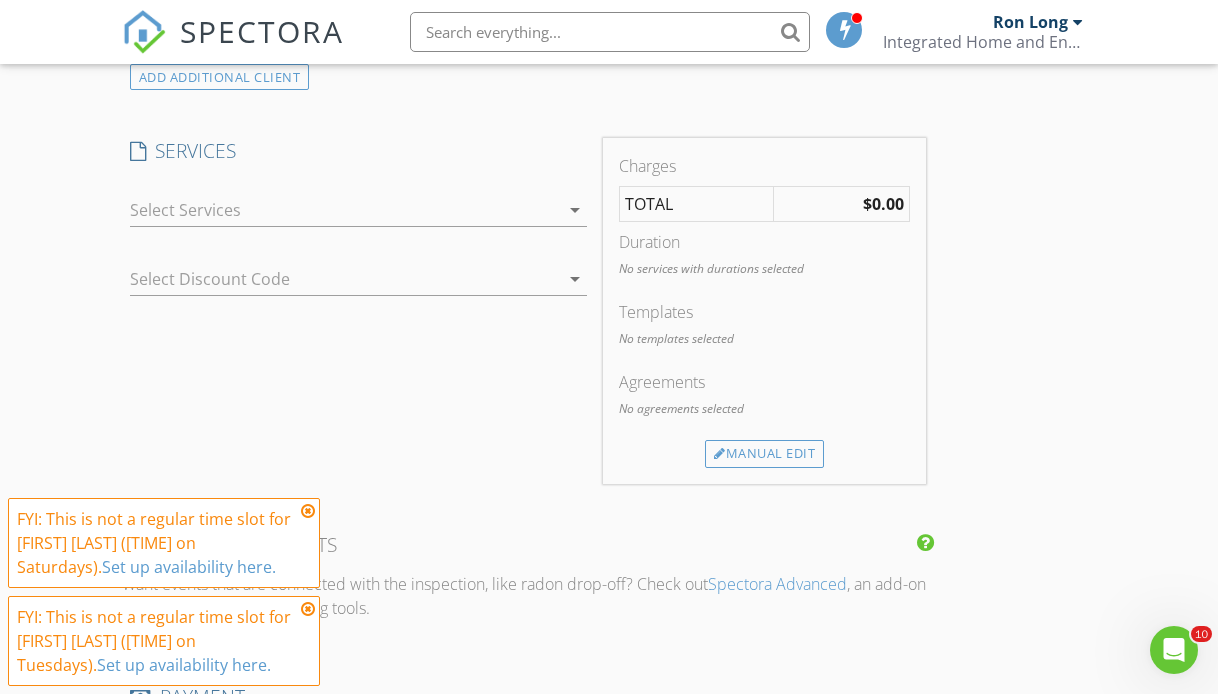 scroll, scrollTop: 1416, scrollLeft: 0, axis: vertical 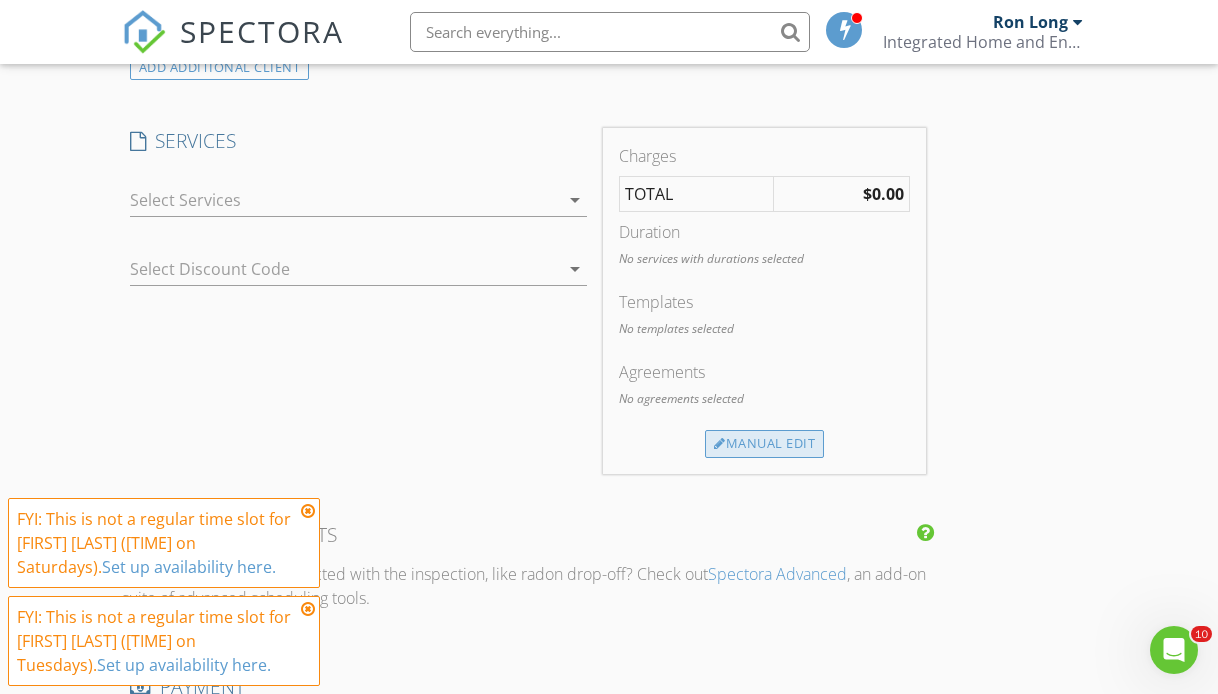 click on "Manual Edit" at bounding box center [764, 444] 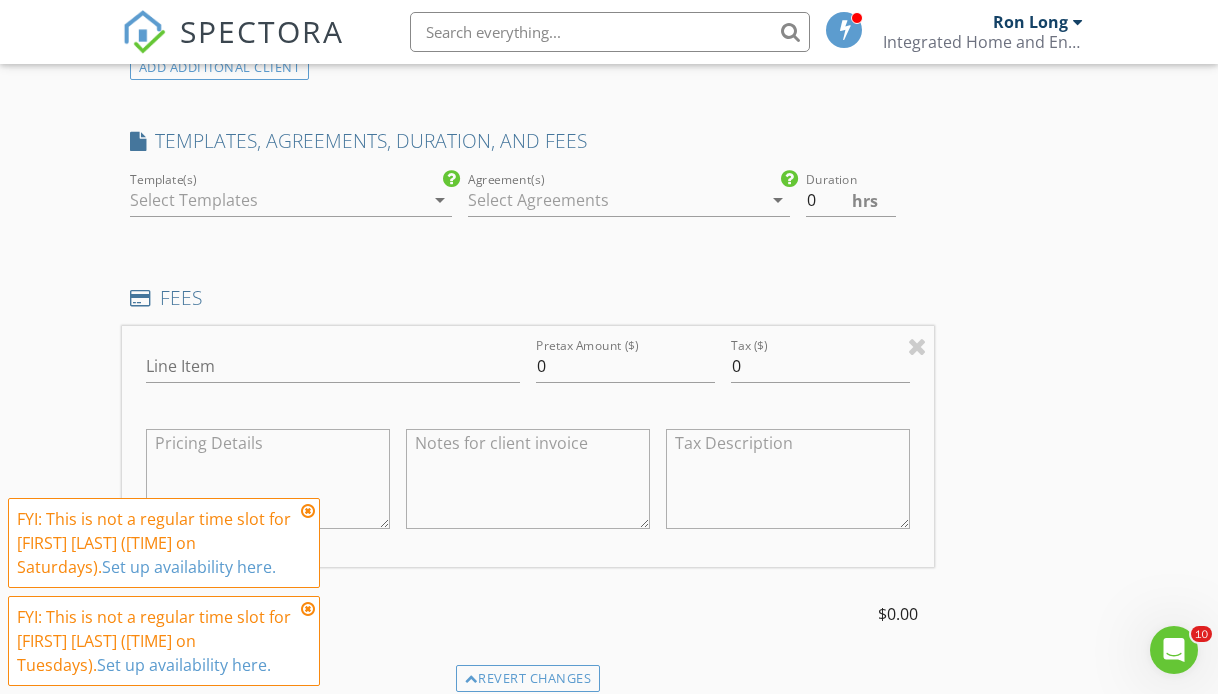 click at bounding box center [277, 200] 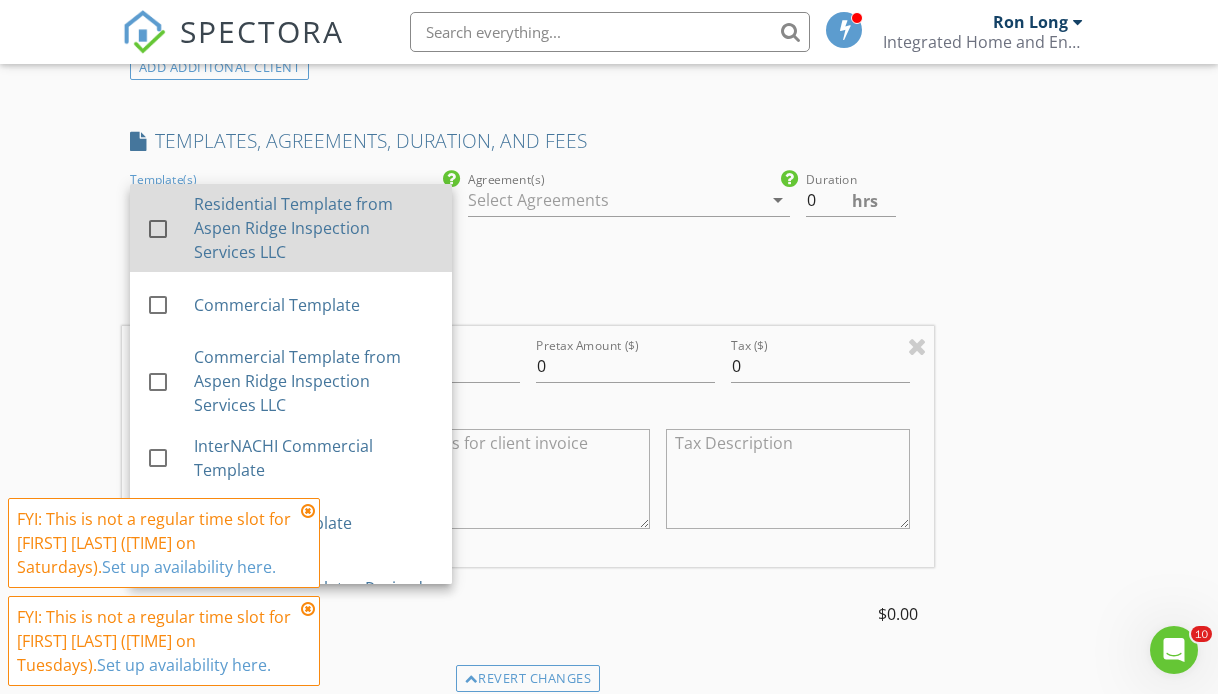 click on "Residential Template from Aspen Ridge Inspection Services LLC" at bounding box center [315, 228] 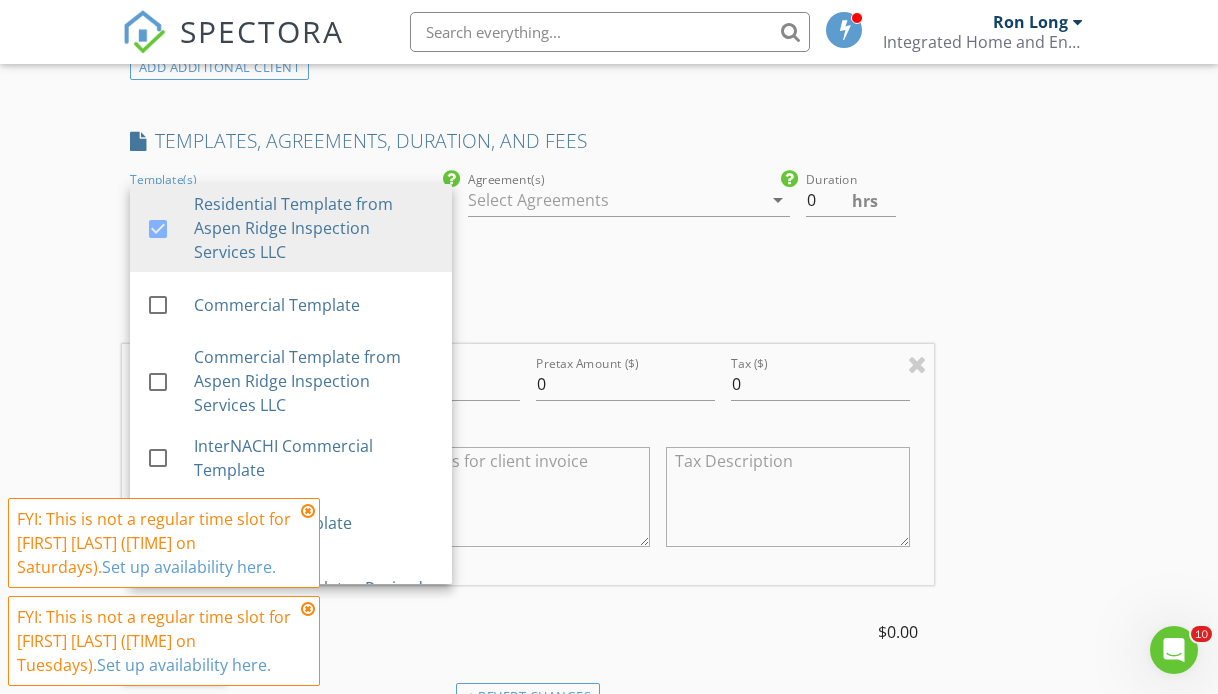 click at bounding box center (615, 200) 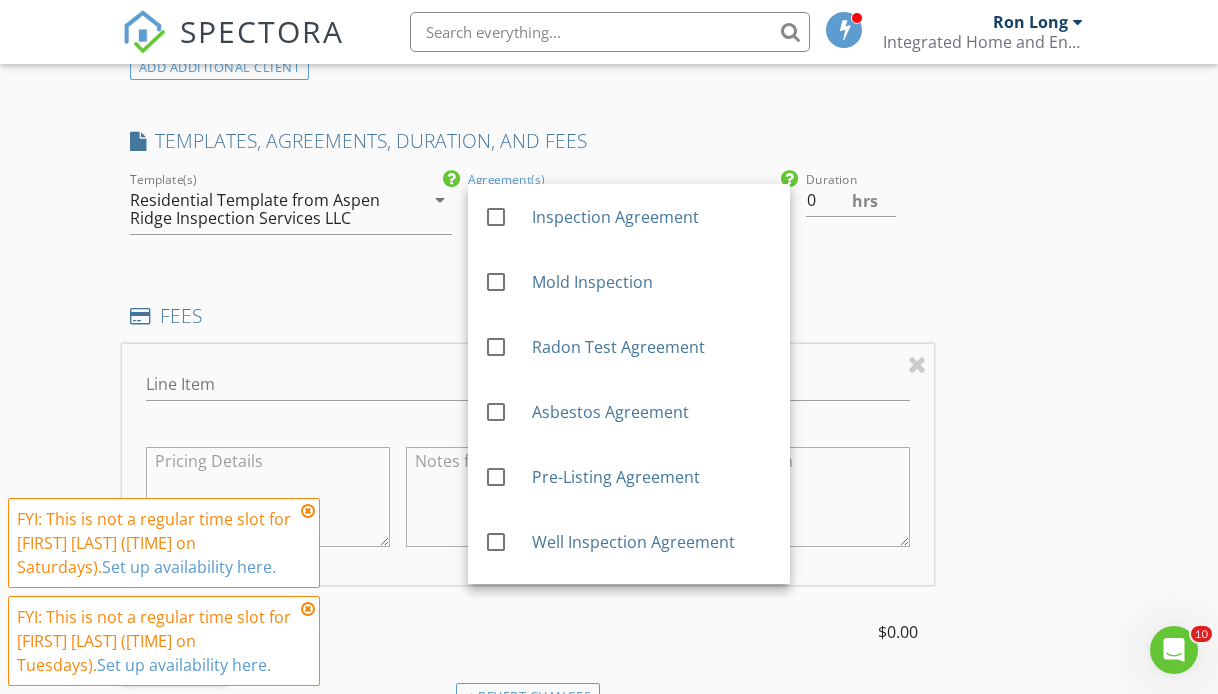 click on "INSPECTOR(S)
check_box   Ron Long   PRIMARY   Ron Long arrow_drop_down   check_box_outline_blank Ron Long specifically requested
Date/Time
08/05/2025 2:30 PM
Location
Address Search       Address 10858 E Harvard Dr   Unit   City Aurora   State CO   Zip 80014   County Arapahoe     Square Feet 2224   Year Built 1979   Foundation arrow_drop_down
client
check_box Enable Client CC email for this inspection   Client Search     check_box_outline_blank Client is a Company/Organization     First Name Tom   Last Name Glassburn   Email tom@tecpropertyinspections.com   CC Email   Phone 303-482-2717           Notes   Private Notes
ADD ADDITIONAL client
SERVICES
check_box_outline_blank   1-Residential Inspection   Condo Below 800sqft check_box_outline_blank   2-Residential Inspection" at bounding box center [609, 503] 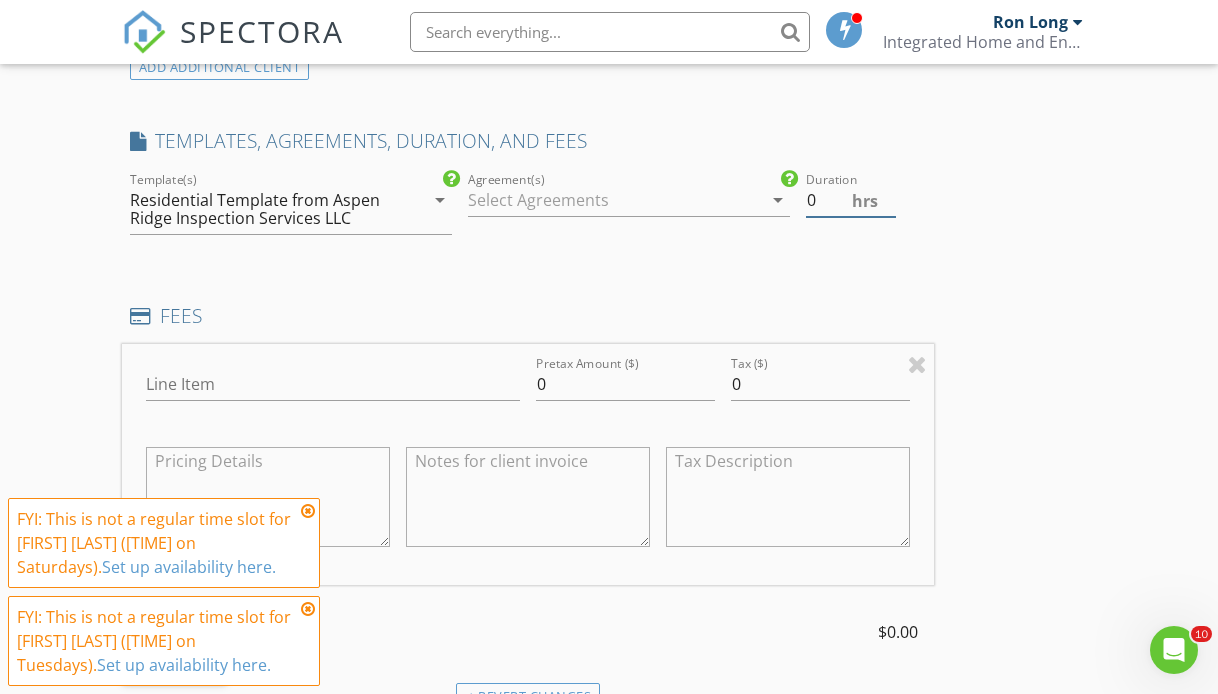 click on "0" at bounding box center [850, 200] 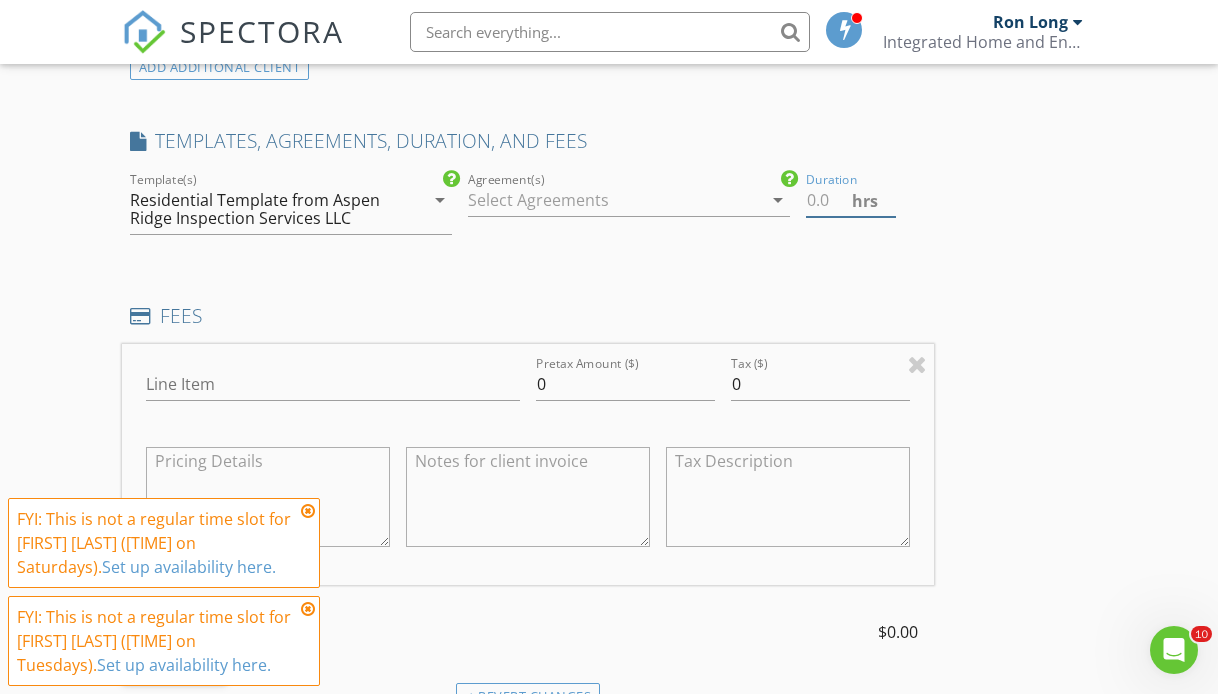 type on ".3" 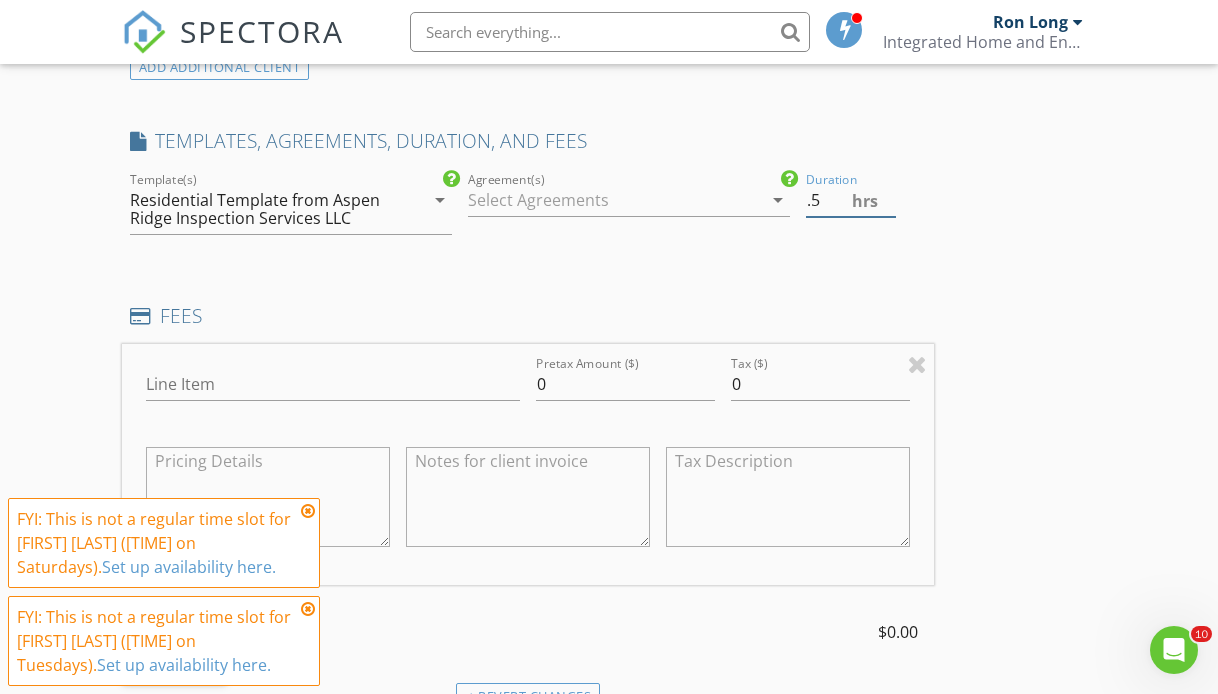 type on ".5" 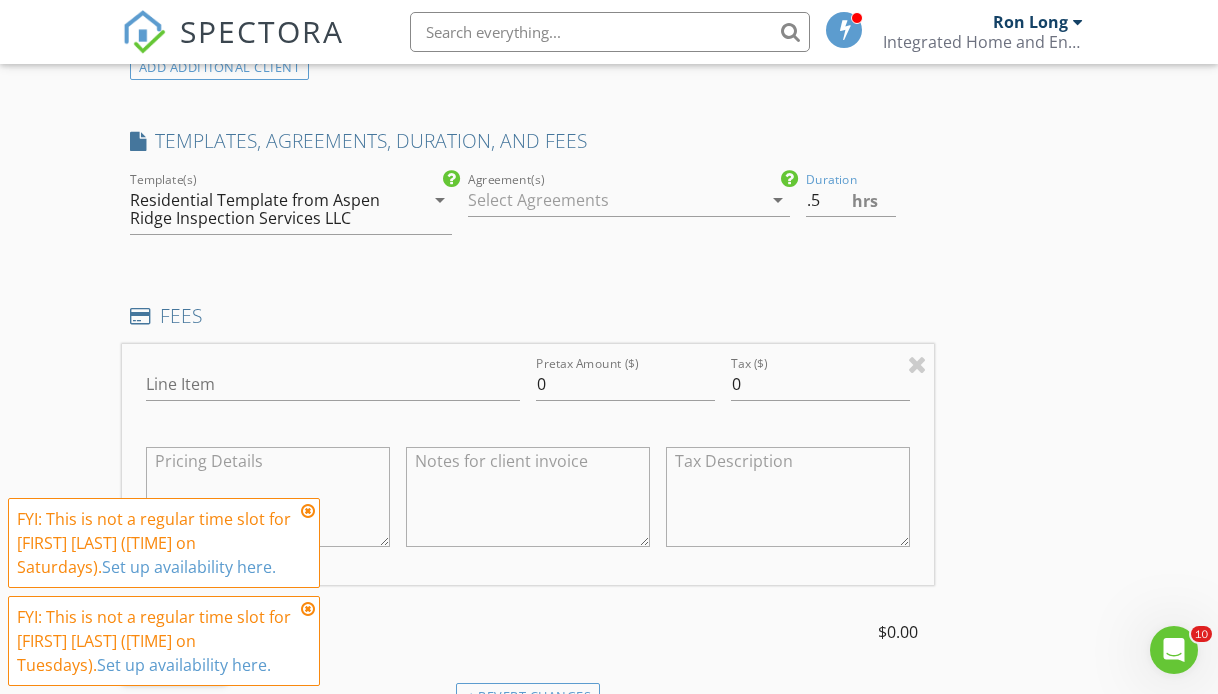 click on "INSPECTOR(S)
check_box   Ron Long   PRIMARY   Ron Long arrow_drop_down   check_box_outline_blank Ron Long specifically requested
Date/Time
08/05/2025 2:30 PM
Location
Address Search       Address 10858 E Harvard Dr   Unit   City Aurora   State CO   Zip 80014   County Arapahoe     Square Feet 2224   Year Built 1979   Foundation arrow_drop_down
client
check_box Enable Client CC email for this inspection   Client Search     check_box_outline_blank Client is a Company/Organization     First Name Tom   Last Name Glassburn   Email tom@tecpropertyinspections.com   CC Email   Phone 303-482-2717           Notes   Private Notes
ADD ADDITIONAL client
SERVICES
check_box_outline_blank   1-Residential Inspection   Condo Below 800sqft check_box_outline_blank   2-Residential Inspection" at bounding box center (609, 503) 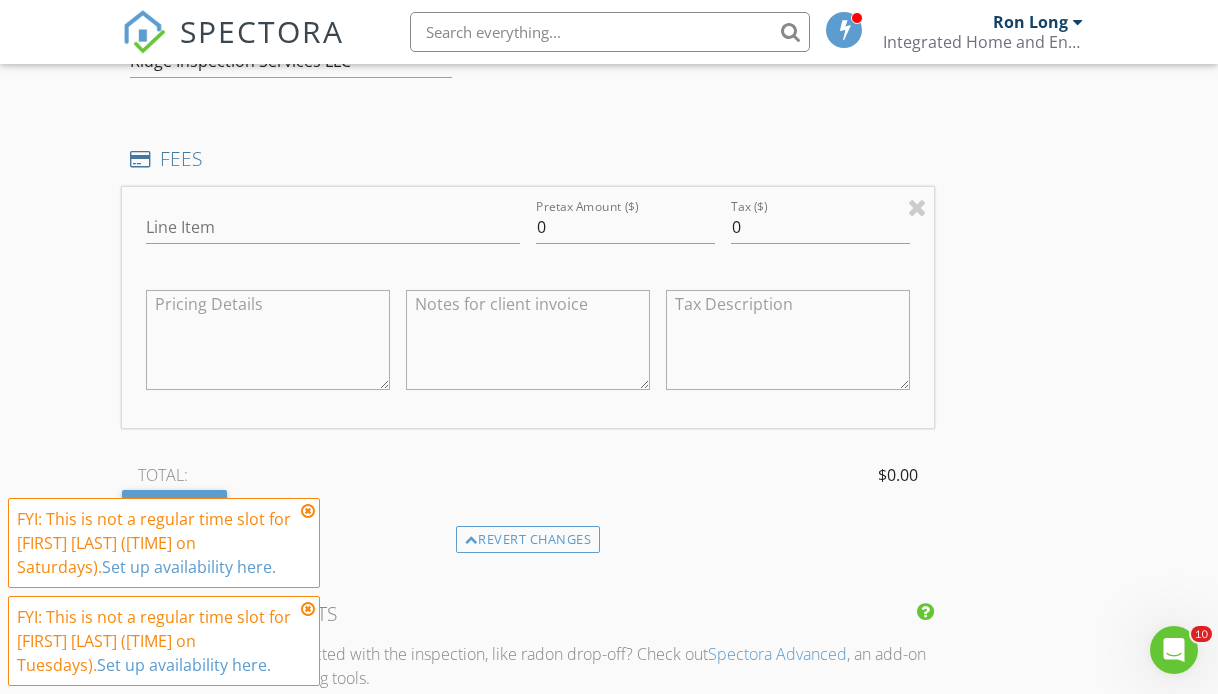 scroll, scrollTop: 1605, scrollLeft: 0, axis: vertical 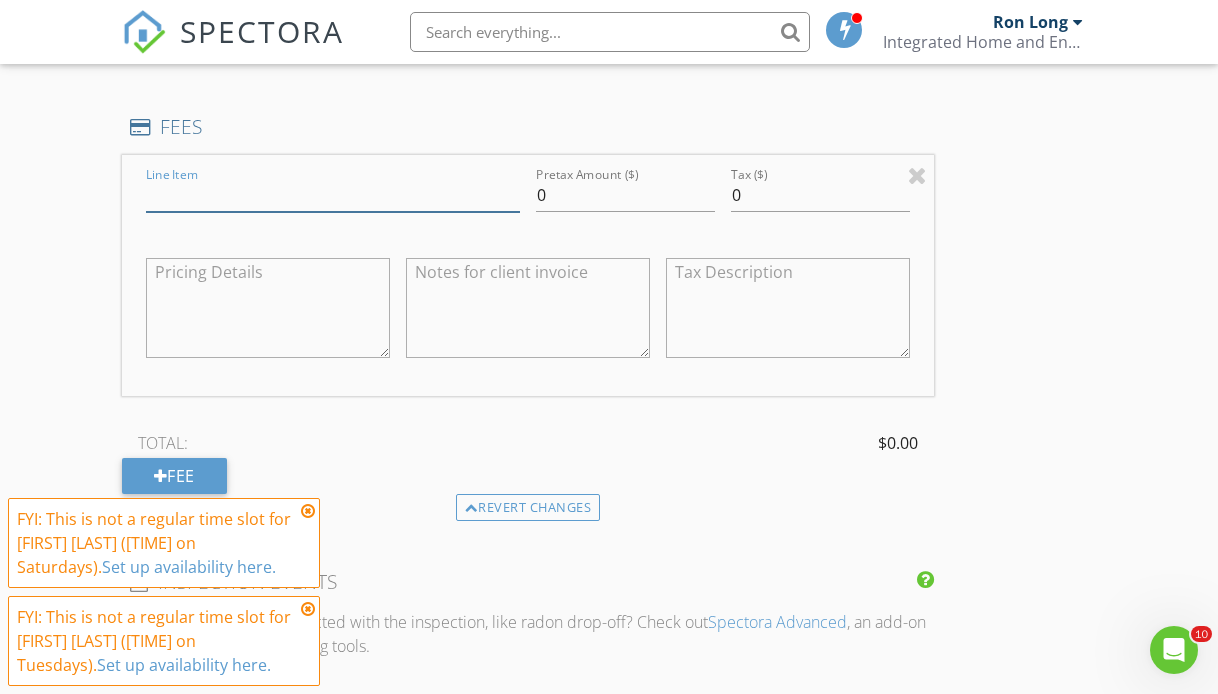 click on "Line Item" at bounding box center (333, 195) 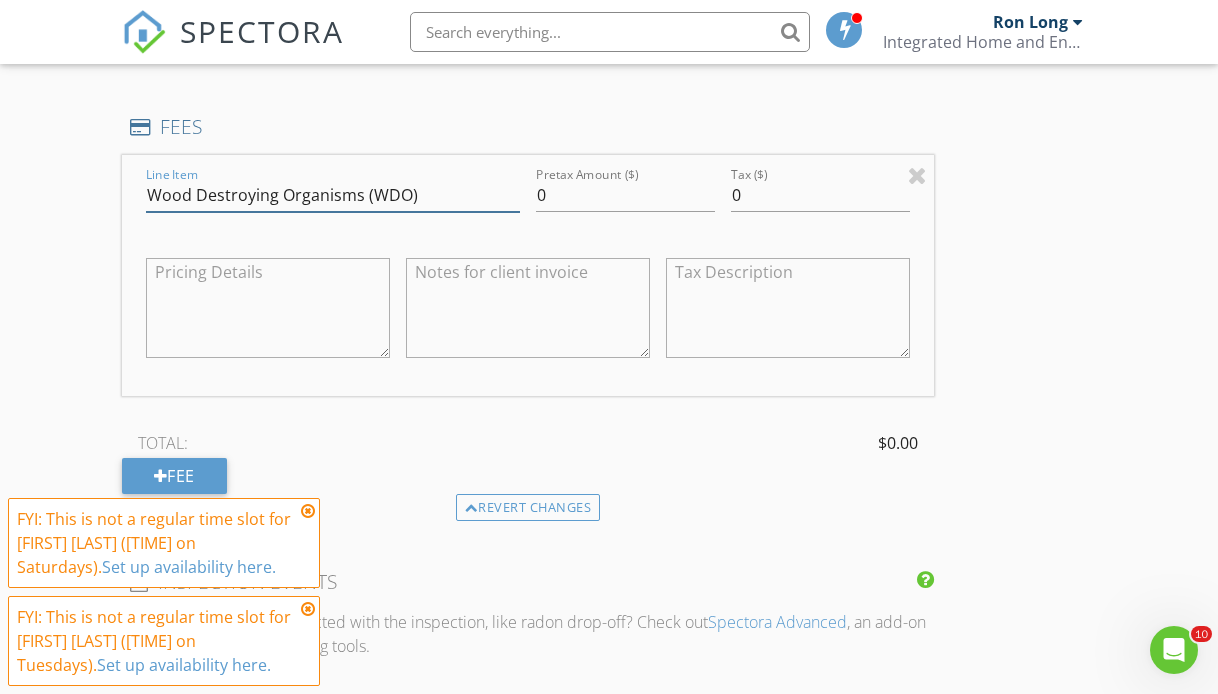type on "Wood Destroying Organisms (WDO)" 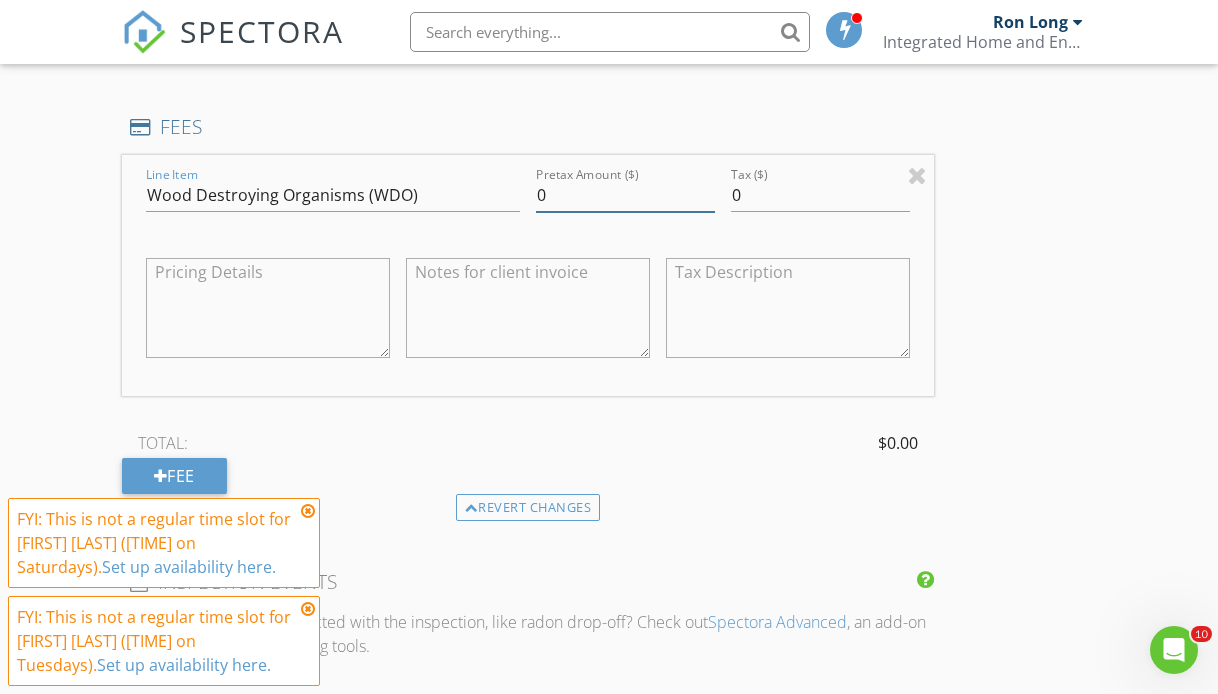 click on "0" at bounding box center [625, 195] 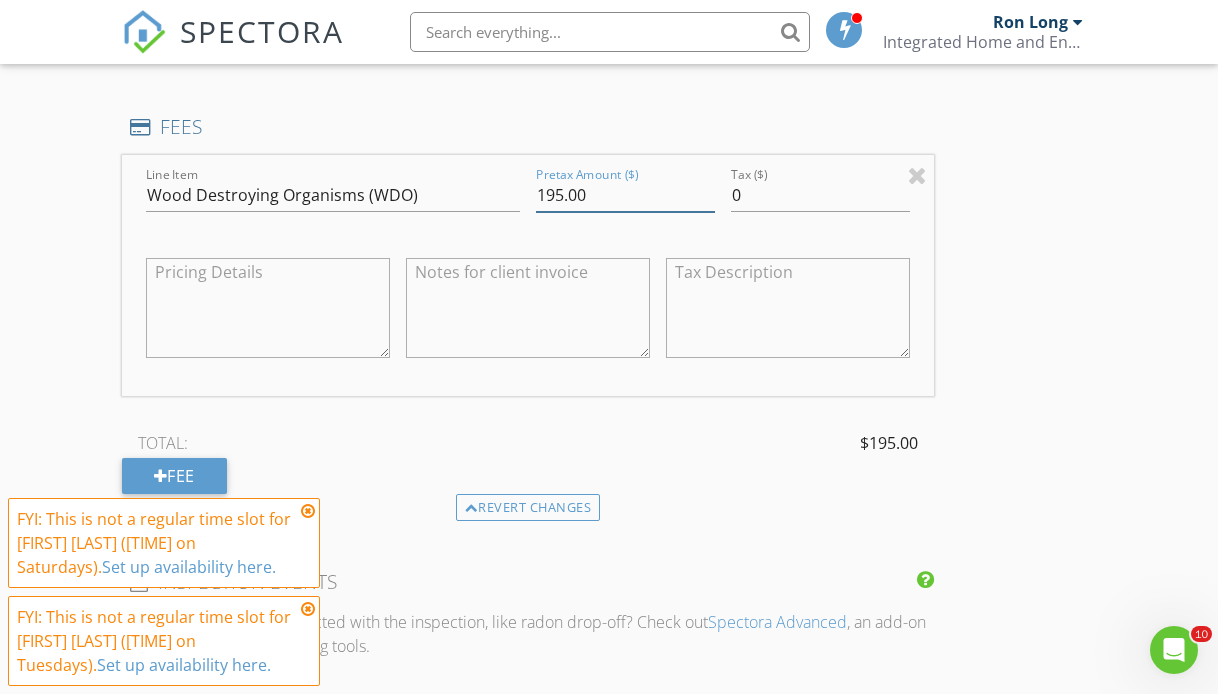 type on "195.00" 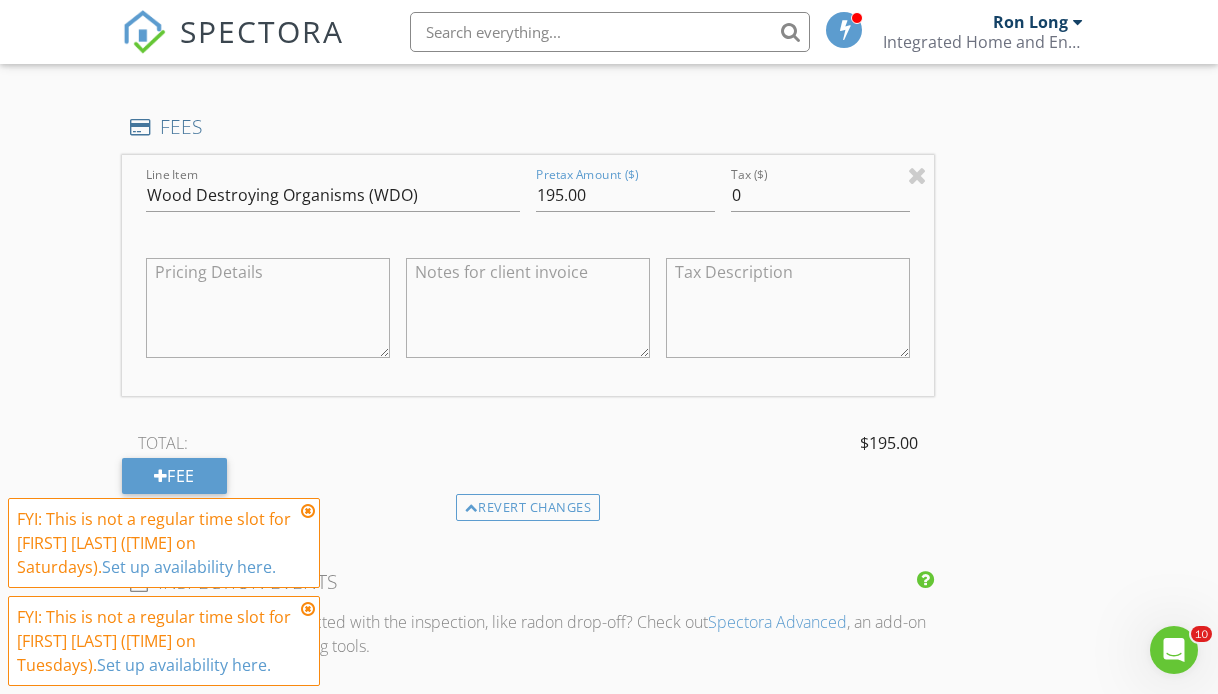 click on "INSPECTOR(S)
check_box   Ron Long   PRIMARY   Ron Long arrow_drop_down   check_box_outline_blank Ron Long specifically requested
Date/Time
08/05/2025 2:30 PM
Location
Address Search       Address 10858 E Harvard Dr   Unit   City Aurora   State CO   Zip 80014   County Arapahoe     Square Feet 2224   Year Built 1979   Foundation arrow_drop_down
client
check_box Enable Client CC email for this inspection   Client Search     check_box_outline_blank Client is a Company/Organization     First Name Tom   Last Name Glassburn   Email tom@tecpropertyinspections.com   CC Email   Phone 303-482-2717           Notes   Private Notes
ADD ADDITIONAL client
SERVICES
check_box_outline_blank   1-Residential Inspection   Condo Below 800sqft check_box_outline_blank   2-Residential Inspection" at bounding box center (609, 314) 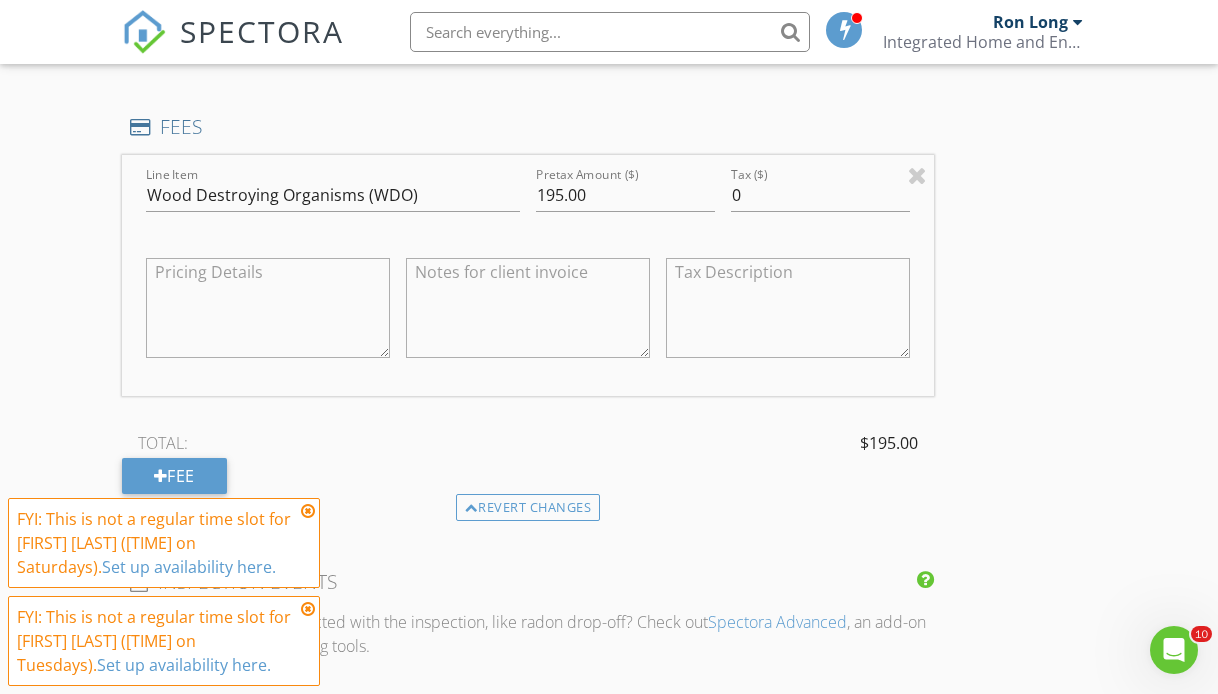 click on "INSPECTOR(S)
check_box   Ron Long   PRIMARY   Ron Long arrow_drop_down   check_box_outline_blank Ron Long specifically requested
Date/Time
08/05/2025 2:30 PM
Location
Address Search       Address 10858 E Harvard Dr   Unit   City Aurora   State CO   Zip 80014   County Arapahoe     Square Feet 2224   Year Built 1979   Foundation arrow_drop_down
client
check_box Enable Client CC email for this inspection   Client Search     check_box_outline_blank Client is a Company/Organization     First Name Tom   Last Name Glassburn   Email tom@tecpropertyinspections.com   CC Email   Phone 303-482-2717           Notes   Private Notes
ADD ADDITIONAL client
SERVICES
check_box_outline_blank   1-Residential Inspection   Condo Below 800sqft check_box_outline_blank   2-Residential Inspection" at bounding box center [609, 314] 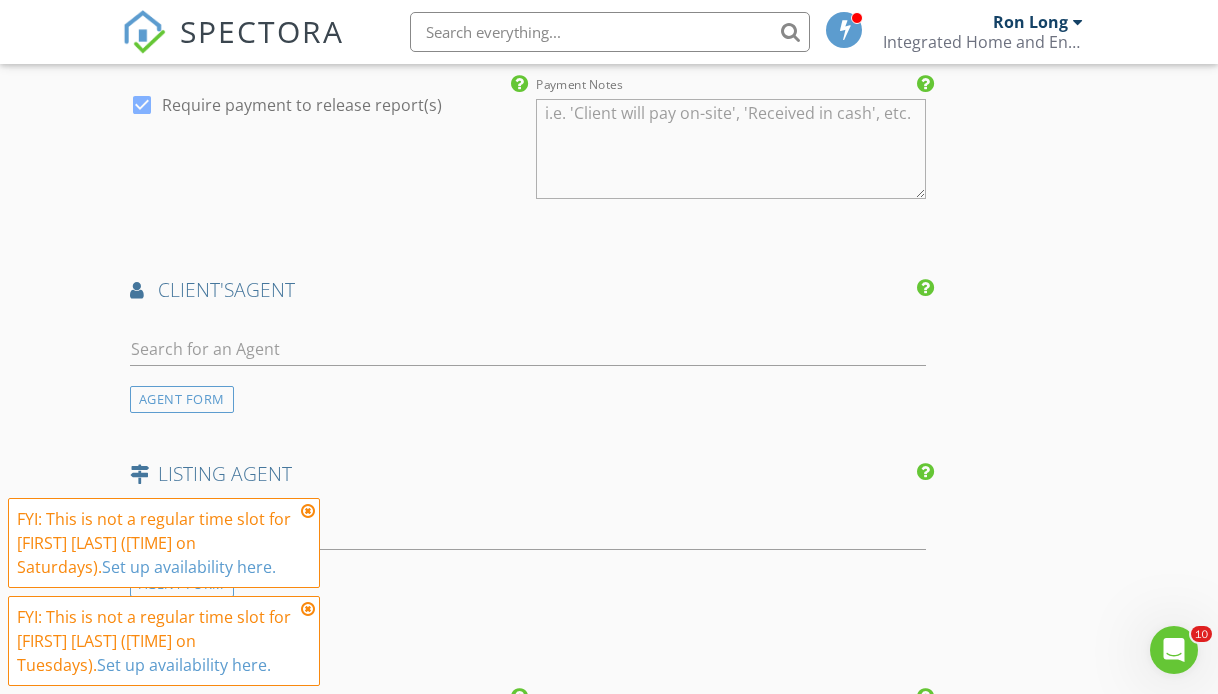 scroll, scrollTop: 2306, scrollLeft: 0, axis: vertical 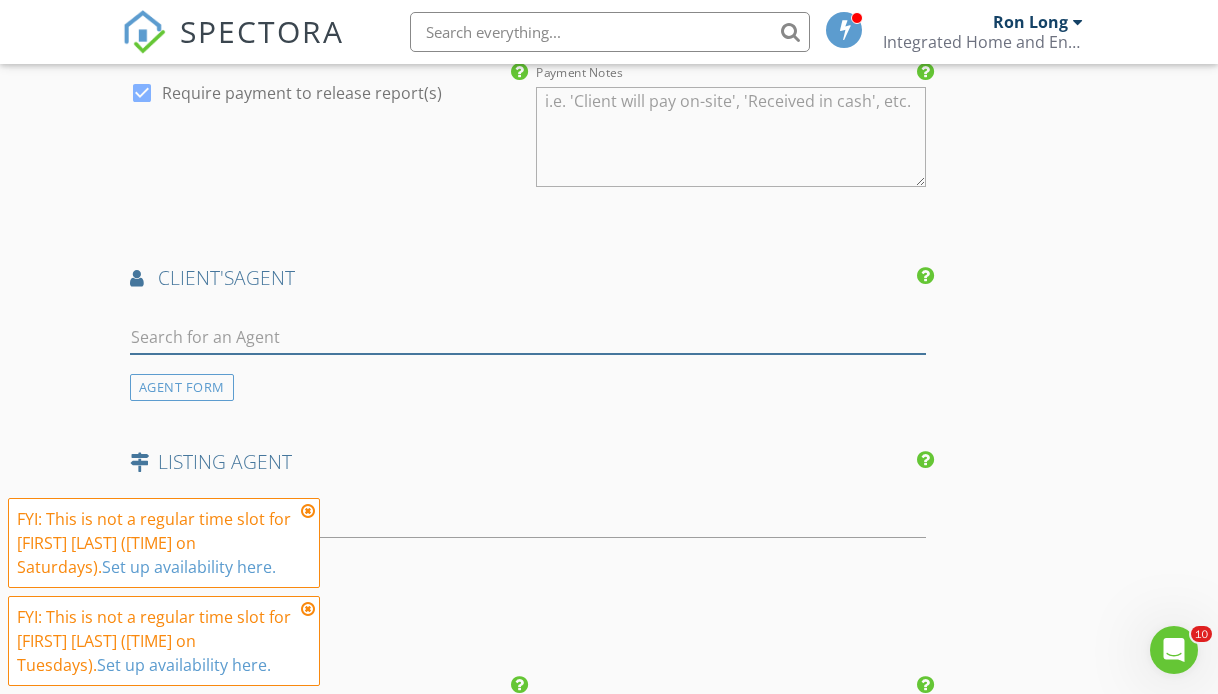 click at bounding box center (528, 337) 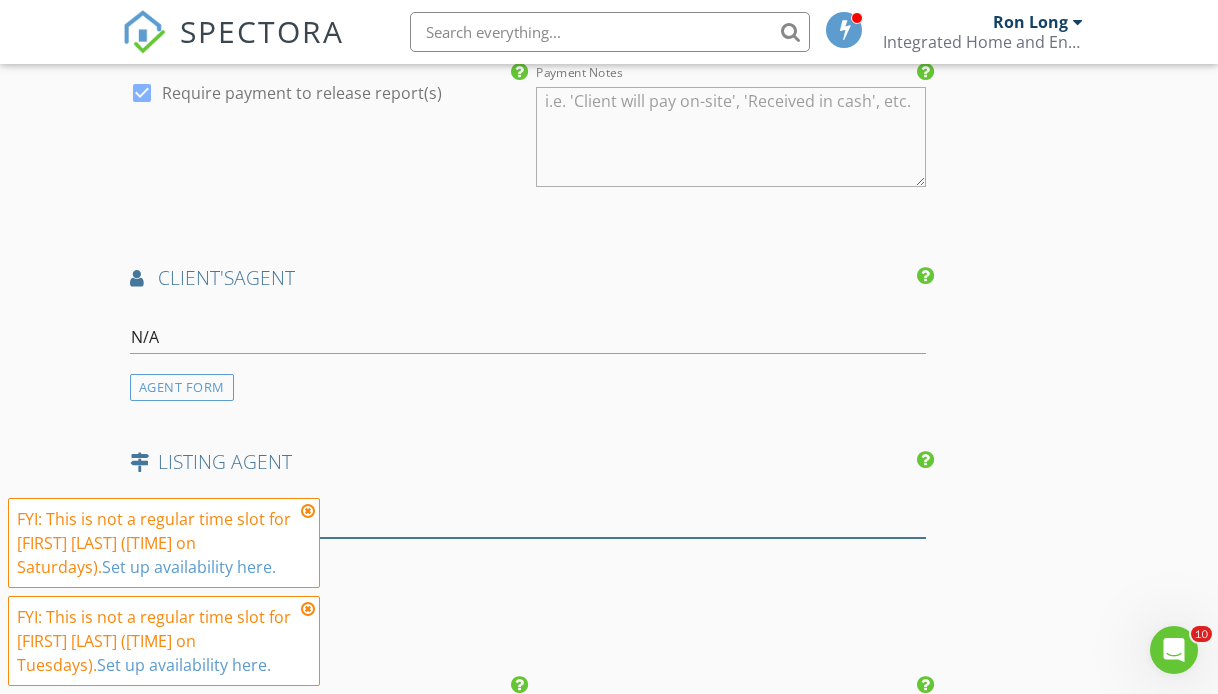 click at bounding box center (528, 521) 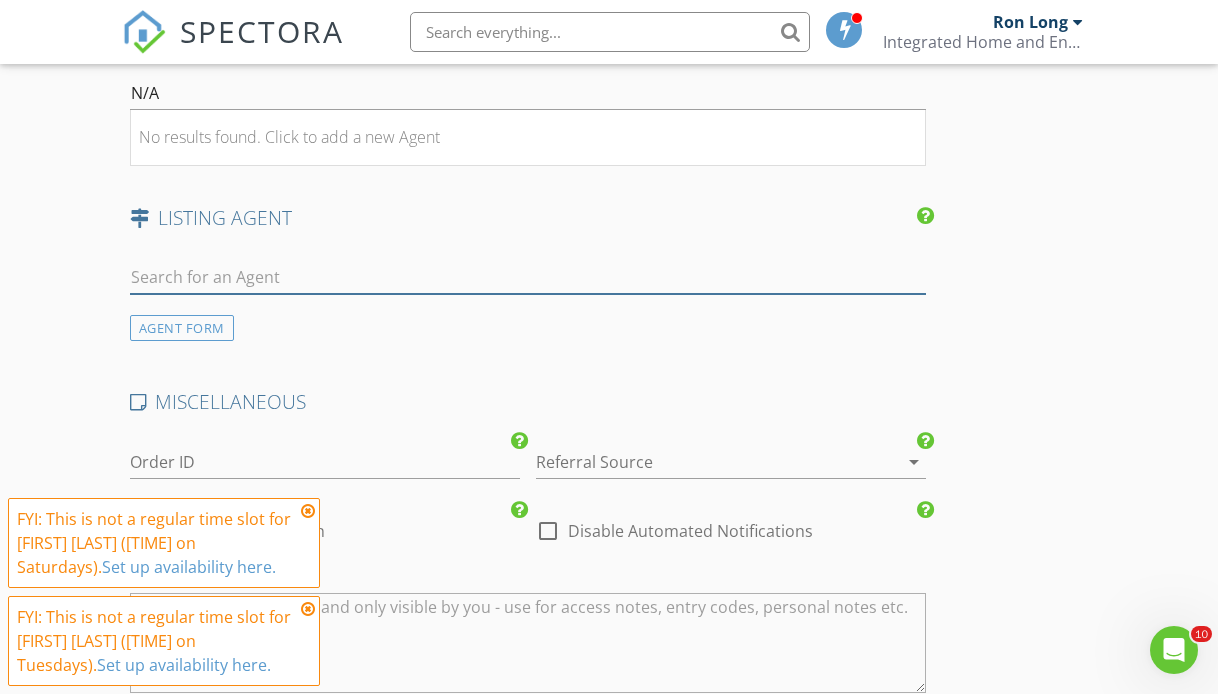 scroll, scrollTop: 2551, scrollLeft: 0, axis: vertical 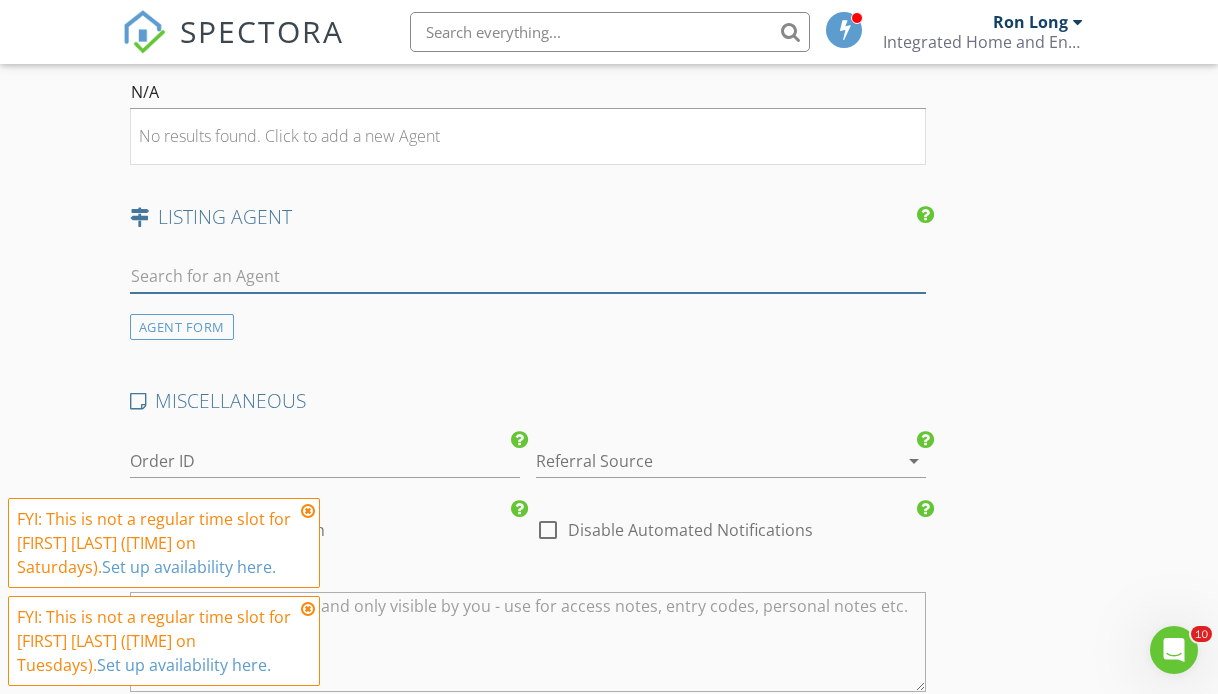 click at bounding box center [528, 276] 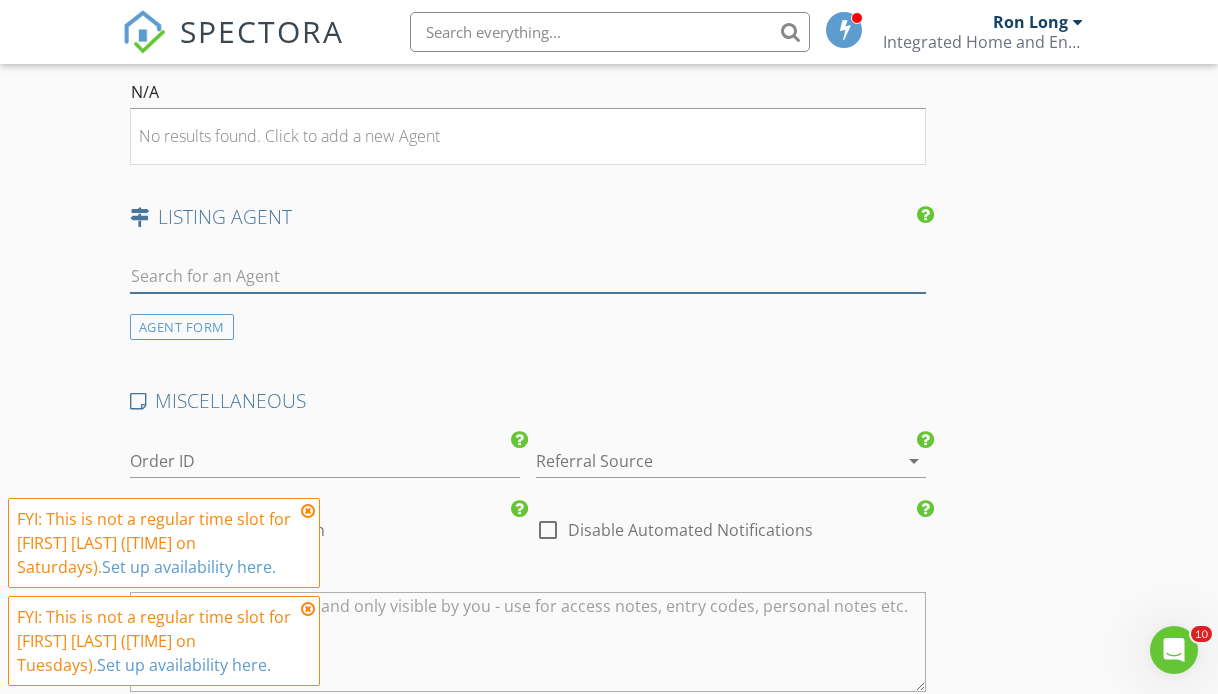 type on "N/A" 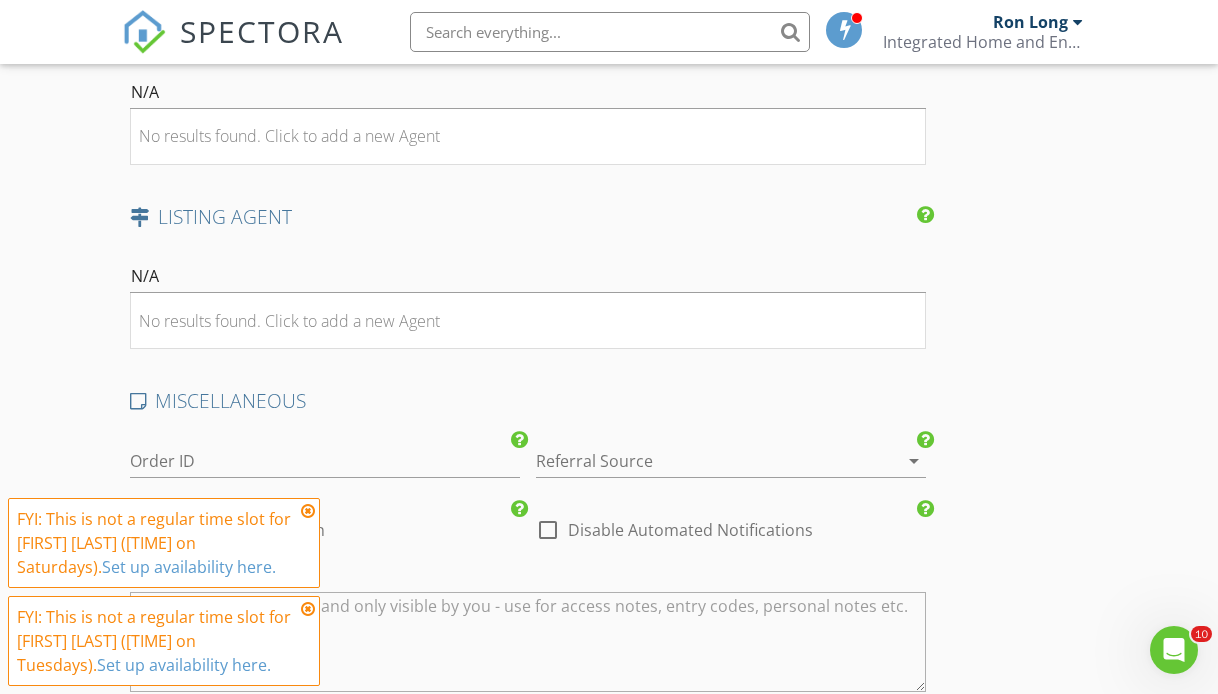 click on "INSPECTOR(S)
check_box   Ron Long   PRIMARY   Ron Long arrow_drop_down   check_box_outline_blank Ron Long specifically requested
Date/Time
08/05/2025 2:30 PM
Location
Address Search       Address 10858 E Harvard Dr   Unit   City Aurora   State CO   Zip 80014   County Arapahoe     Square Feet 2224   Year Built 1979   Foundation arrow_drop_down
client
check_box Enable Client CC email for this inspection   Client Search     check_box_outline_blank Client is a Company/Organization     First Name Tom   Last Name Glassburn   Email tom@tecpropertyinspections.com   CC Email   Phone 303-482-2717           Notes   Private Notes
ADD ADDITIONAL client
SERVICES
check_box_outline_blank   1-Residential Inspection   Condo Below 800sqft check_box_outline_blank   2-Residential Inspection" at bounding box center (609, -632) 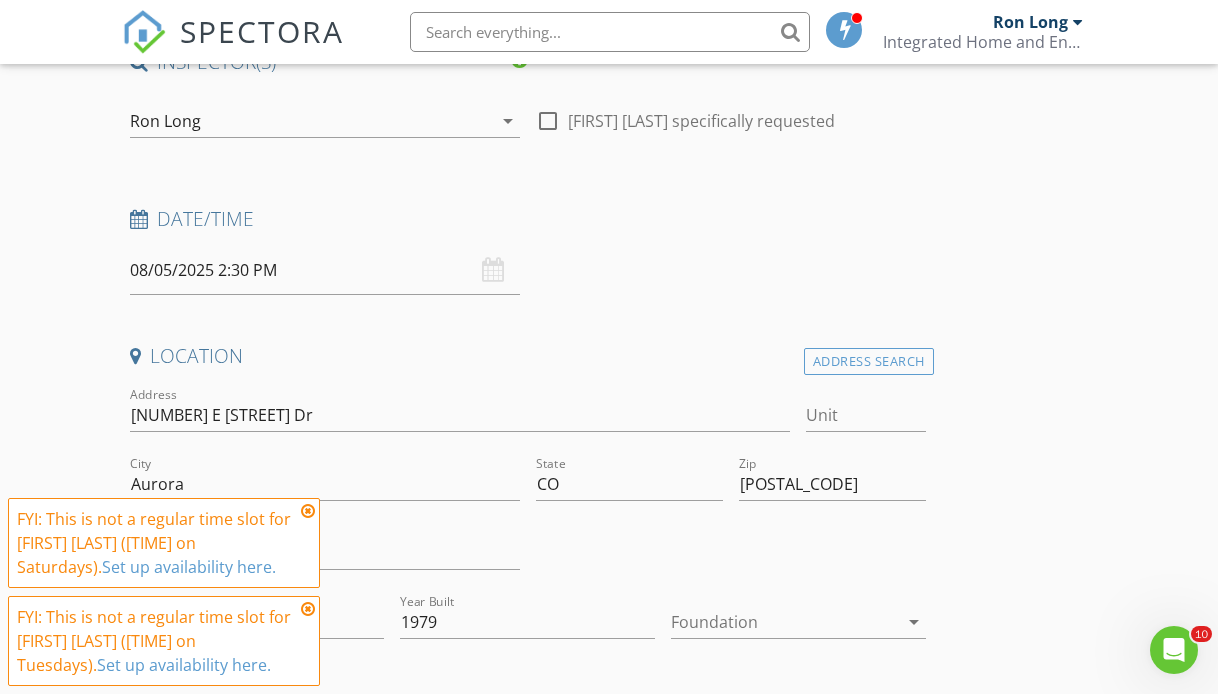 scroll, scrollTop: 207, scrollLeft: 0, axis: vertical 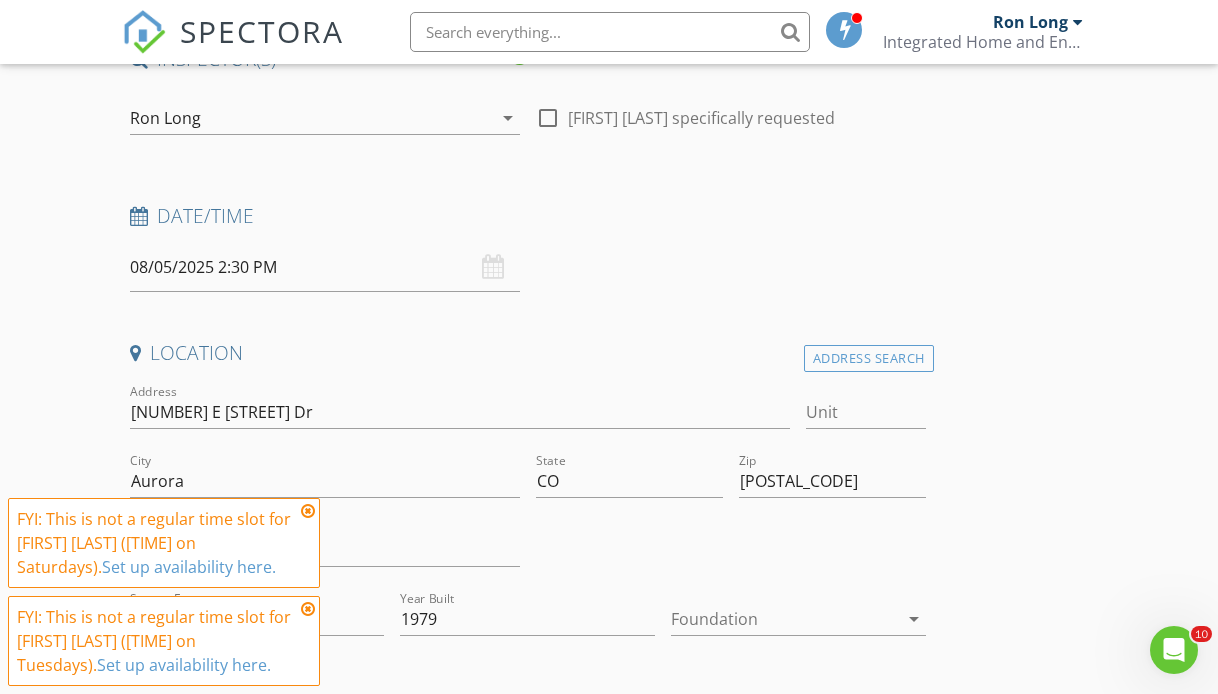 click at bounding box center (308, 511) 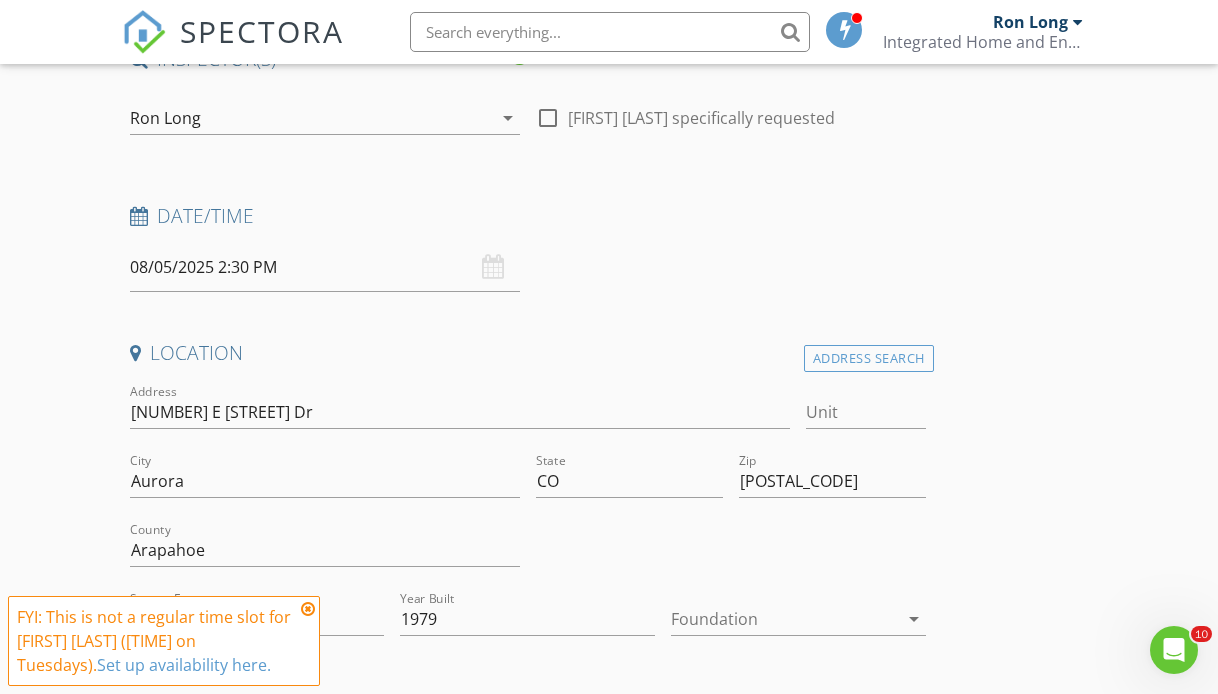 click at bounding box center [308, 609] 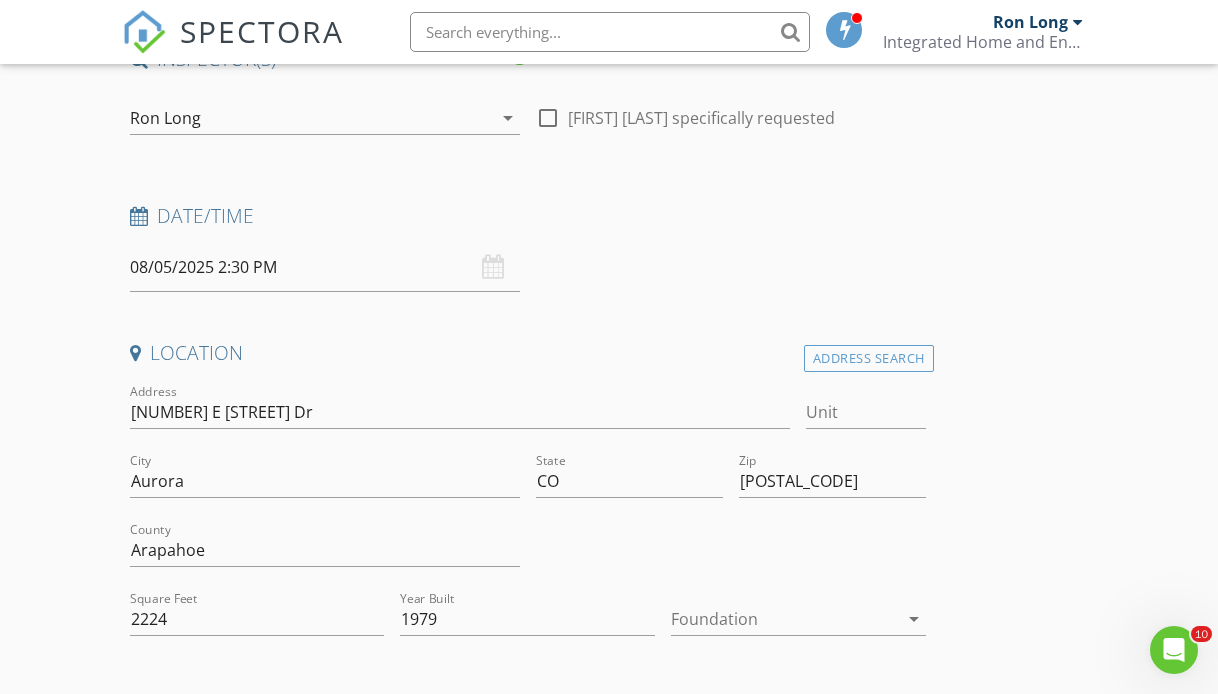 click on "INSPECTOR(S)
check_box   Ron Long   PRIMARY   Ron Long arrow_drop_down   check_box_outline_blank Ron Long specifically requested
Date/Time
08/05/2025 2:30 PM
Location
Address Search       Address 10858 E Harvard Dr   Unit   City Aurora   State CO   Zip 80014   County Arapahoe     Square Feet 2224   Year Built 1979   Foundation arrow_drop_down
client
check_box Enable Client CC email for this inspection   Client Search     check_box_outline_blank Client is a Company/Organization     First Name Tom   Last Name Glassburn   Email tom@tecpropertyinspections.com   CC Email   Phone 303-482-2717           Notes   Private Notes
ADD ADDITIONAL client
SERVICES
check_box_outline_blank   1-Residential Inspection   Condo Below 800sqft check_box_outline_blank   2-Residential Inspection" at bounding box center (609, 1712) 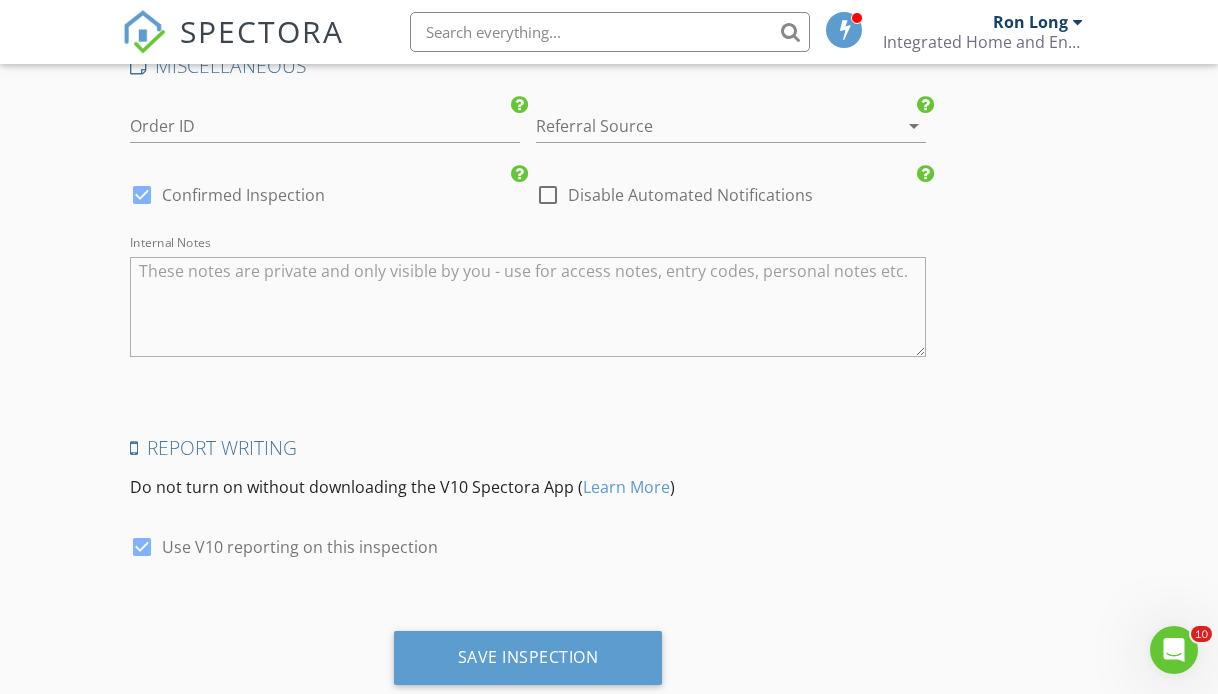 scroll, scrollTop: 2939, scrollLeft: 0, axis: vertical 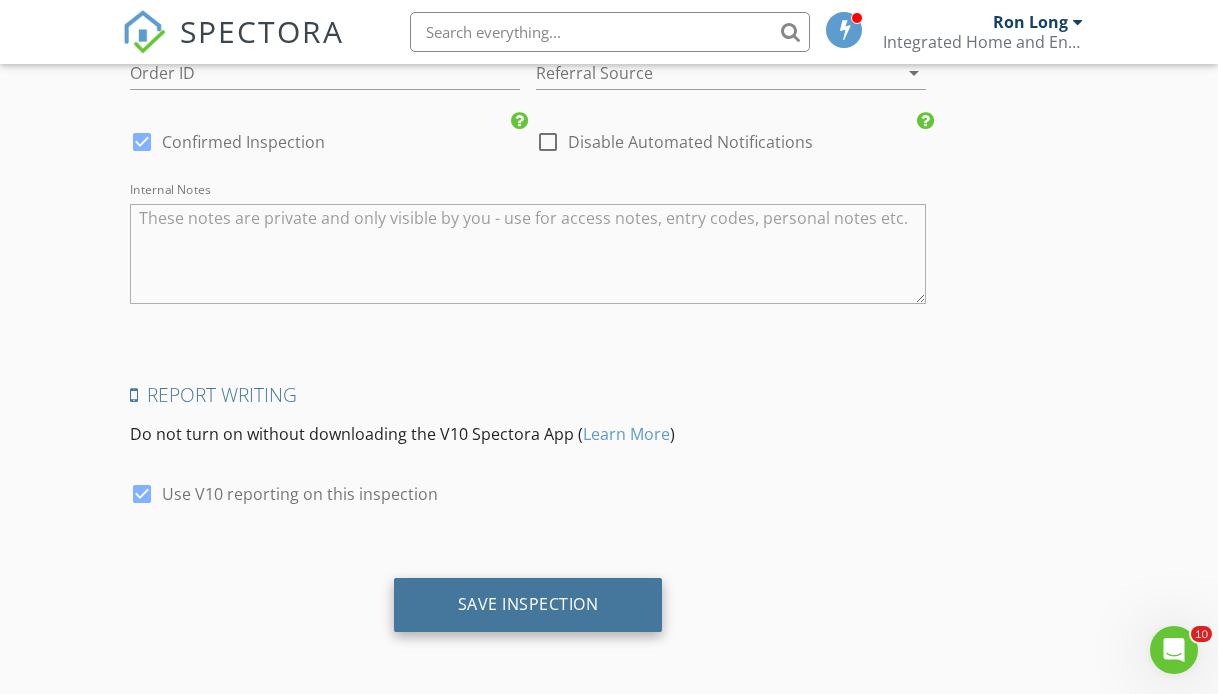 click on "Save Inspection" at bounding box center (528, 604) 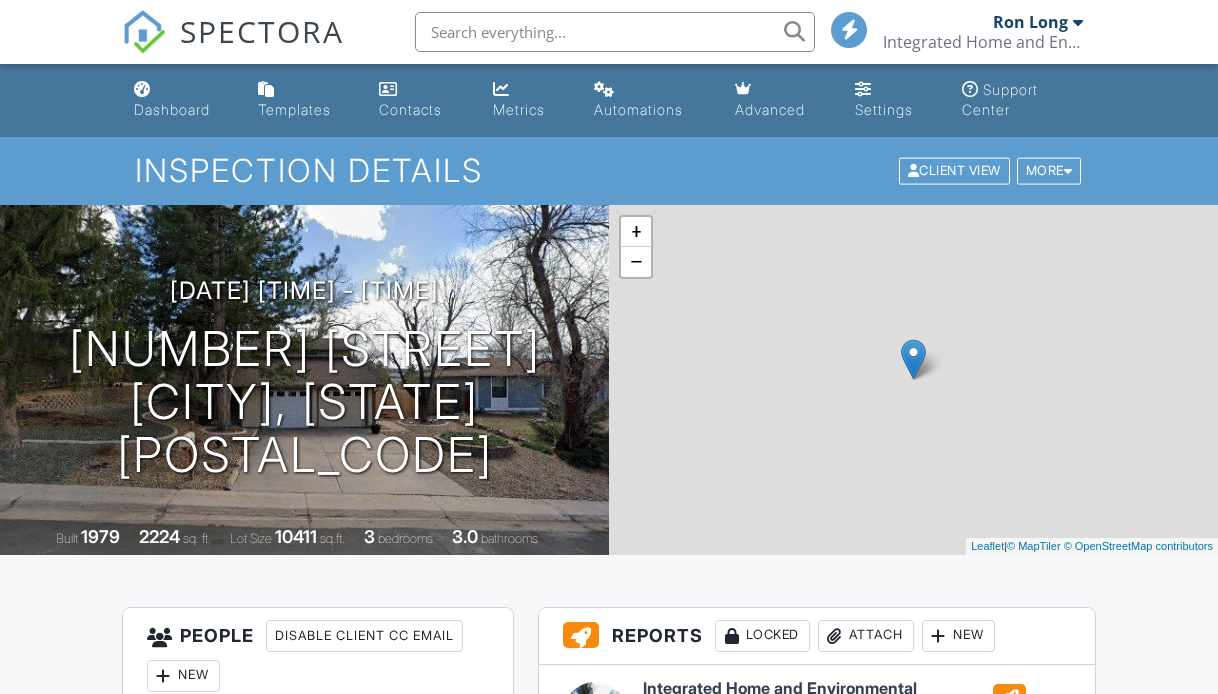 scroll, scrollTop: 0, scrollLeft: 0, axis: both 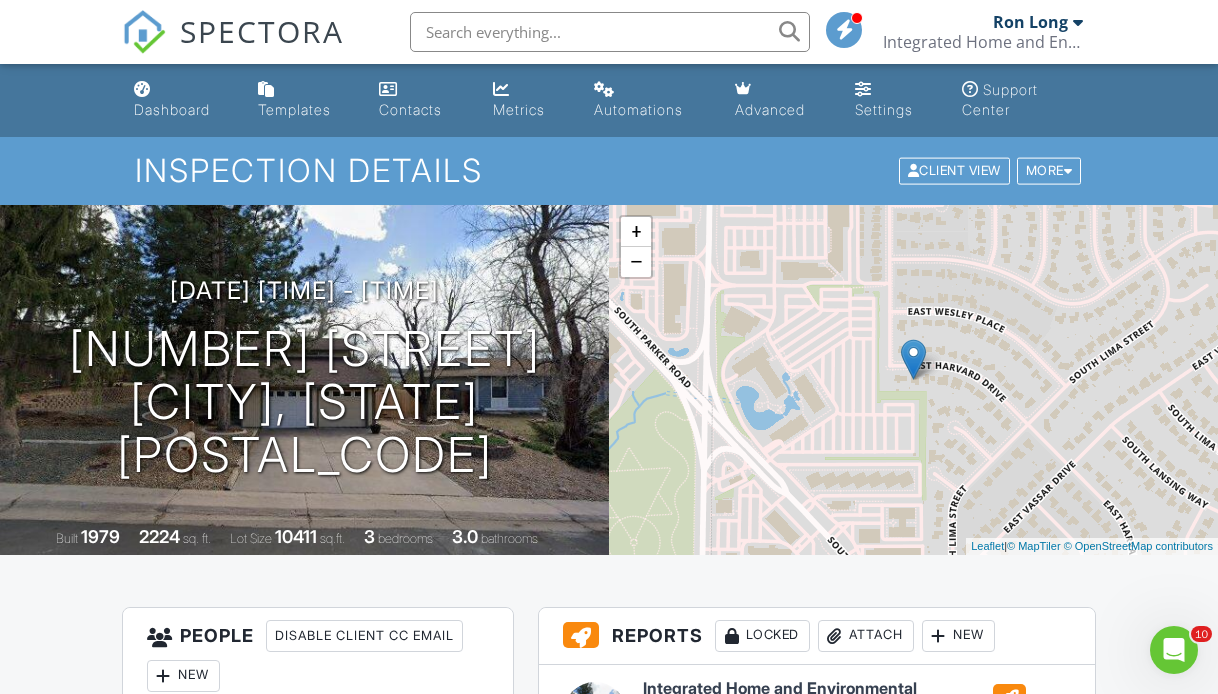 click on "Dashboard
Templates
Contacts
Metrics
Automations
Advanced
Settings
Support Center
Inspection Details
Client View
More
Property Details
Reschedule
Reorder / Copy
Share
Cancel
Delete
Print Order
Convert to V9
Disable Pass on CC Fees
View Change Log
08/05/2025  2:30 pm
- 3:00 pm
10858 E Harvard Dr
Aurora, CO 80014
Built
1979
2224
sq. ft.
Lot Size
10411
sq.ft.
3
bedrooms
3.0
bathrooms
+ − Leaflet  |  © MapTiler   © OpenStreetMap contributors
All emails and texts are disabled for this inspection!
Turn on emails and texts
Turn on and Requeue Notifications
Reports
Locked
Attach
New
Edit
View" at bounding box center (609, 1436) 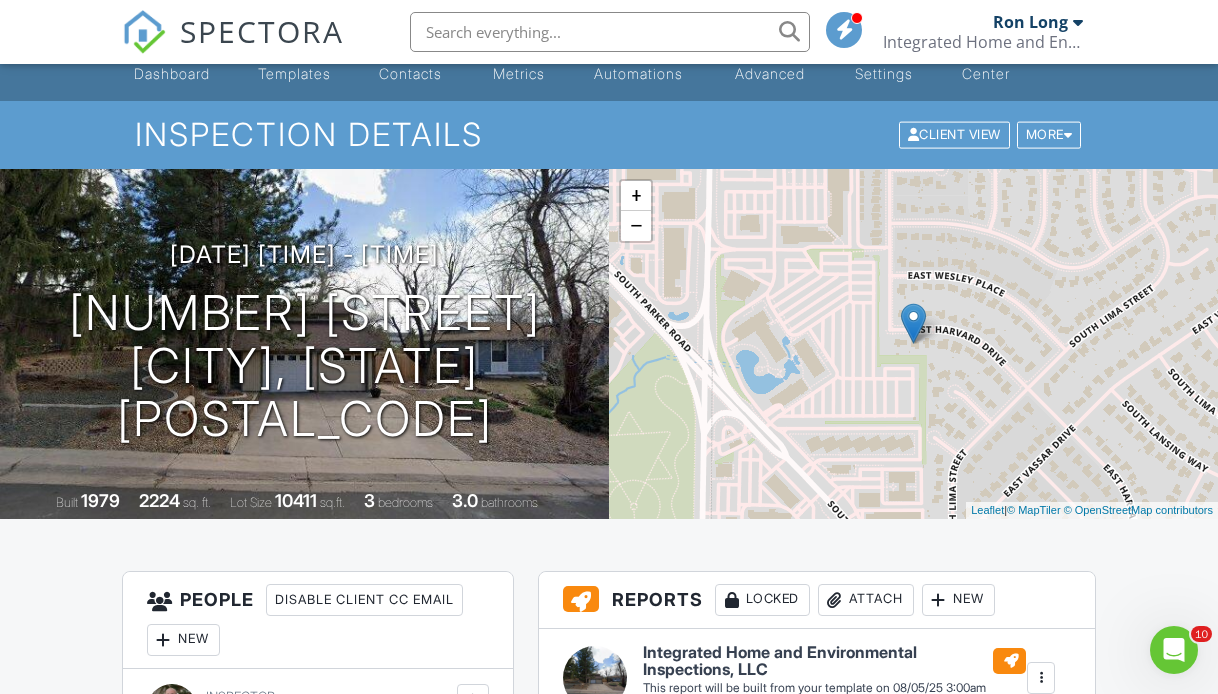 scroll, scrollTop: 37, scrollLeft: 0, axis: vertical 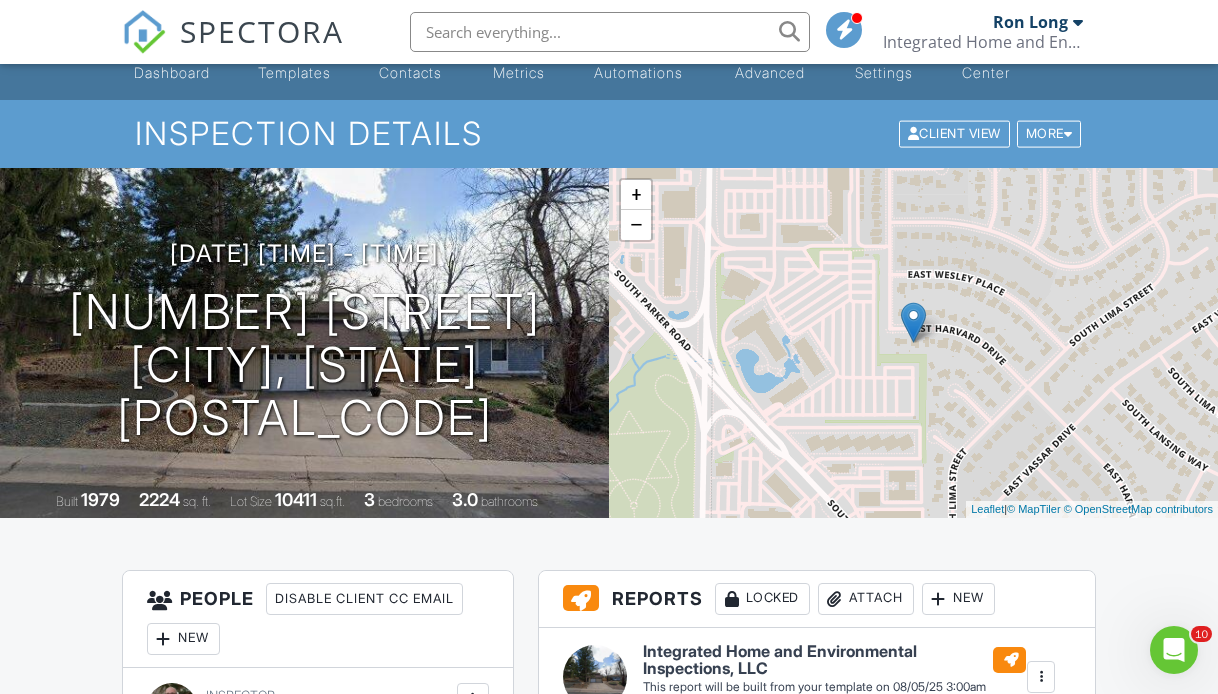 click on "Dashboard
Templates
Contacts
Metrics
Automations
Advanced
Settings
Support Center
Inspection Details
Client View
More
Property Details
Reschedule
Reorder / Copy
Share
Cancel
Delete
Print Order
Convert to V9
Disable Pass on CC Fees
View Change Log
08/05/2025  2:30 pm
- 3:00 pm
10858 E Harvard Dr
Aurora, CO 80014
Built
1979
2224
sq. ft.
Lot Size
10411
sq.ft.
3
bedrooms
3.0
bathrooms
+ − Leaflet  |  © MapTiler   © OpenStreetMap contributors
All emails and texts are disabled for this inspection!
Turn on emails and texts
Turn on and Requeue Notifications
Reports
Locked
Attach
New
Edit
View" at bounding box center [609, 1399] 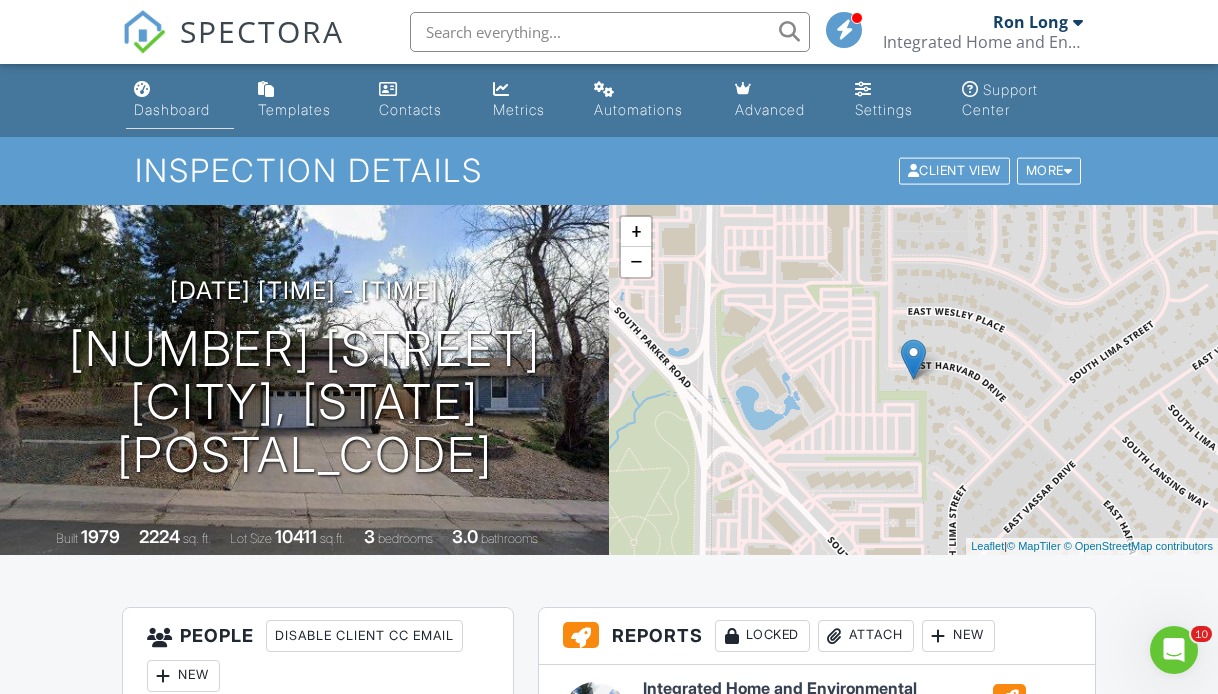 click on "Dashboard" at bounding box center [172, 109] 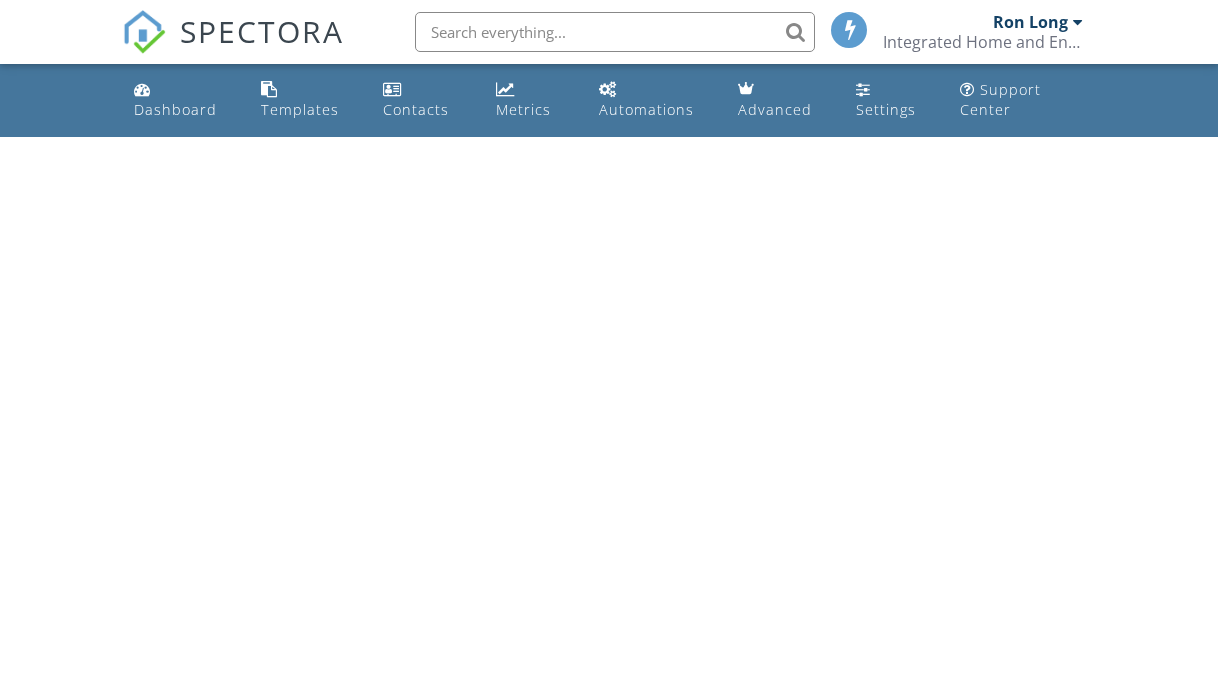 scroll, scrollTop: 0, scrollLeft: 0, axis: both 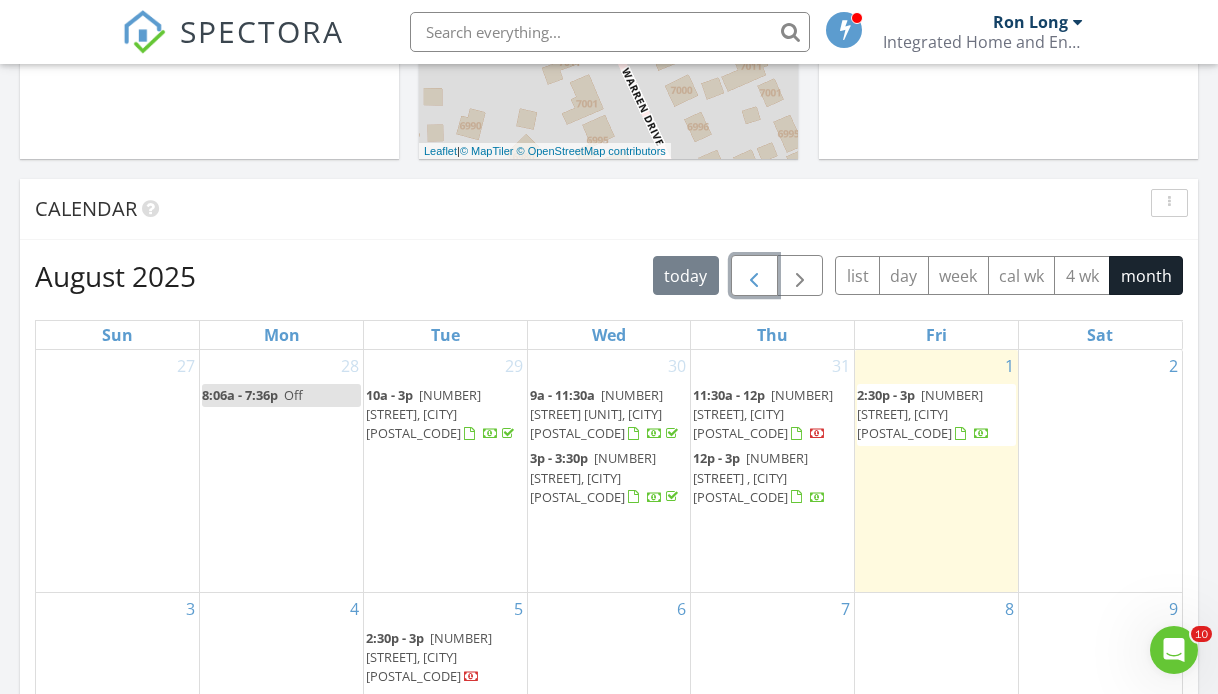 click at bounding box center (754, 276) 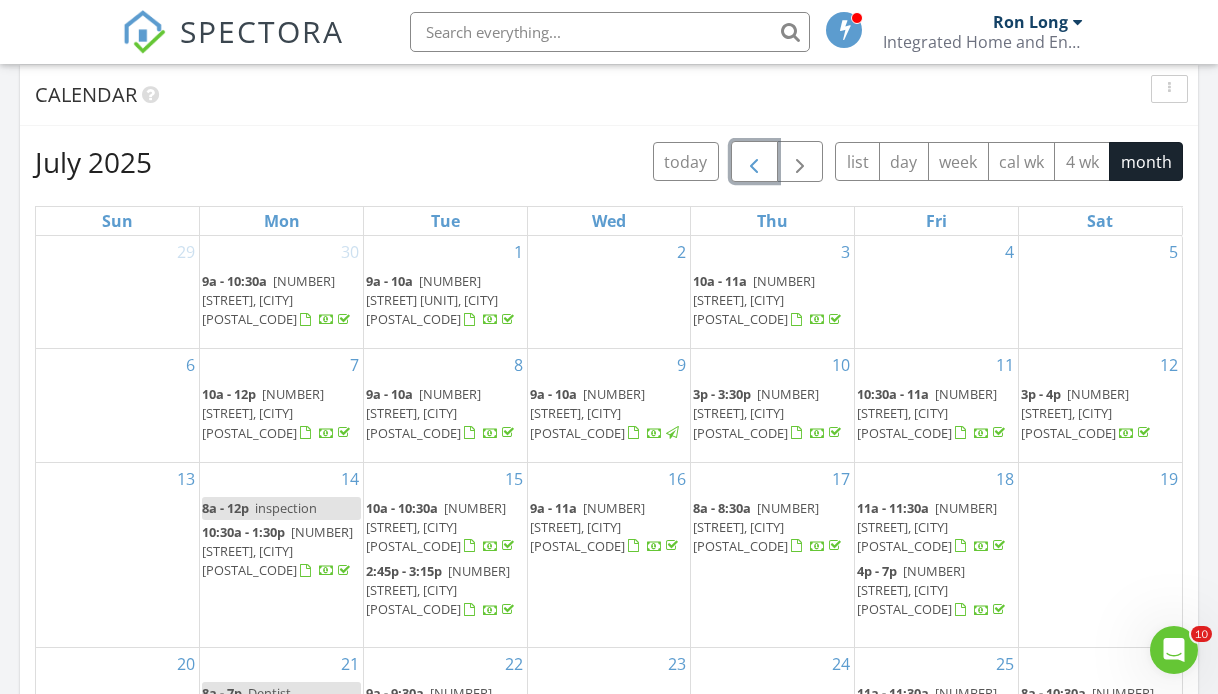 scroll, scrollTop: 831, scrollLeft: 0, axis: vertical 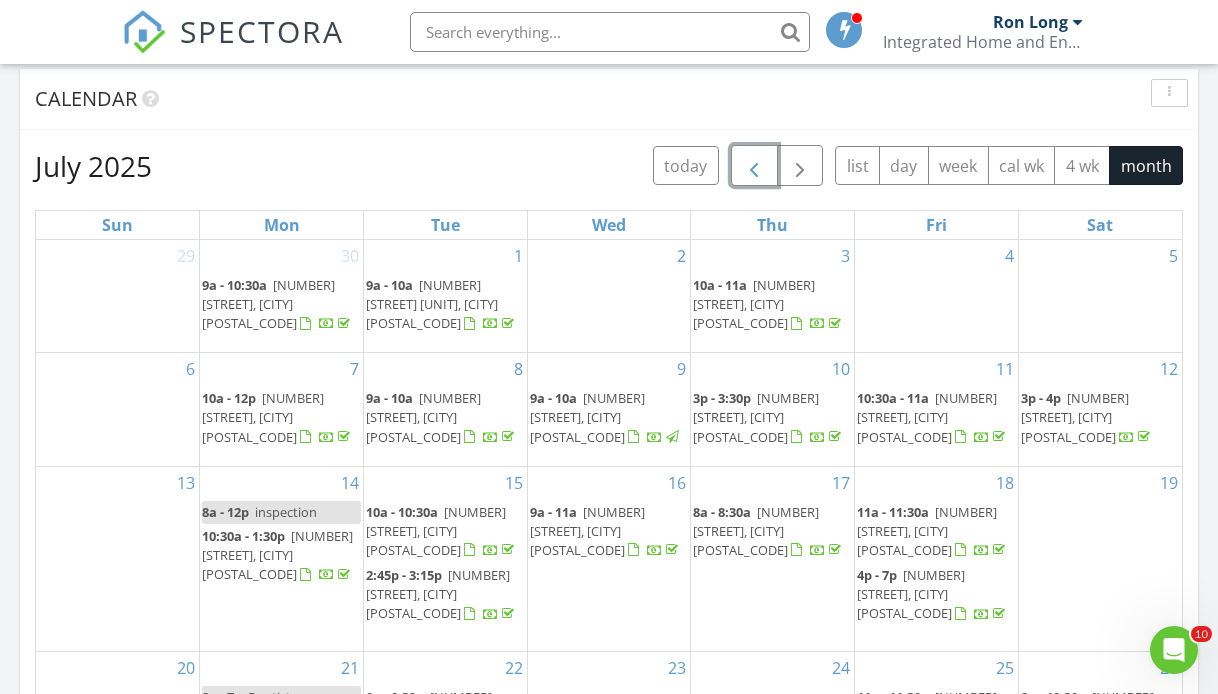 click at bounding box center [754, 166] 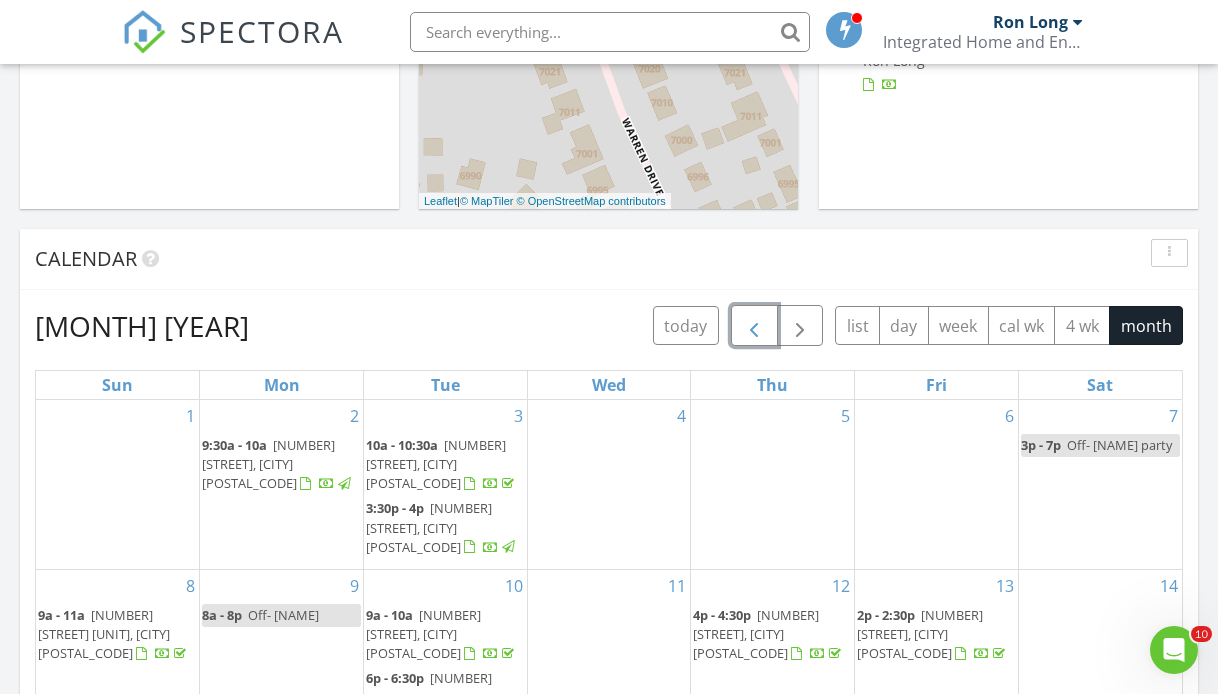 scroll, scrollTop: 678, scrollLeft: 0, axis: vertical 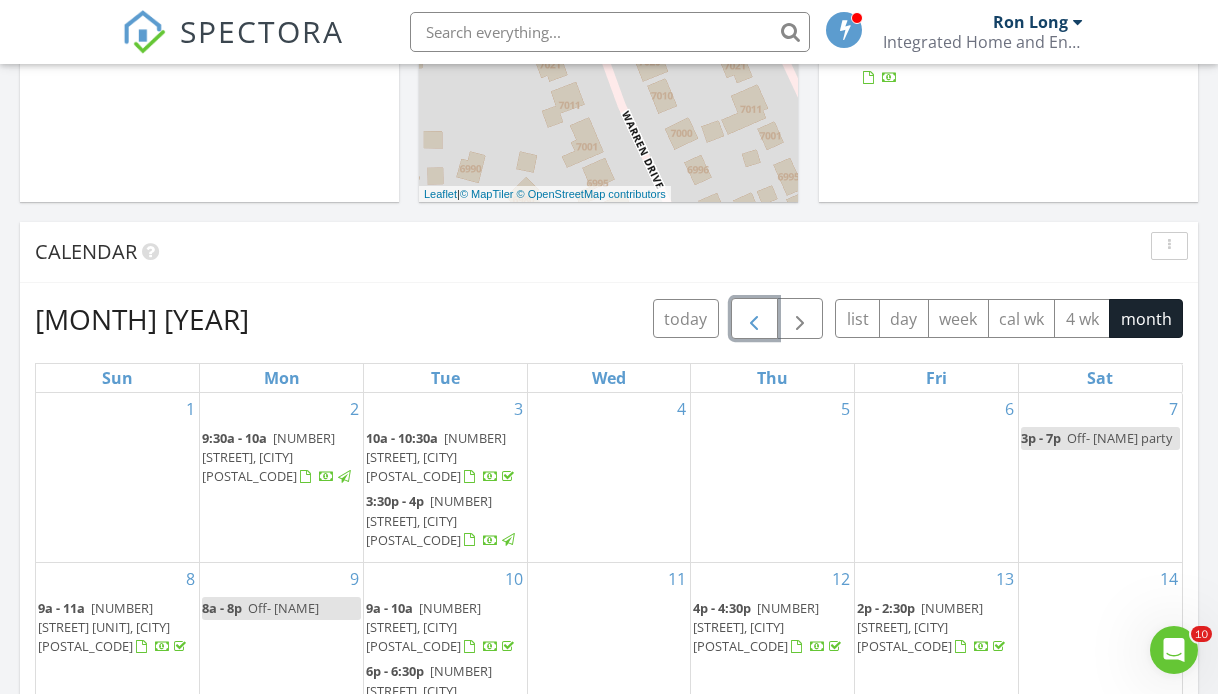 click at bounding box center [754, 319] 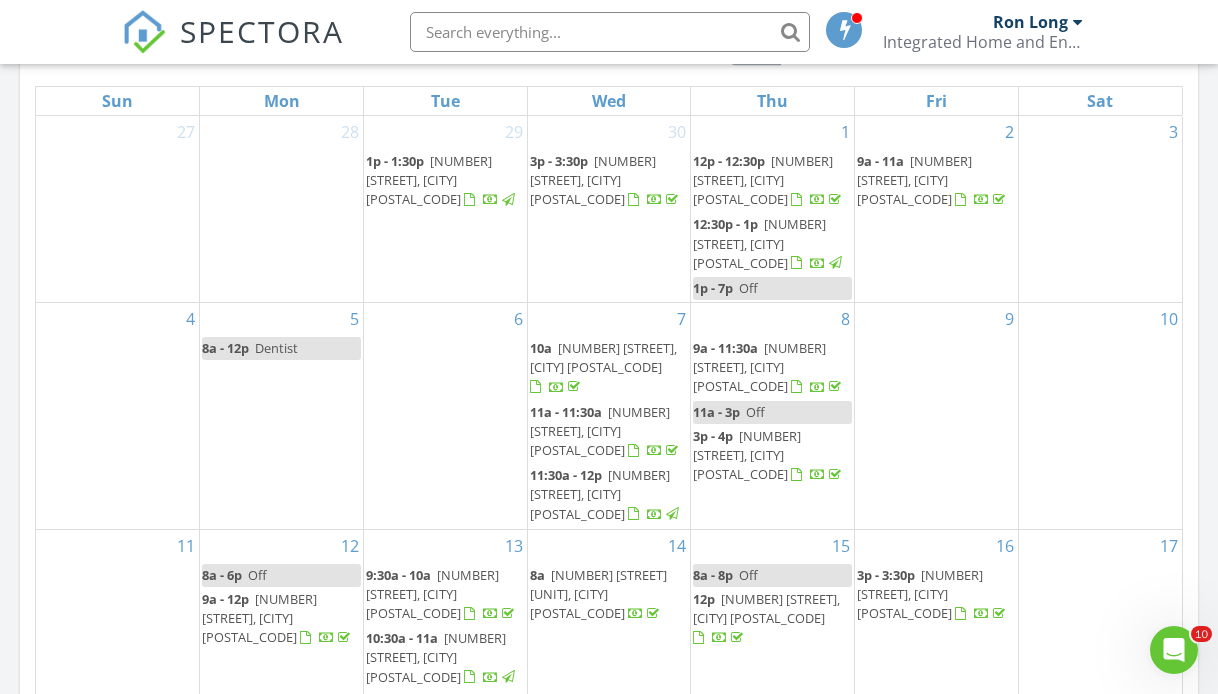 scroll, scrollTop: 1004, scrollLeft: 0, axis: vertical 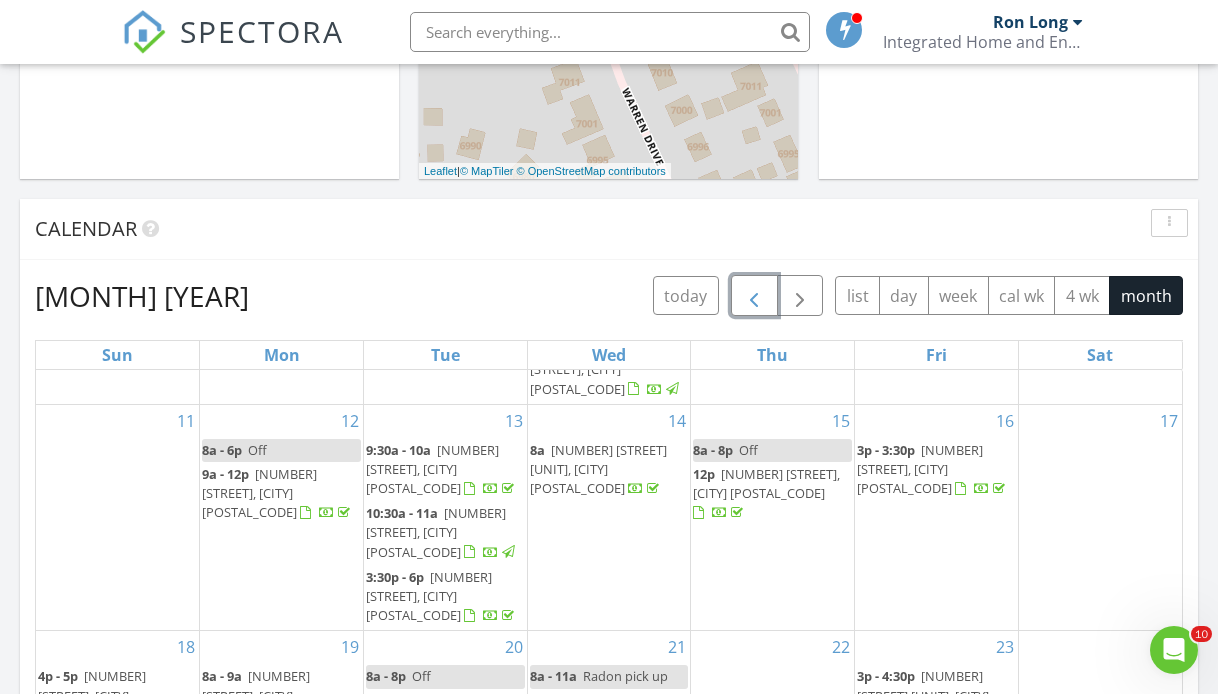 click at bounding box center [754, 296] 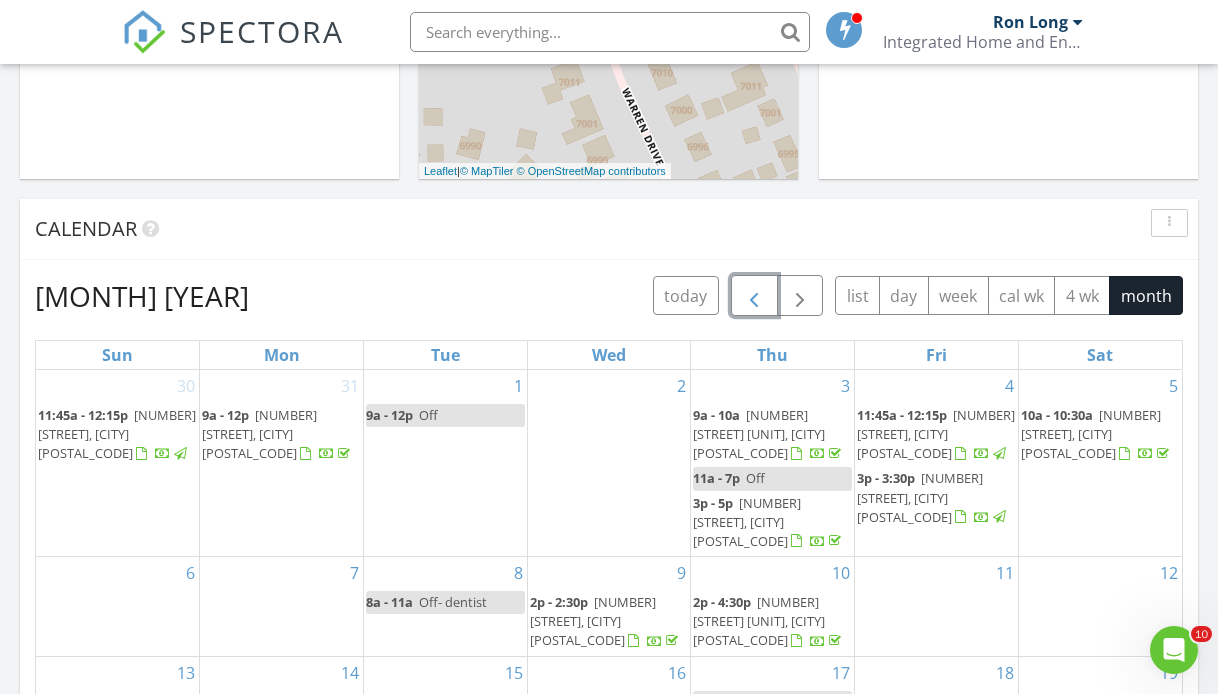 scroll, scrollTop: 21, scrollLeft: 0, axis: vertical 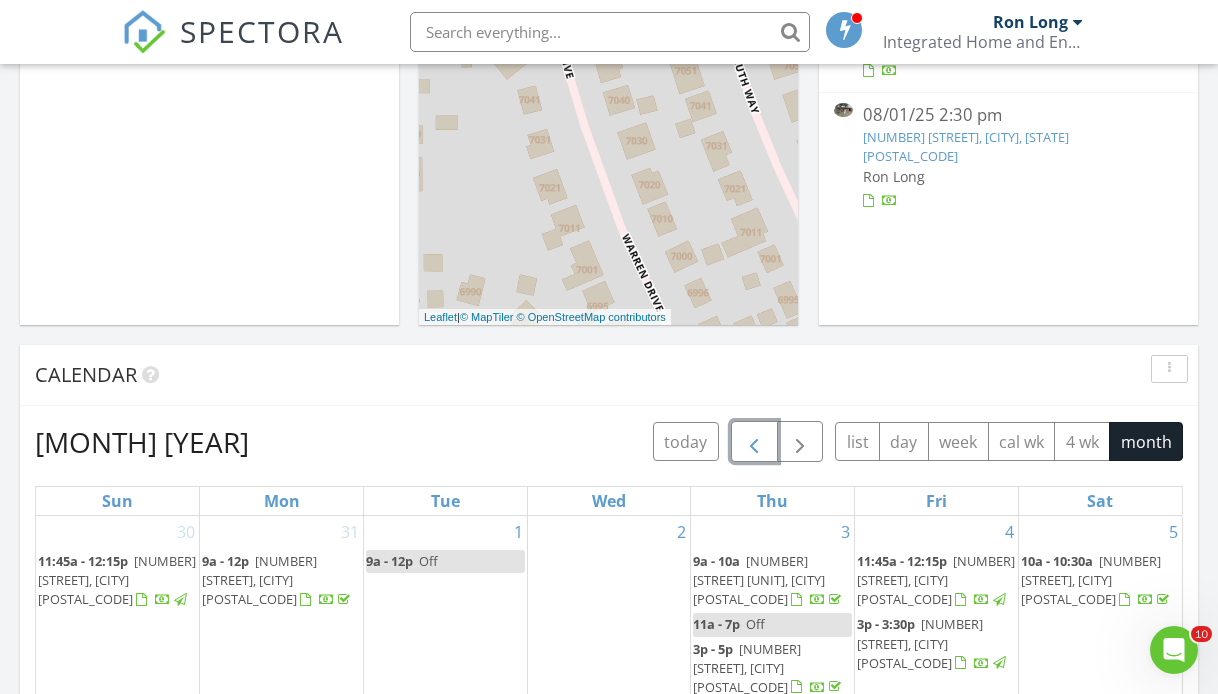 click at bounding box center [754, 442] 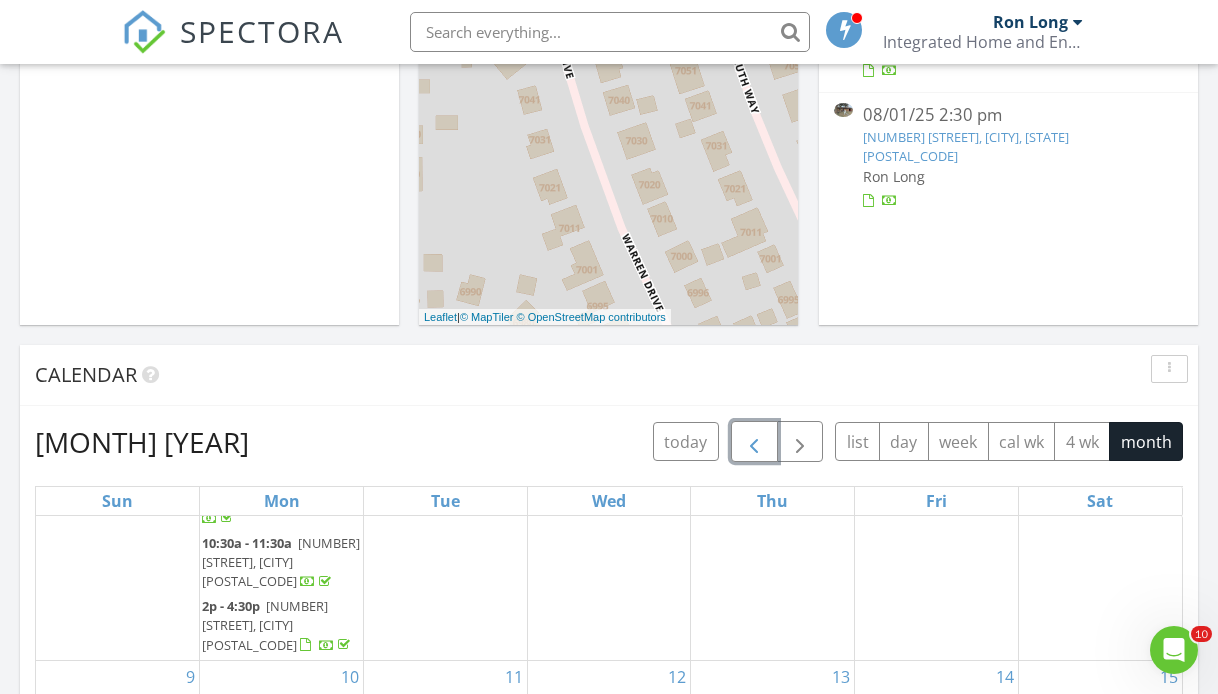scroll, scrollTop: 267, scrollLeft: 0, axis: vertical 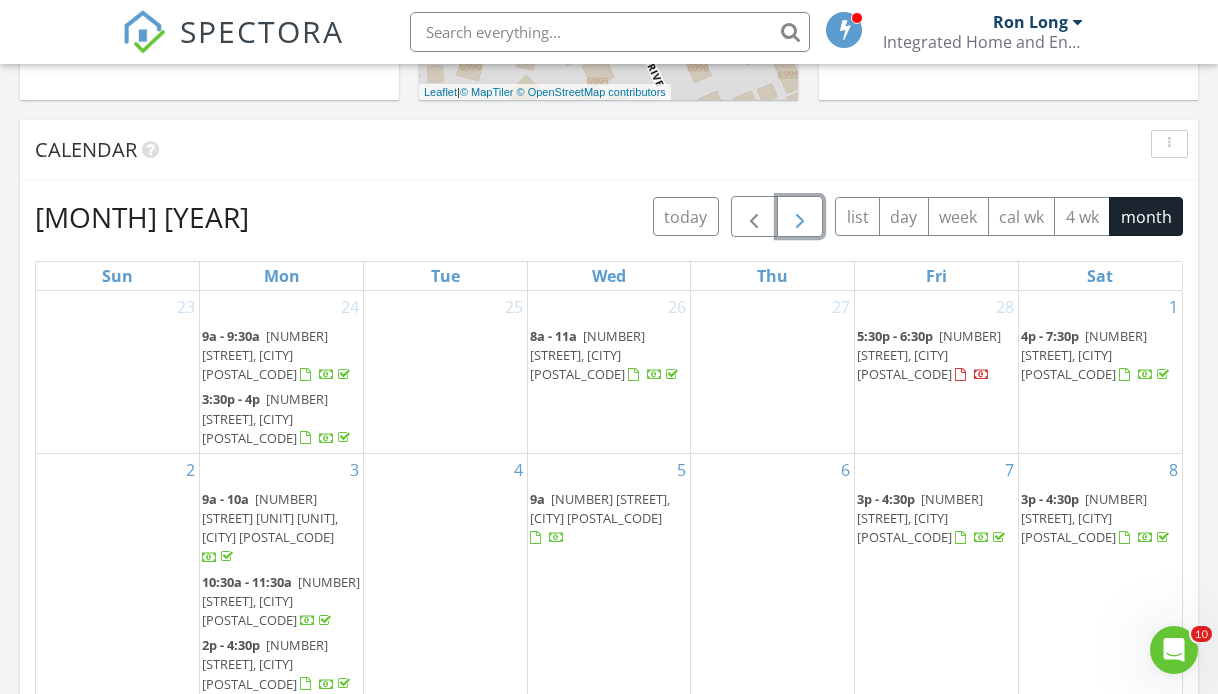 click at bounding box center [800, 217] 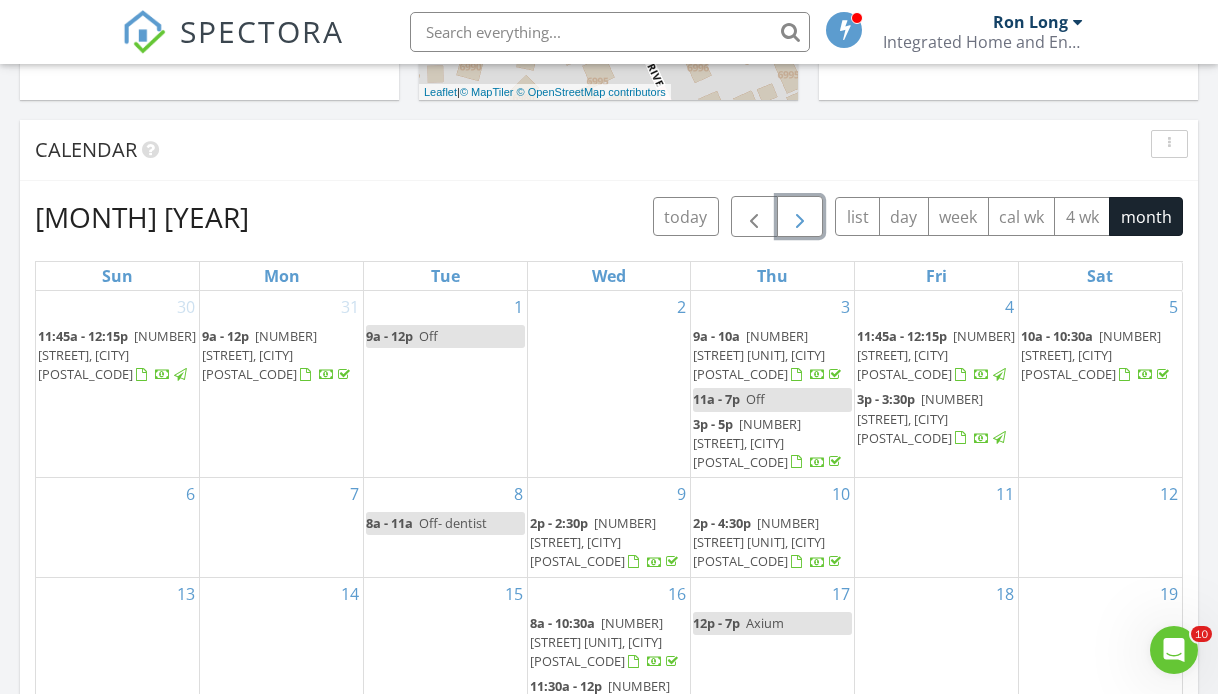 click at bounding box center (800, 217) 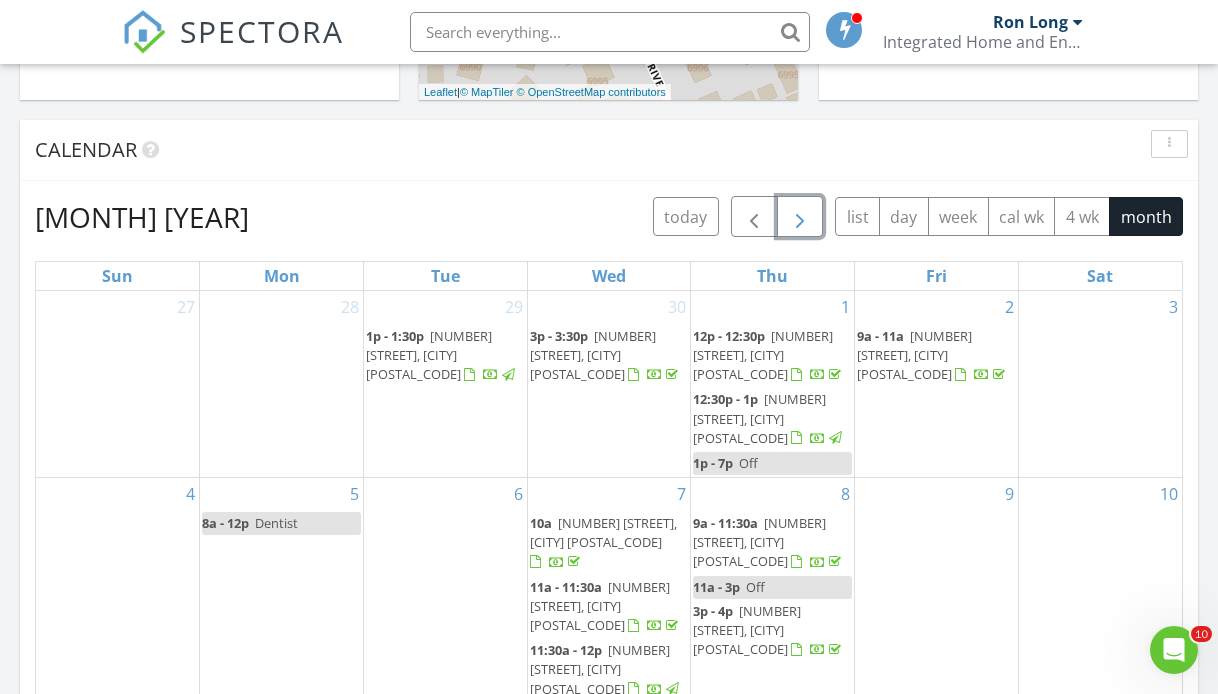 click at bounding box center (800, 217) 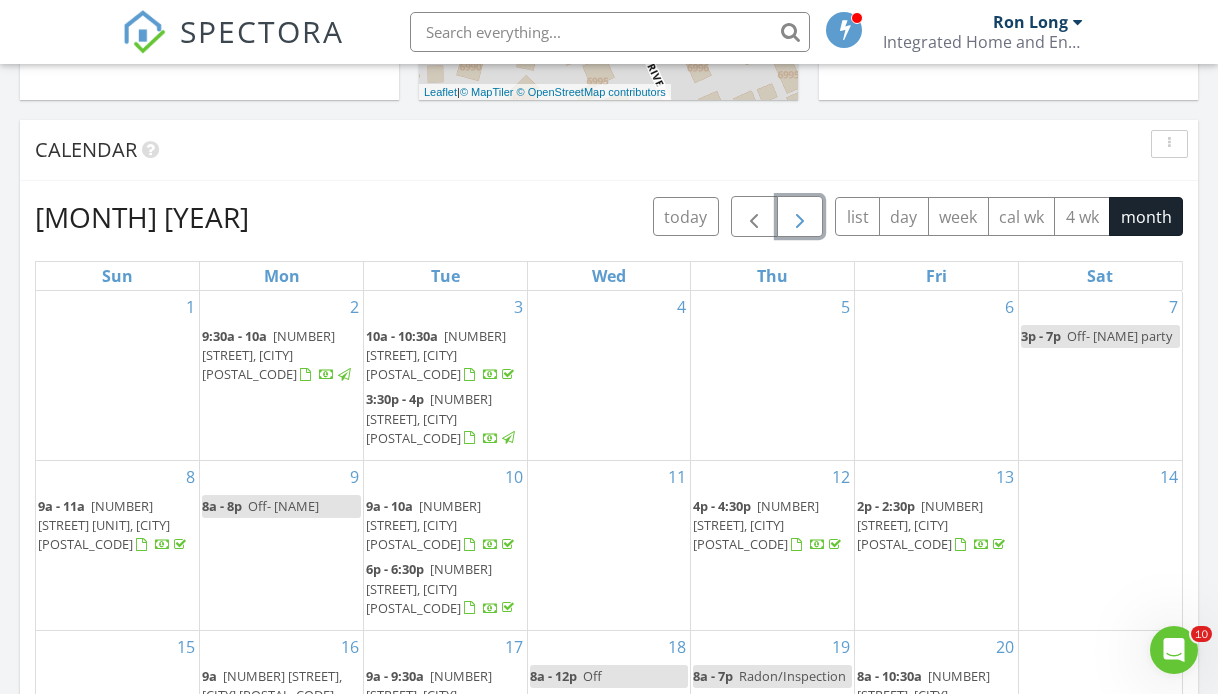 click at bounding box center (800, 217) 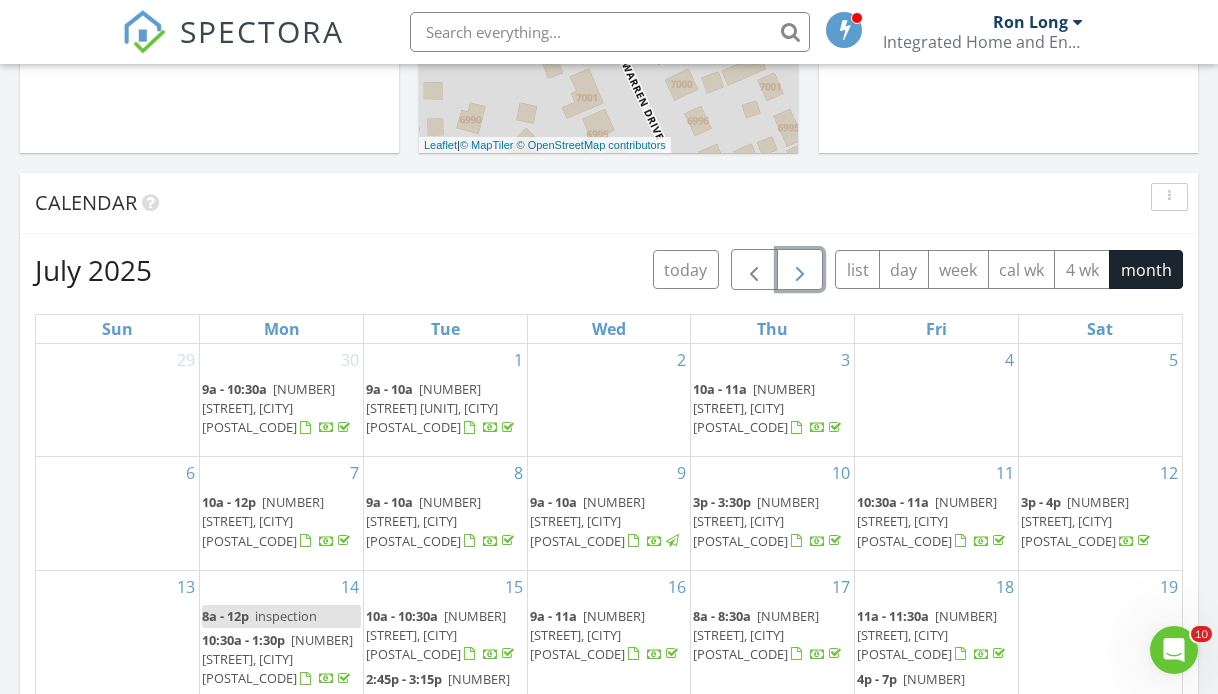 scroll, scrollTop: 725, scrollLeft: 0, axis: vertical 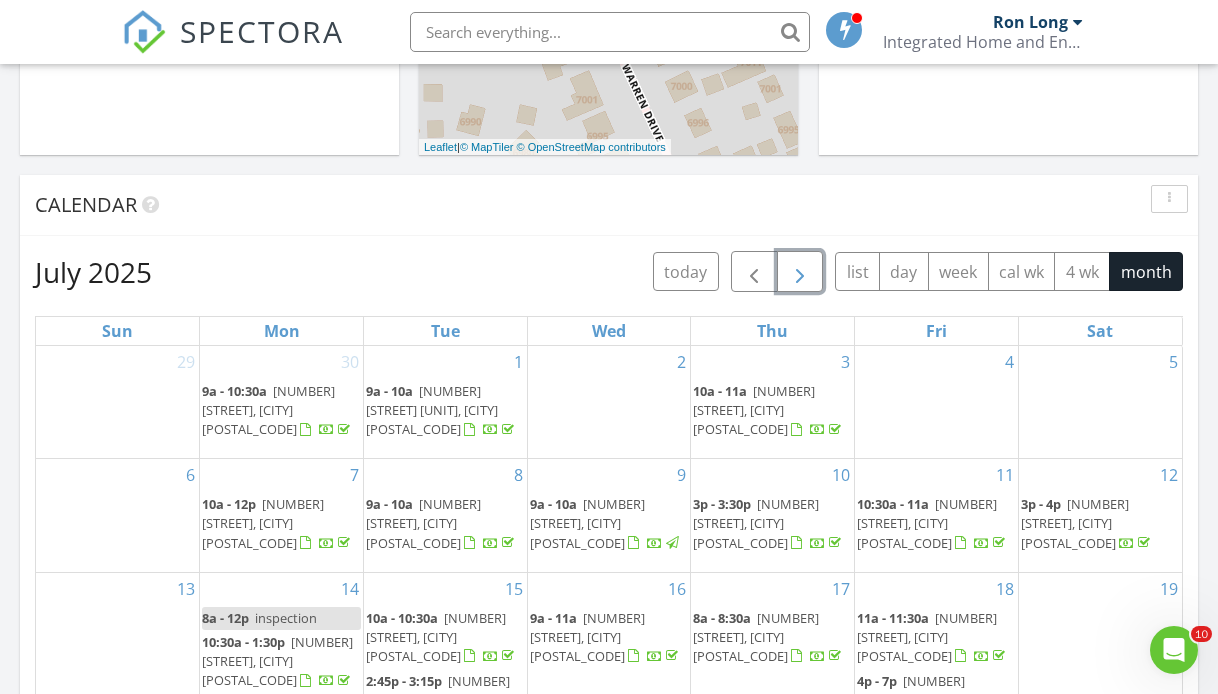 click at bounding box center [800, 272] 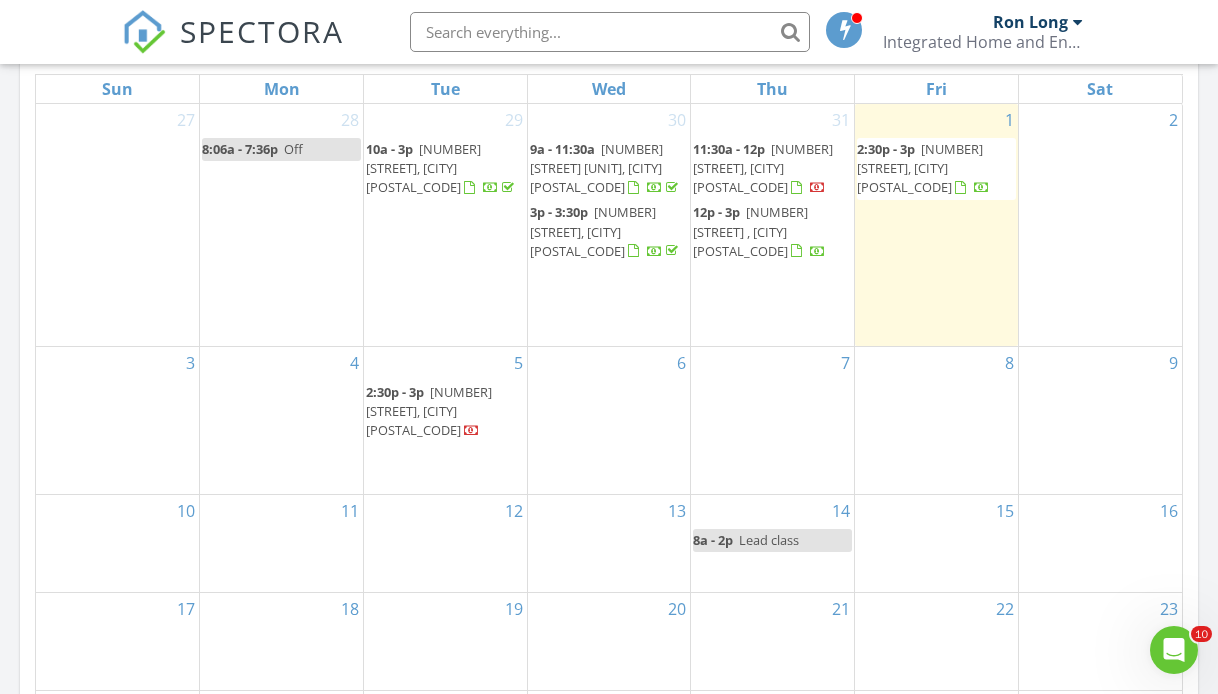 scroll, scrollTop: 971, scrollLeft: 0, axis: vertical 